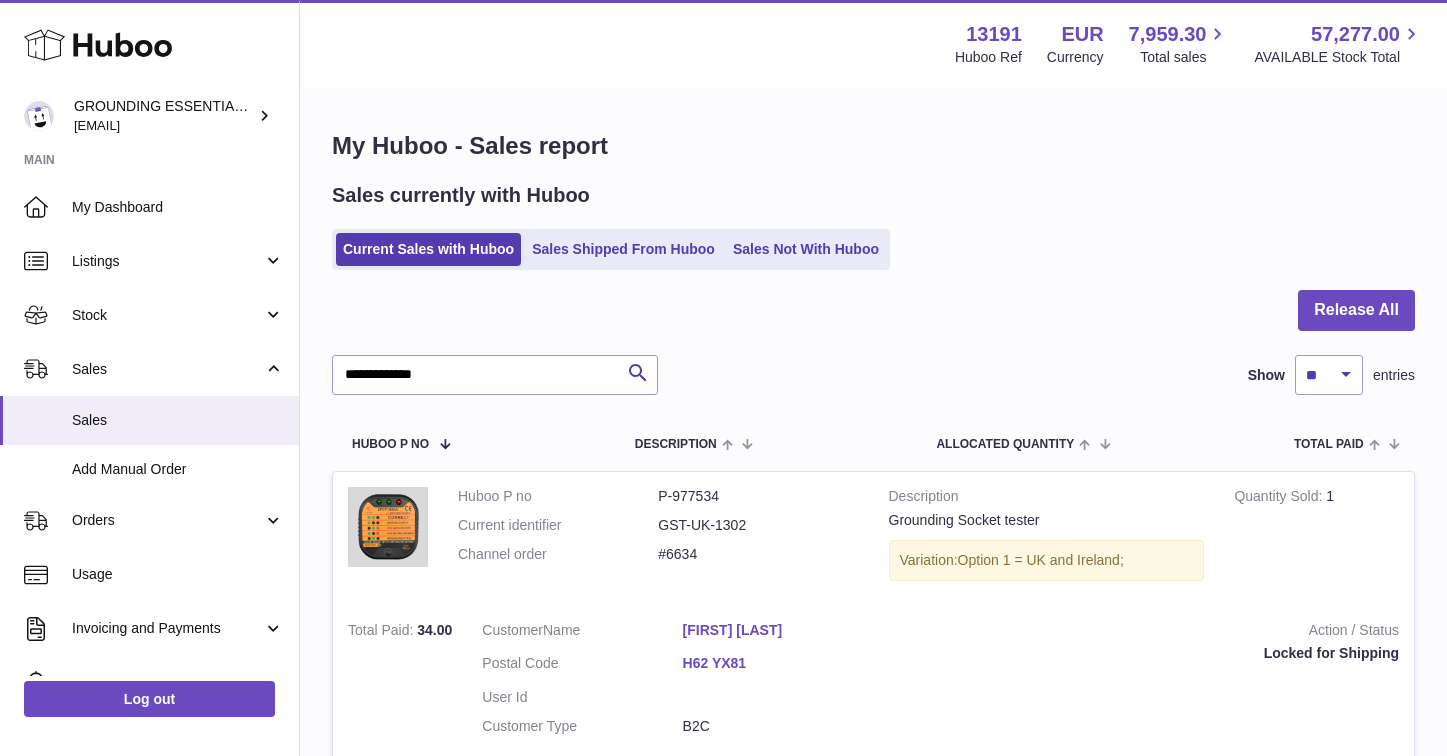 scroll, scrollTop: 0, scrollLeft: 0, axis: both 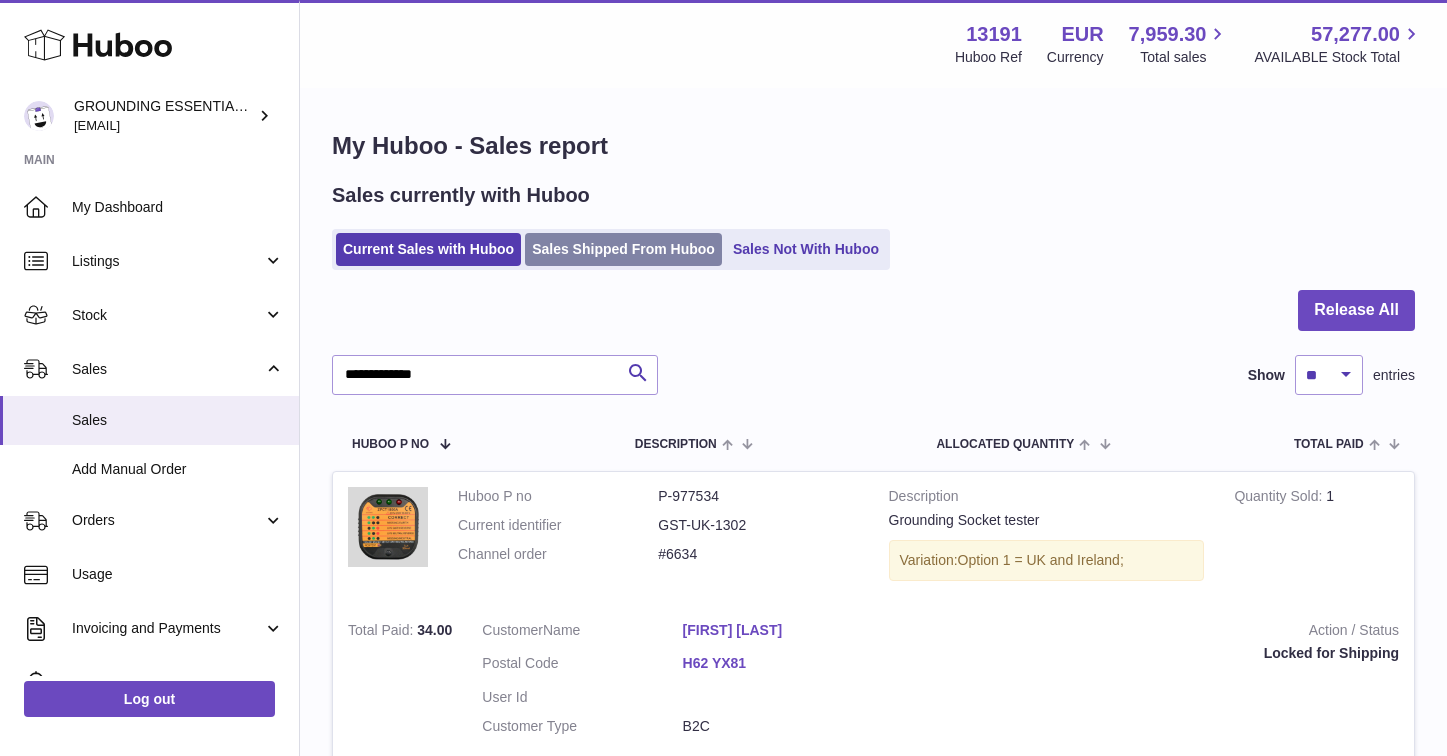 click on "Sales Shipped From Huboo" at bounding box center [623, 249] 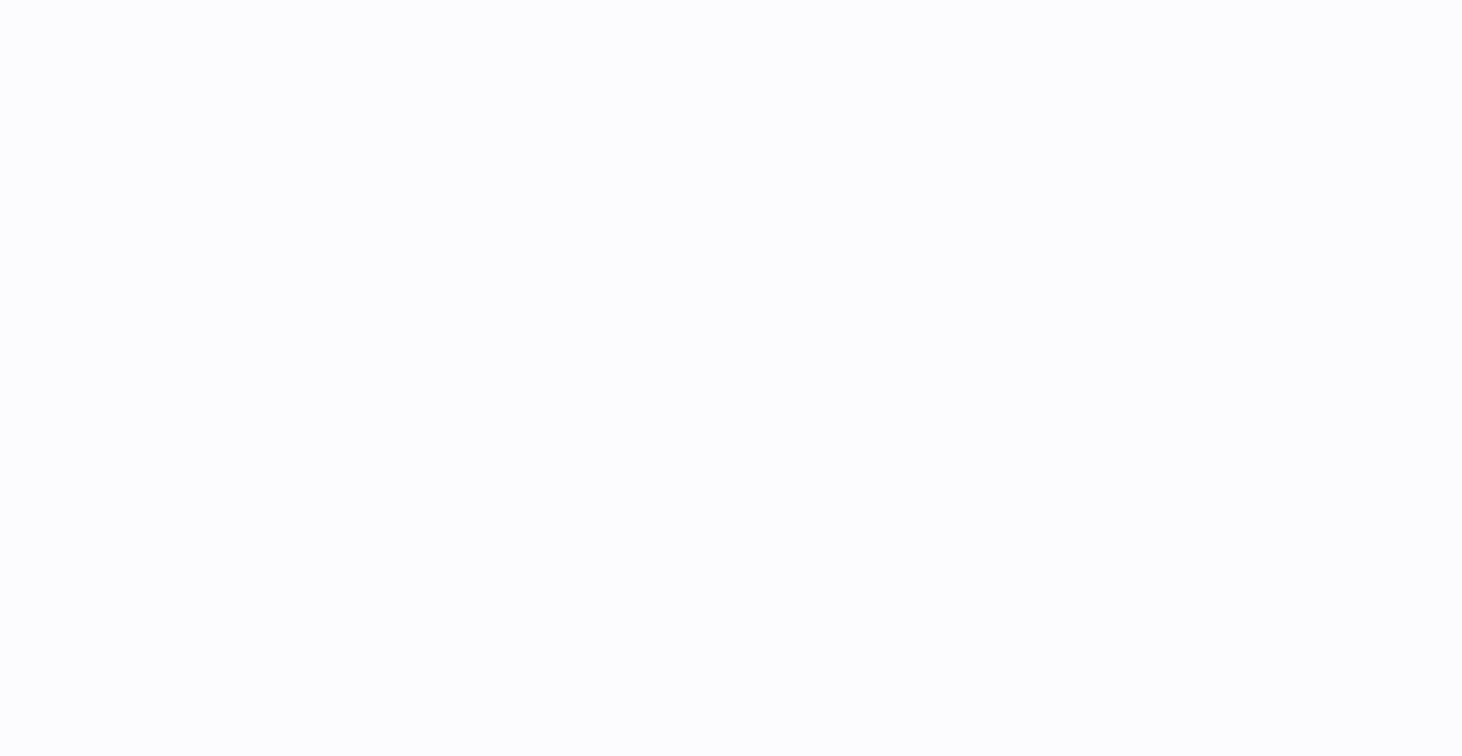 scroll, scrollTop: 0, scrollLeft: 0, axis: both 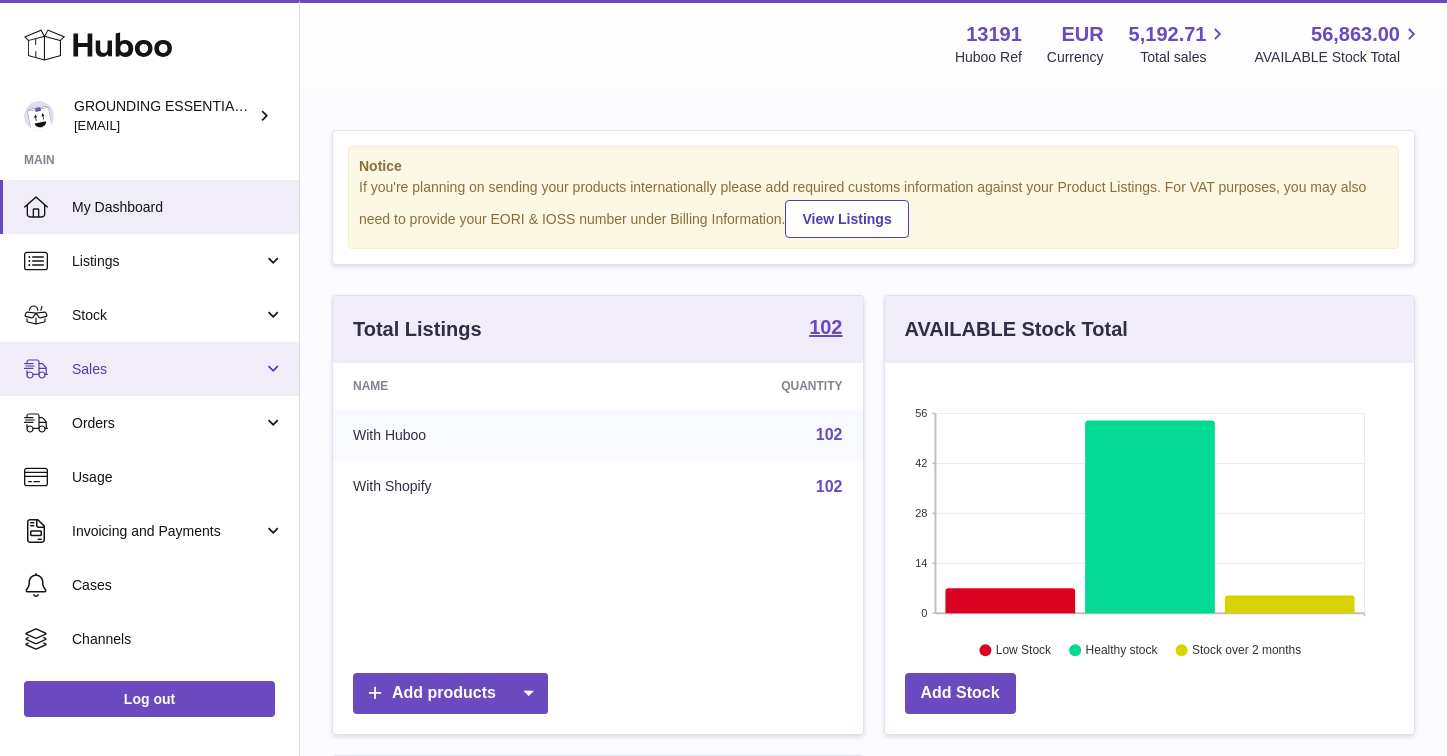 click on "Sales" at bounding box center [167, 369] 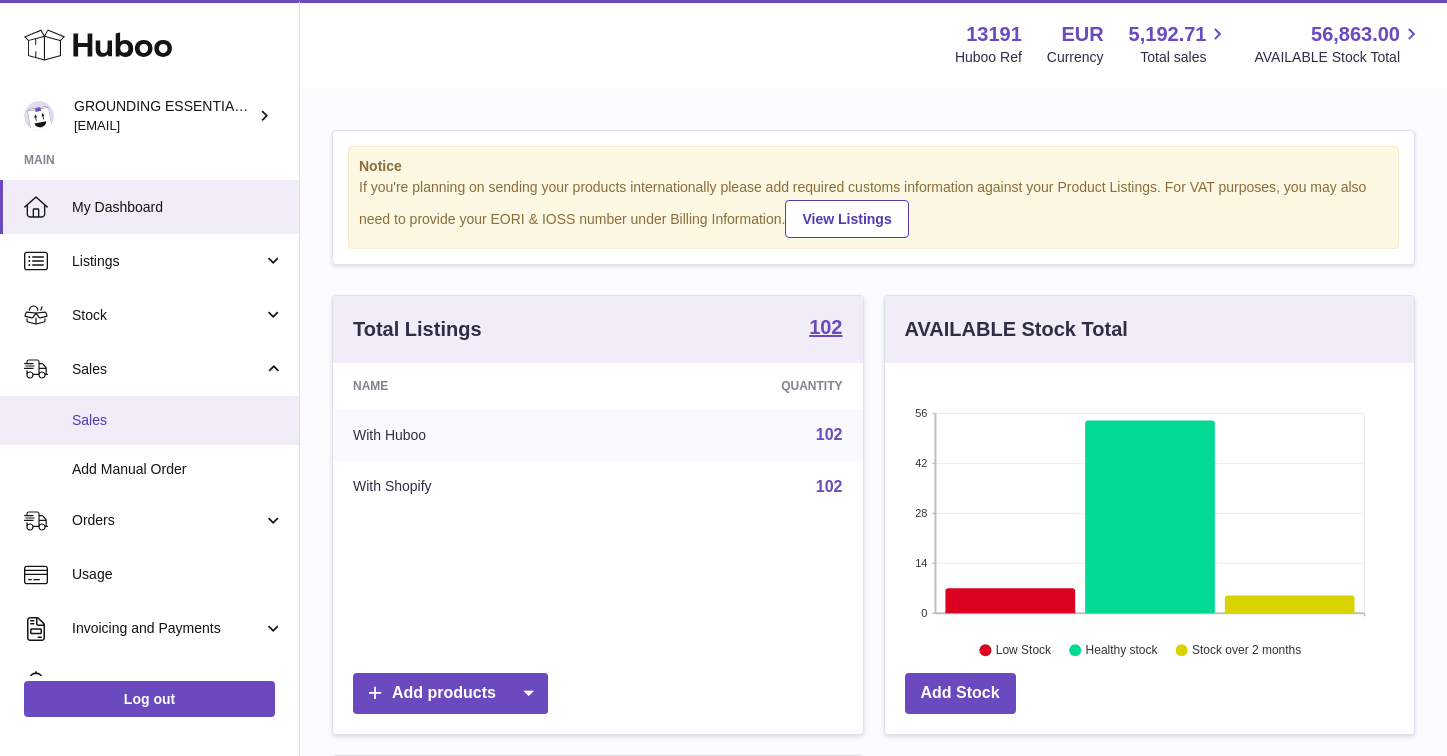 click on "Sales" at bounding box center (178, 420) 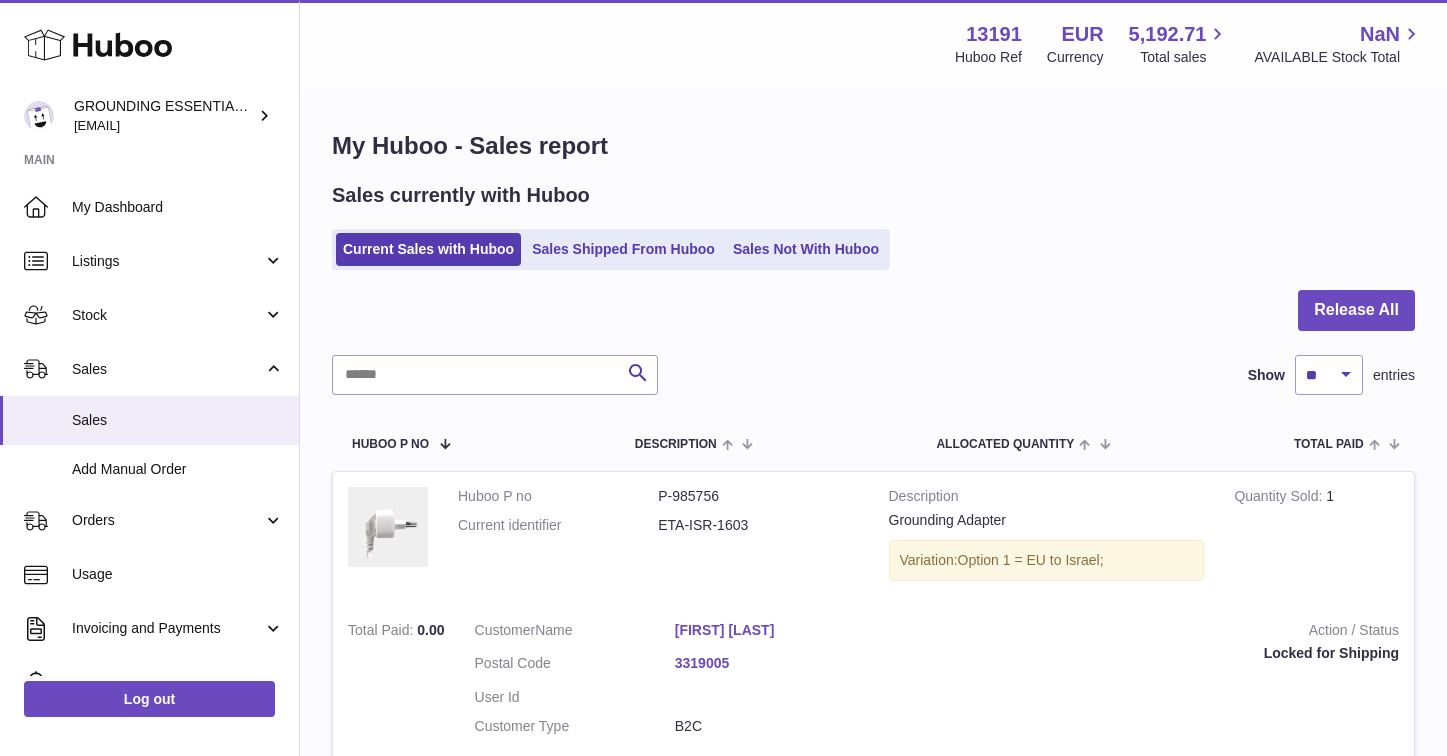 scroll, scrollTop: 0, scrollLeft: 0, axis: both 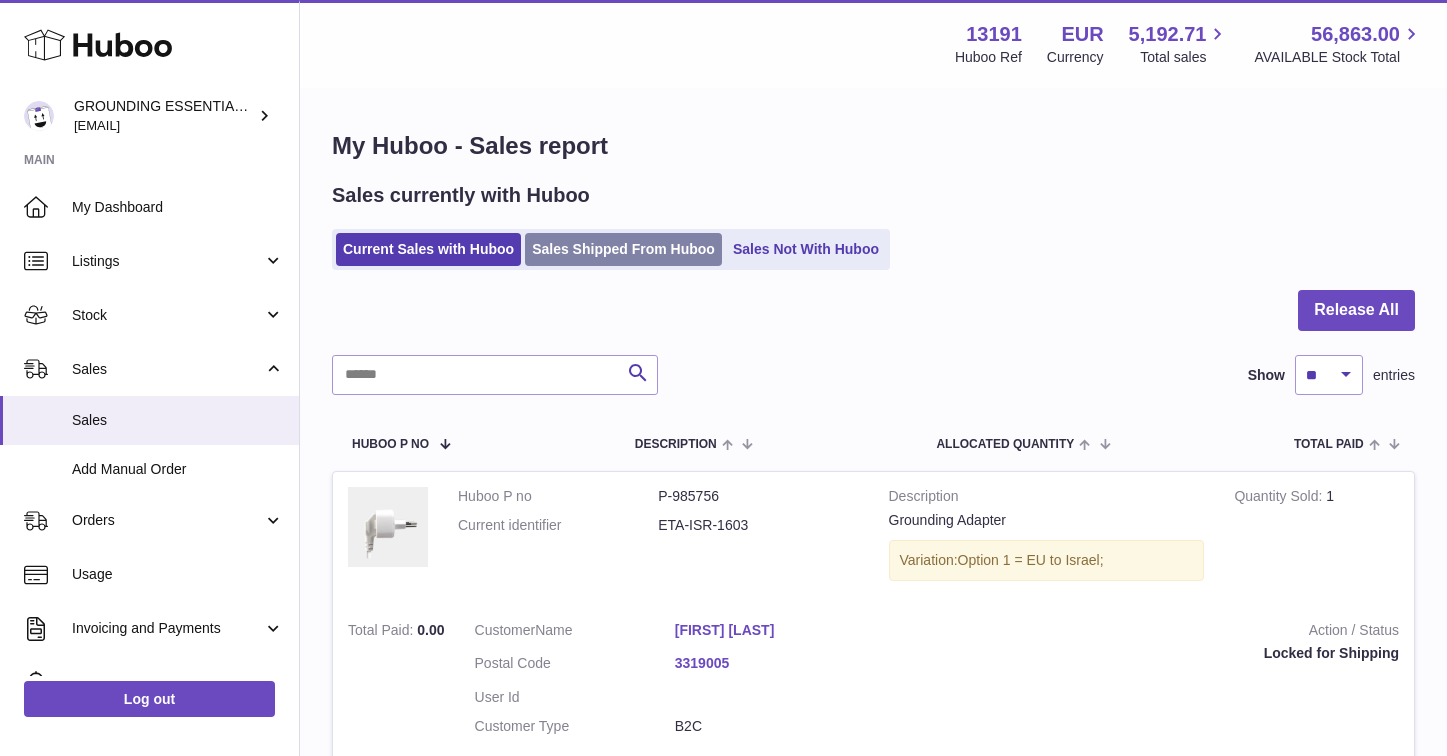 click on "Sales Shipped From Huboo" at bounding box center [623, 249] 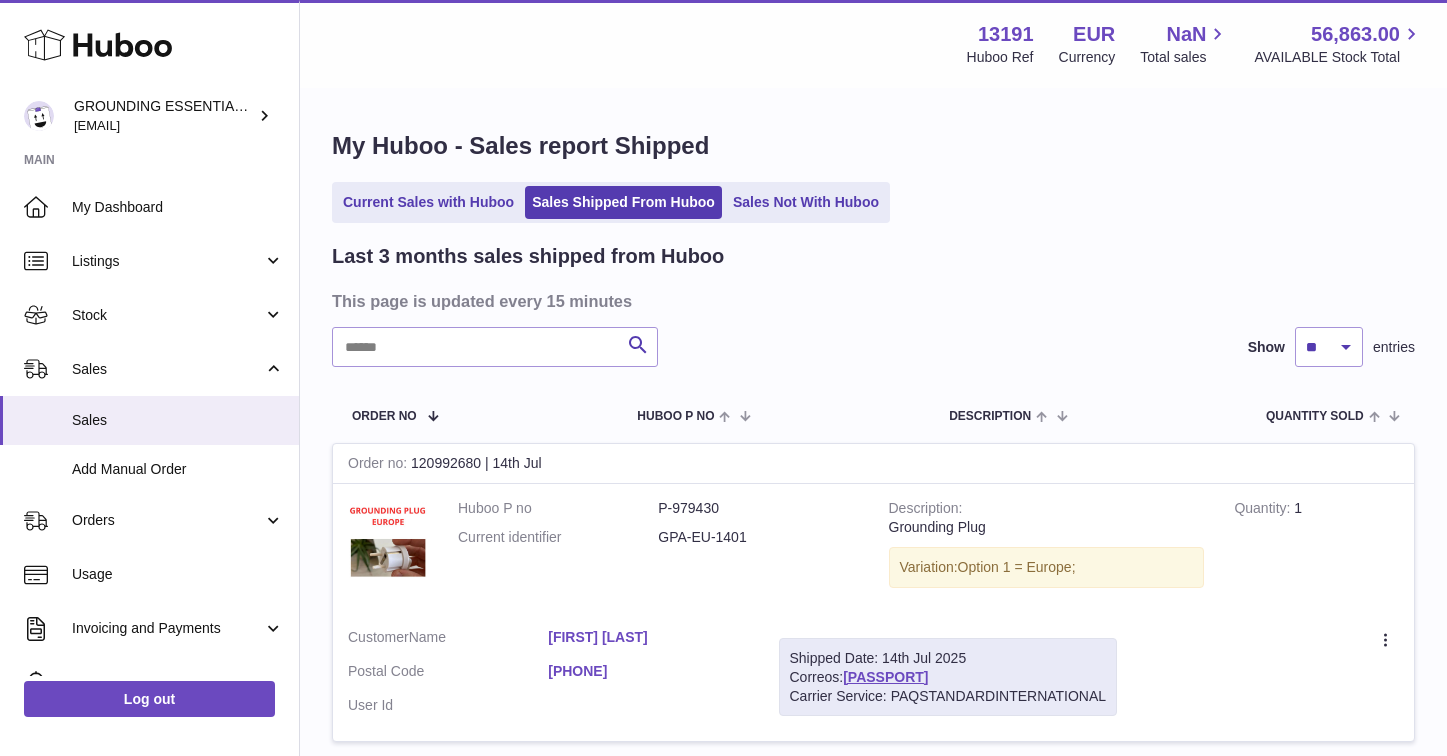 scroll, scrollTop: 0, scrollLeft: 0, axis: both 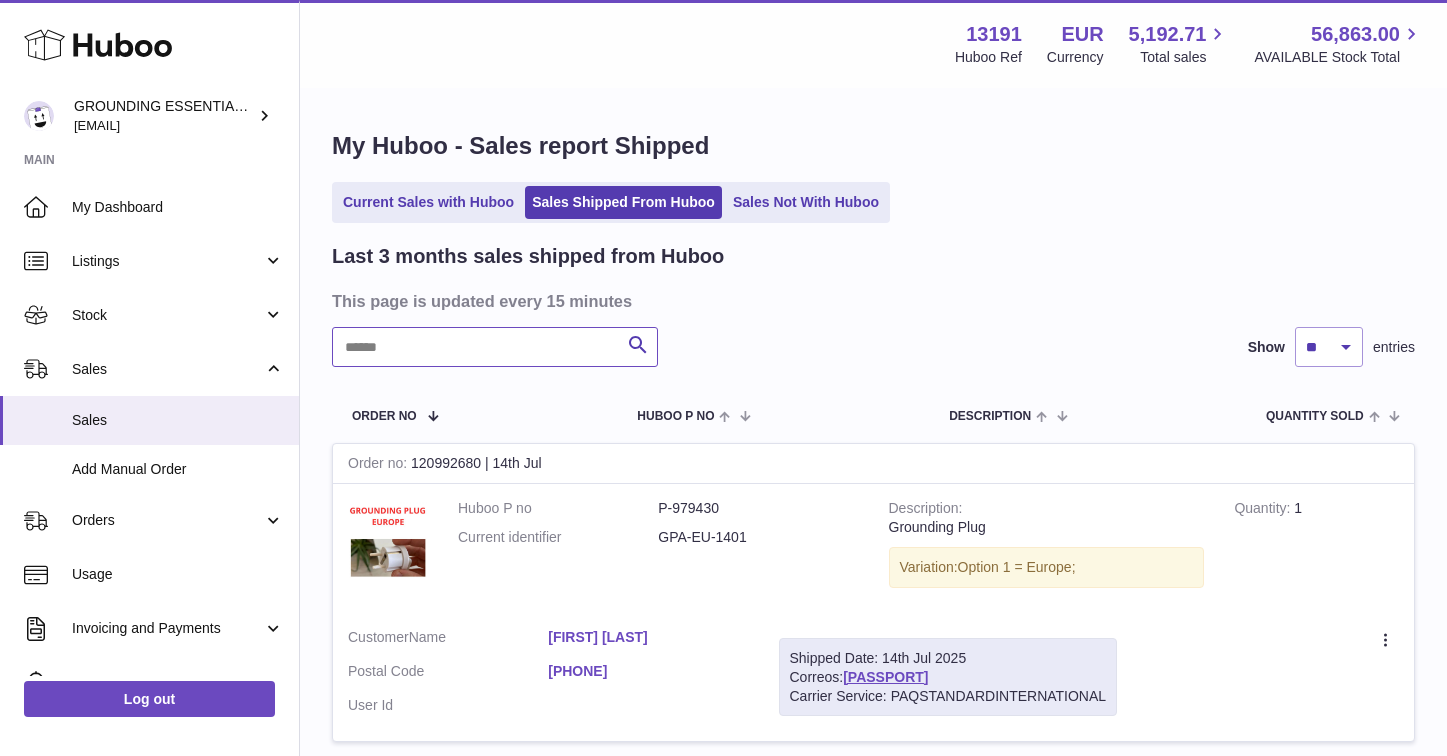 click at bounding box center (495, 347) 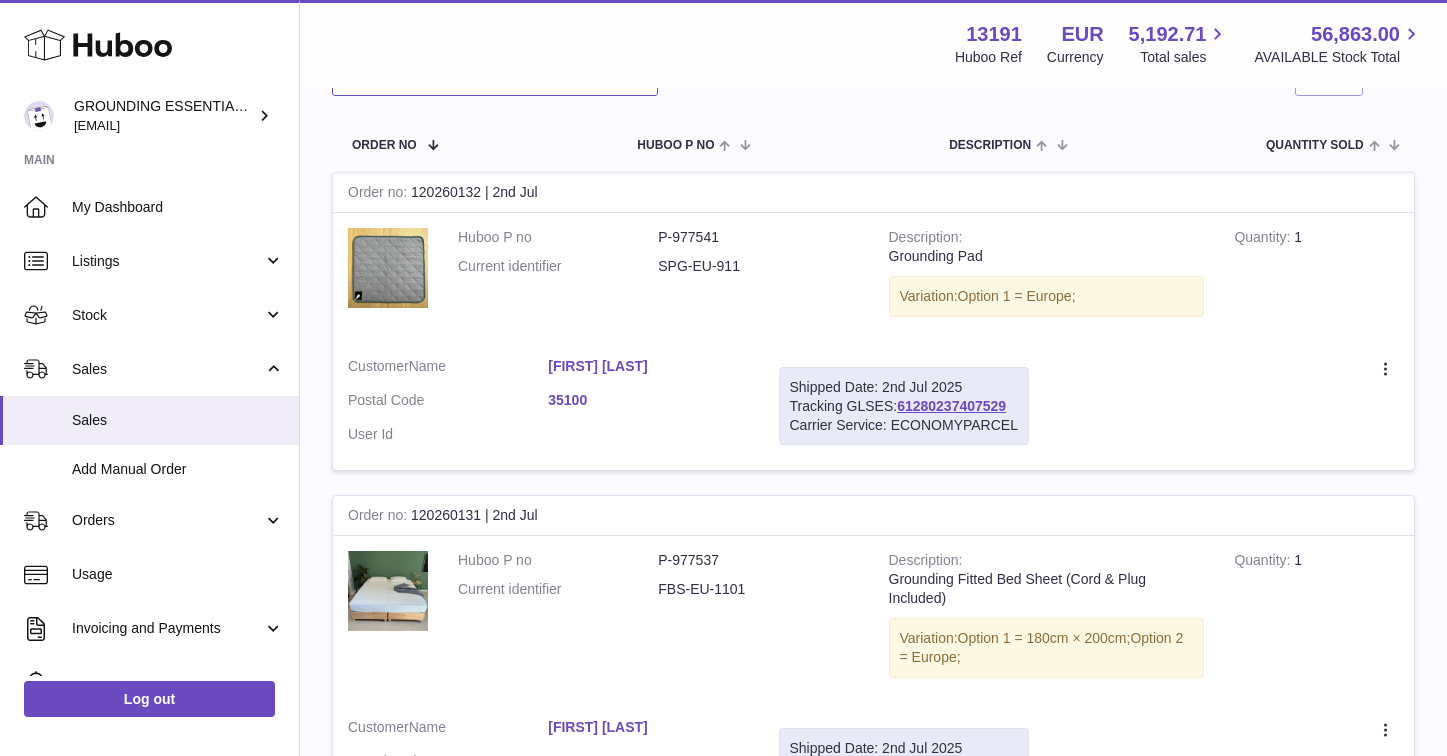 scroll, scrollTop: 286, scrollLeft: 0, axis: vertical 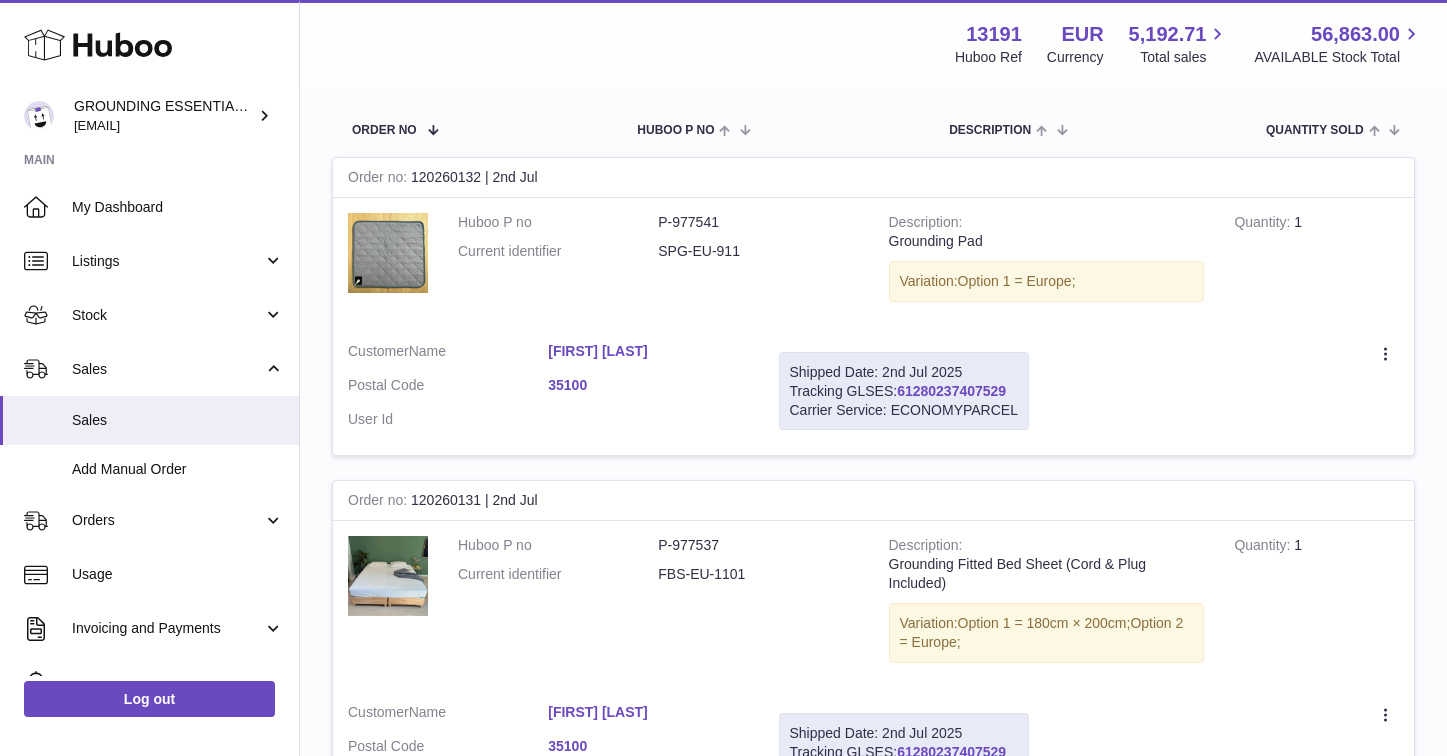 type on "**********" 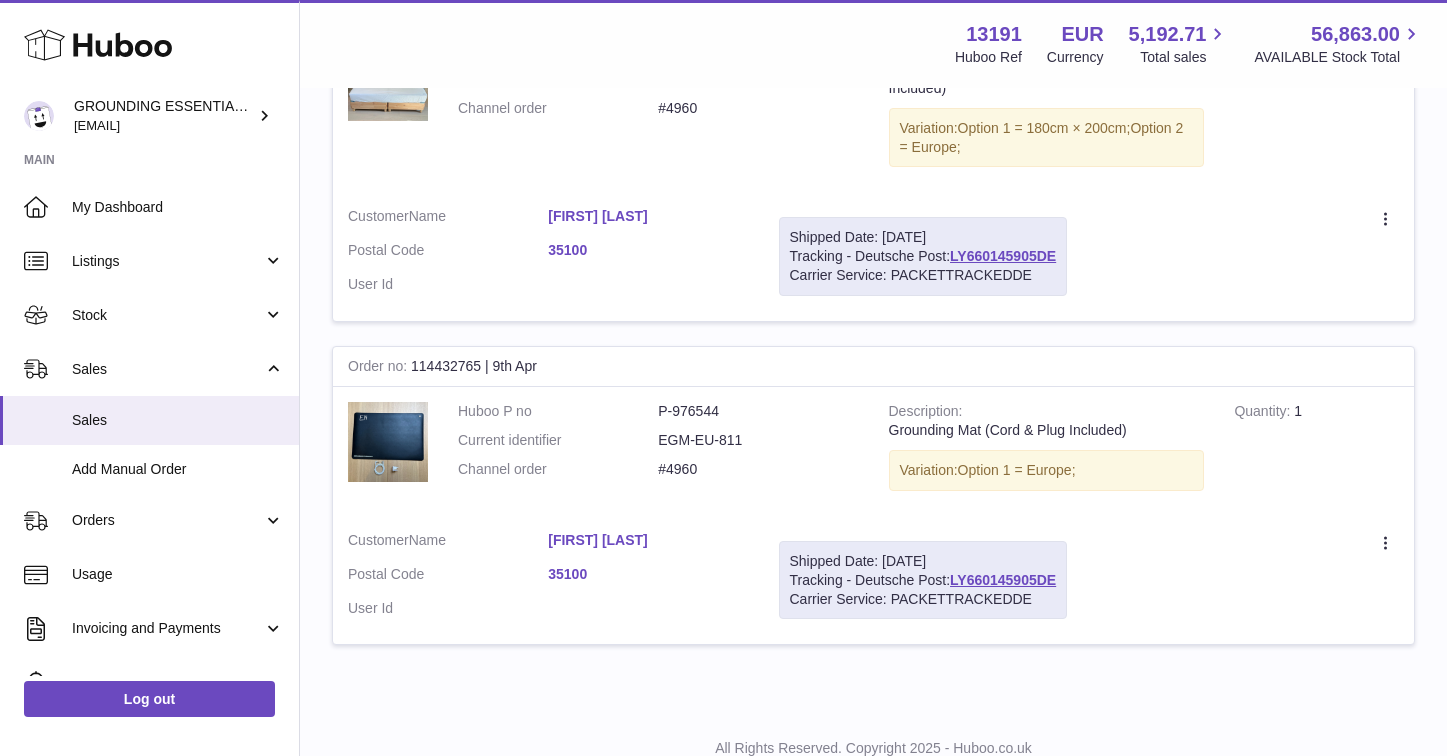 scroll, scrollTop: 1537, scrollLeft: 0, axis: vertical 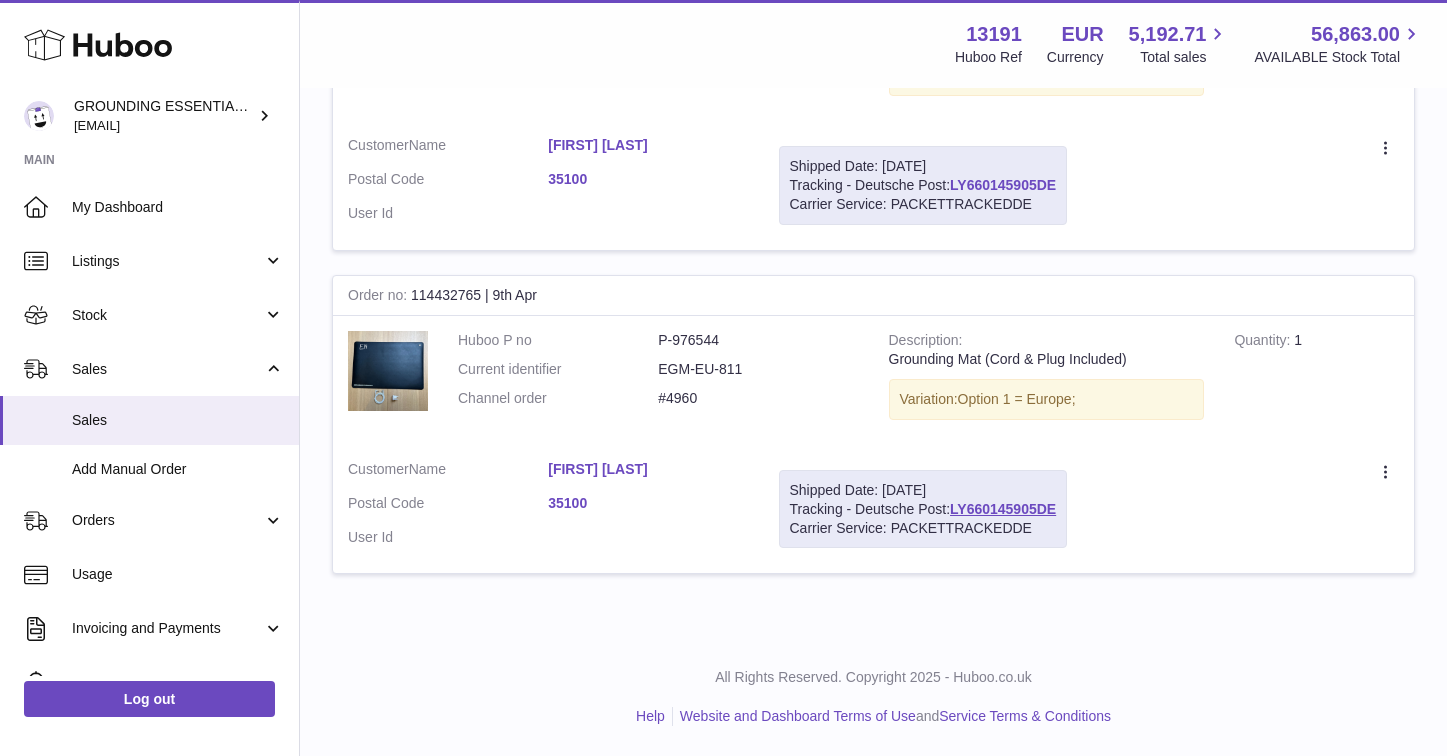 click on "LY660145905DE" at bounding box center (1003, 185) 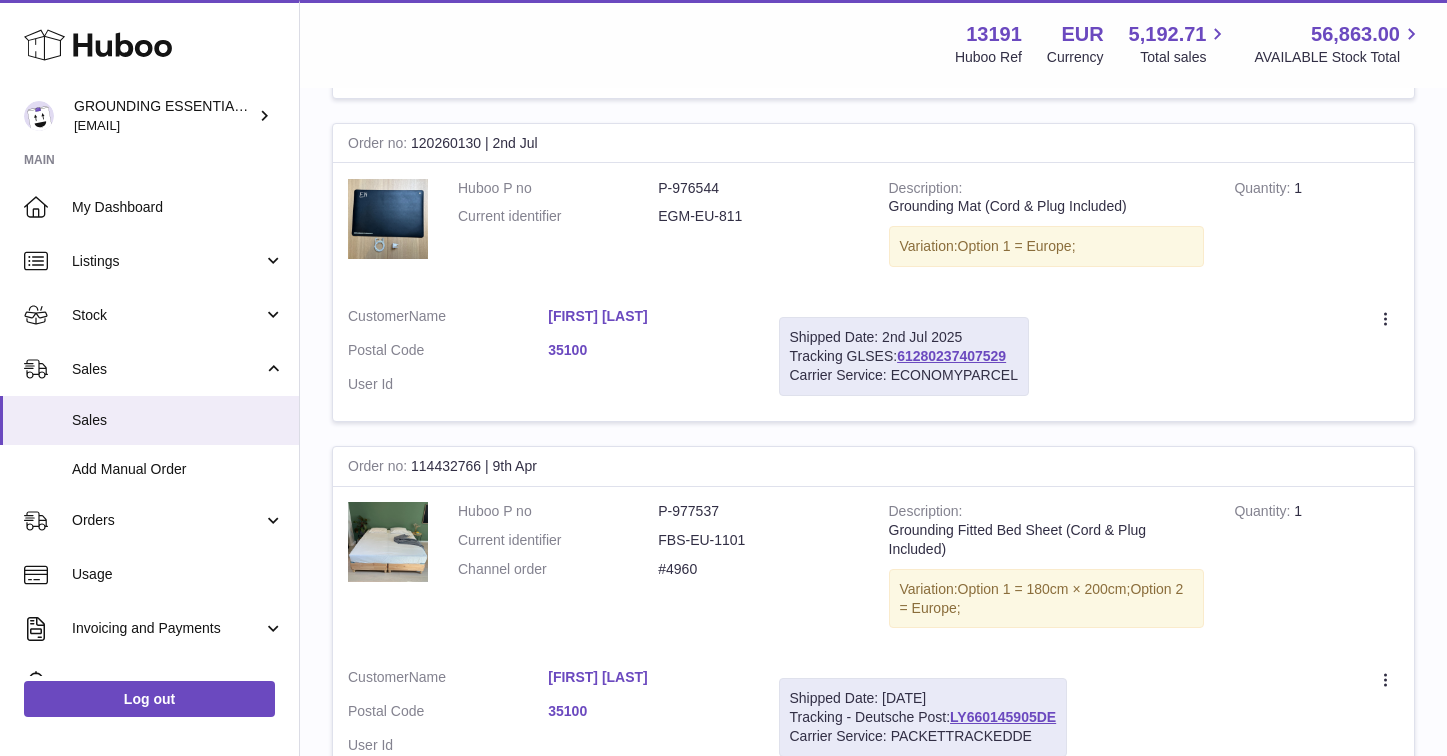 scroll, scrollTop: 1078, scrollLeft: 0, axis: vertical 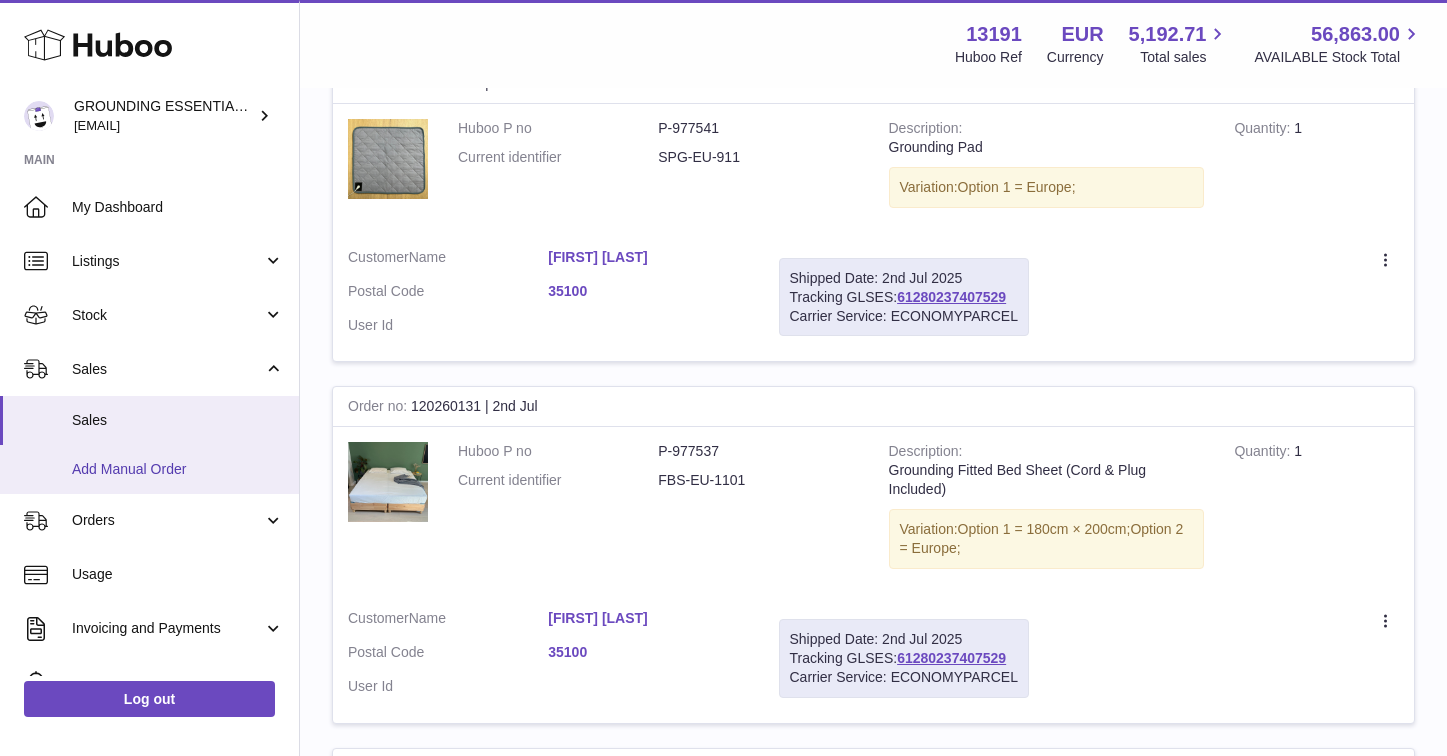 click on "Add Manual Order" at bounding box center [149, 469] 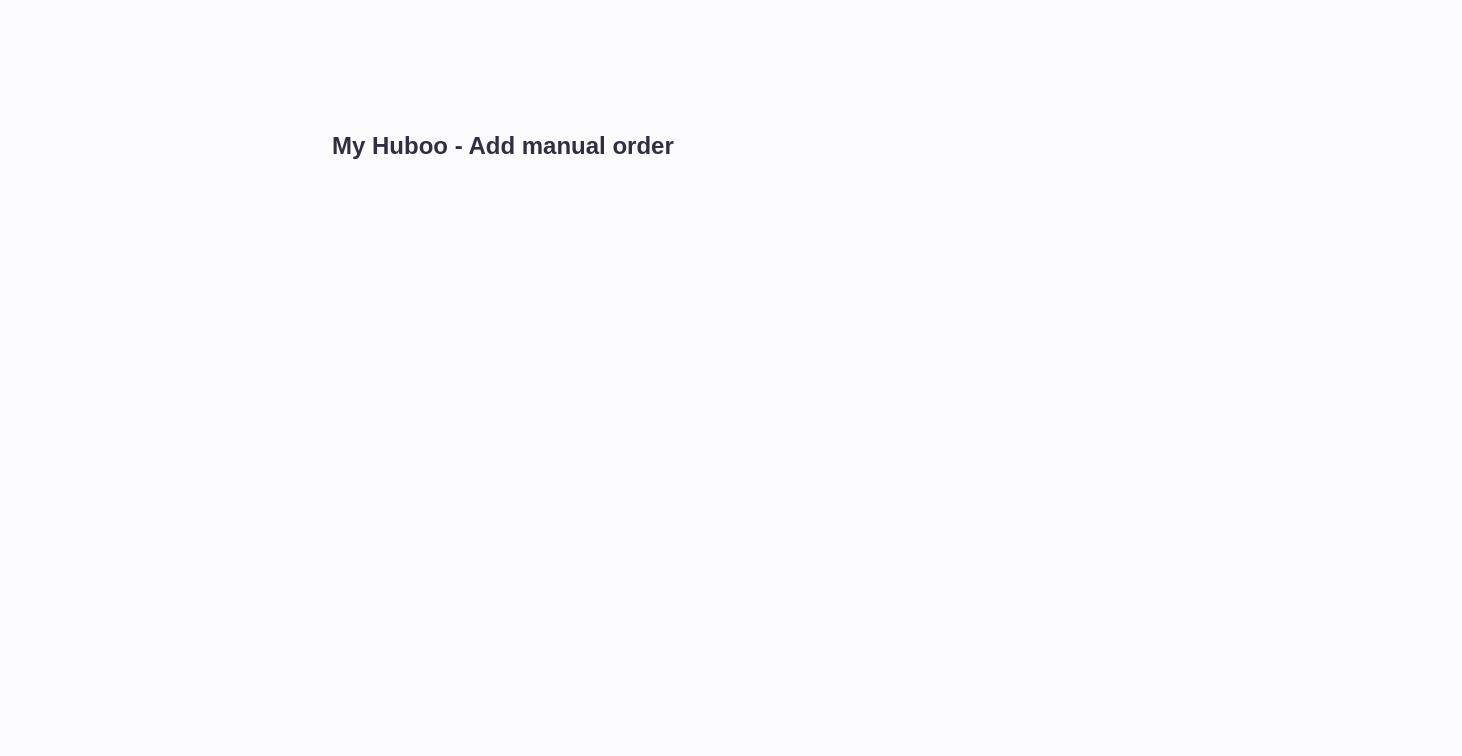 scroll, scrollTop: 0, scrollLeft: 0, axis: both 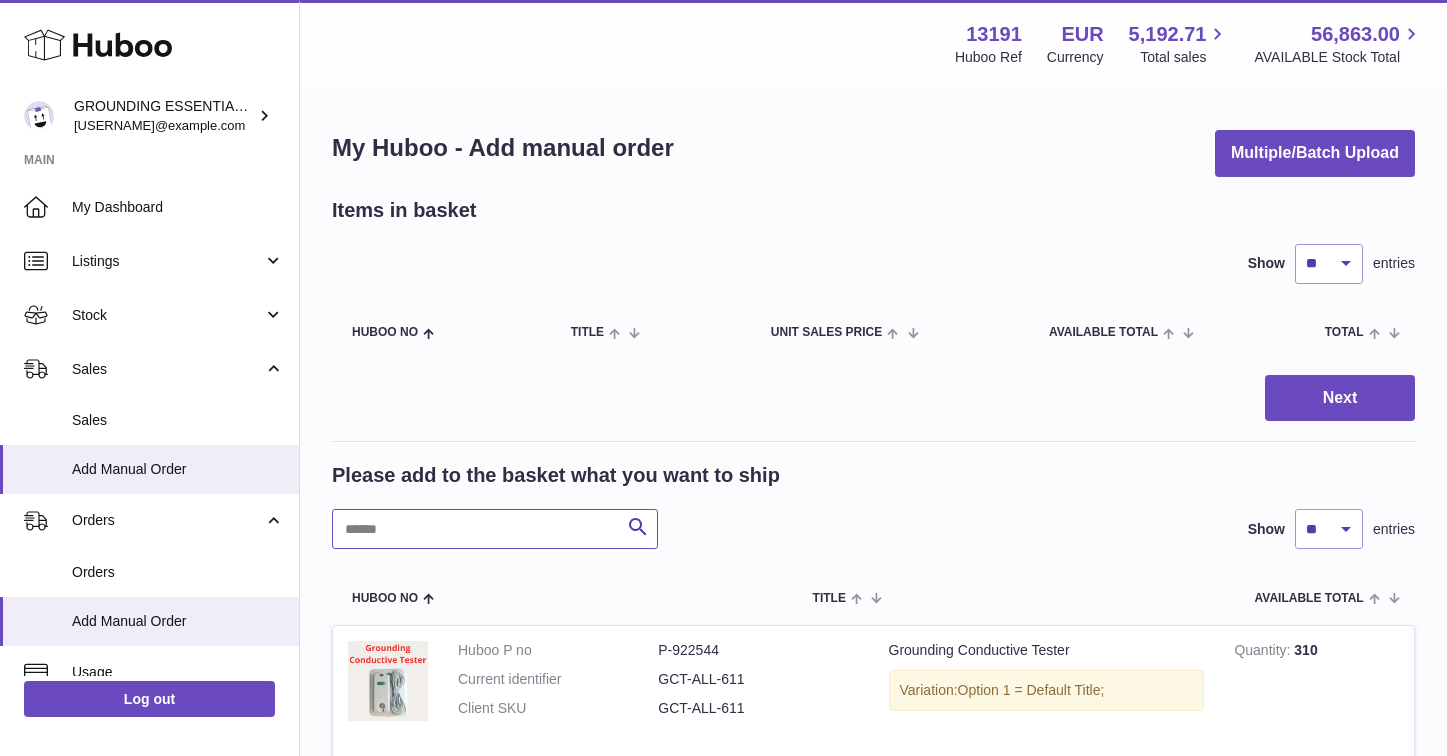 click at bounding box center [495, 529] 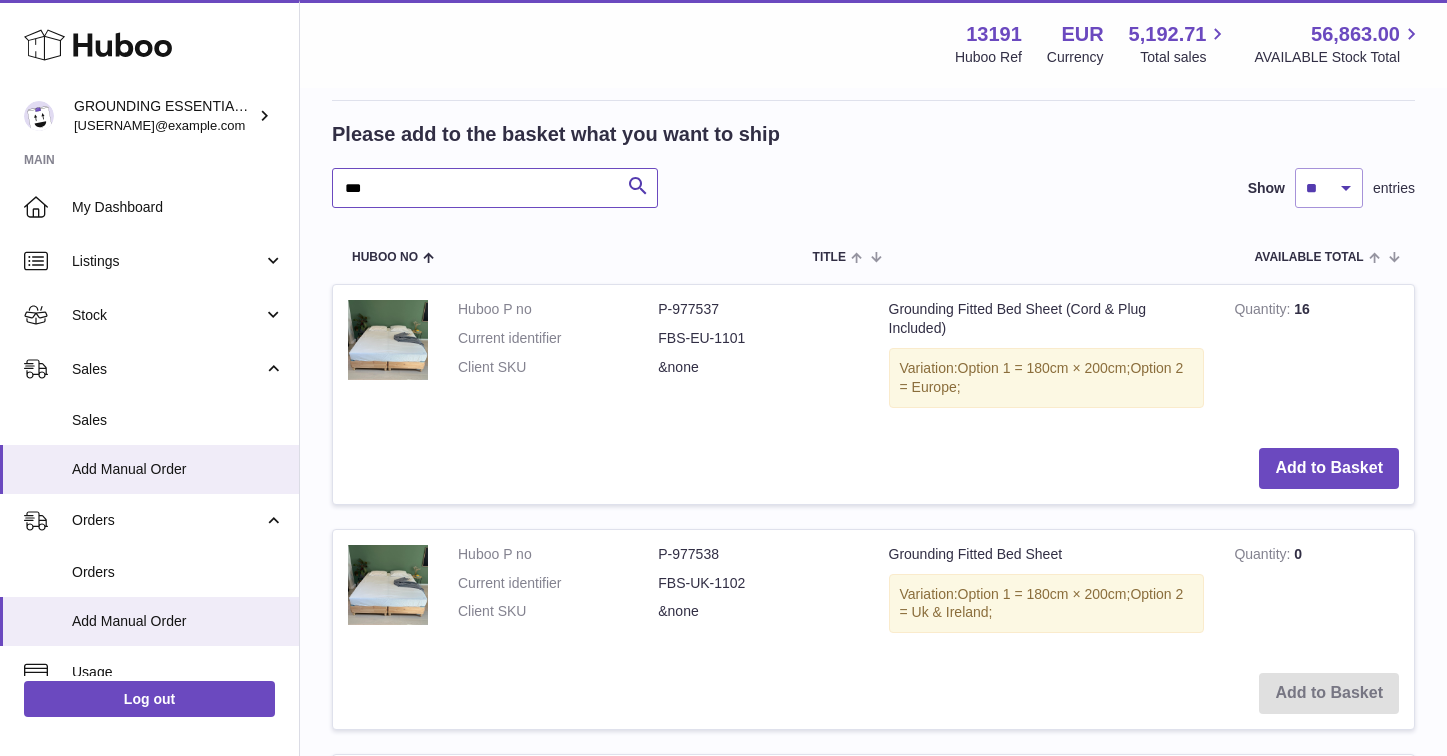 scroll, scrollTop: 464, scrollLeft: 0, axis: vertical 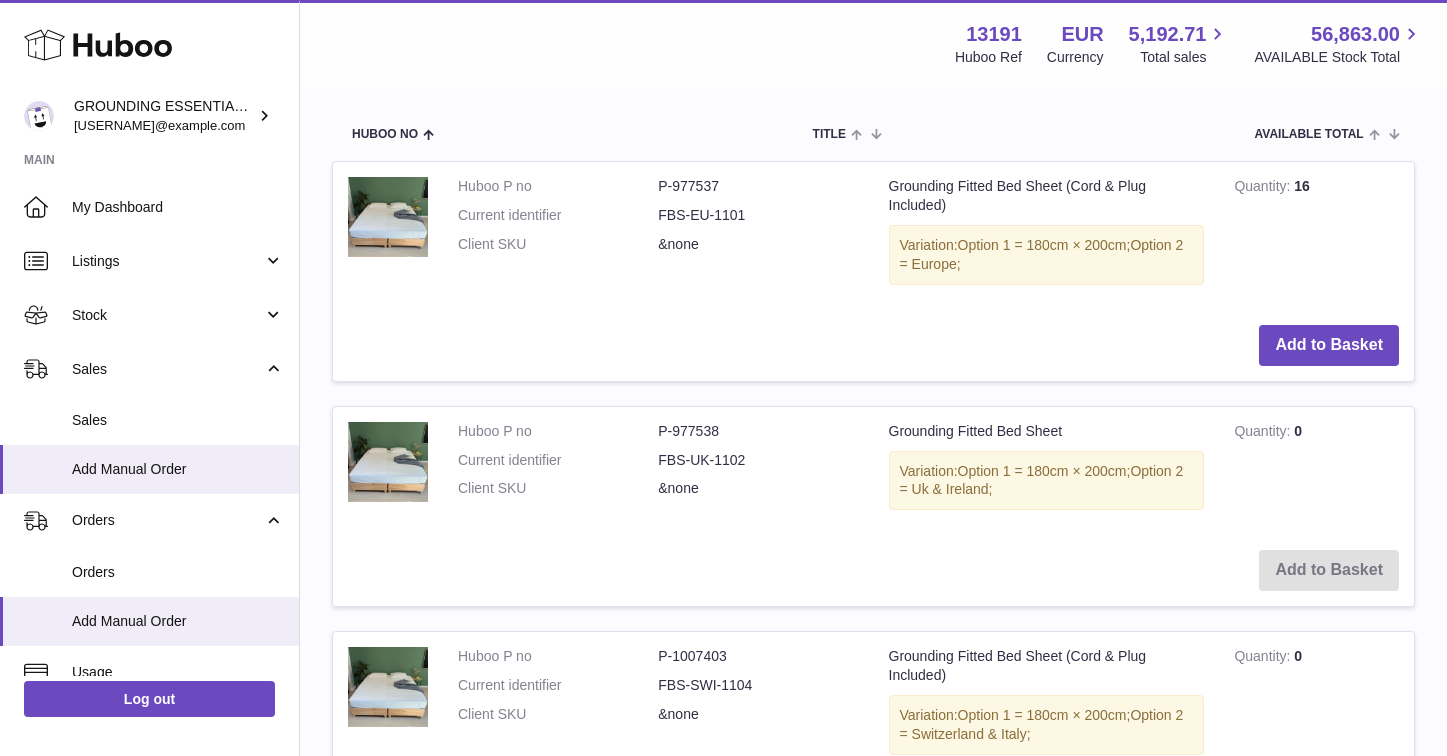 type on "***" 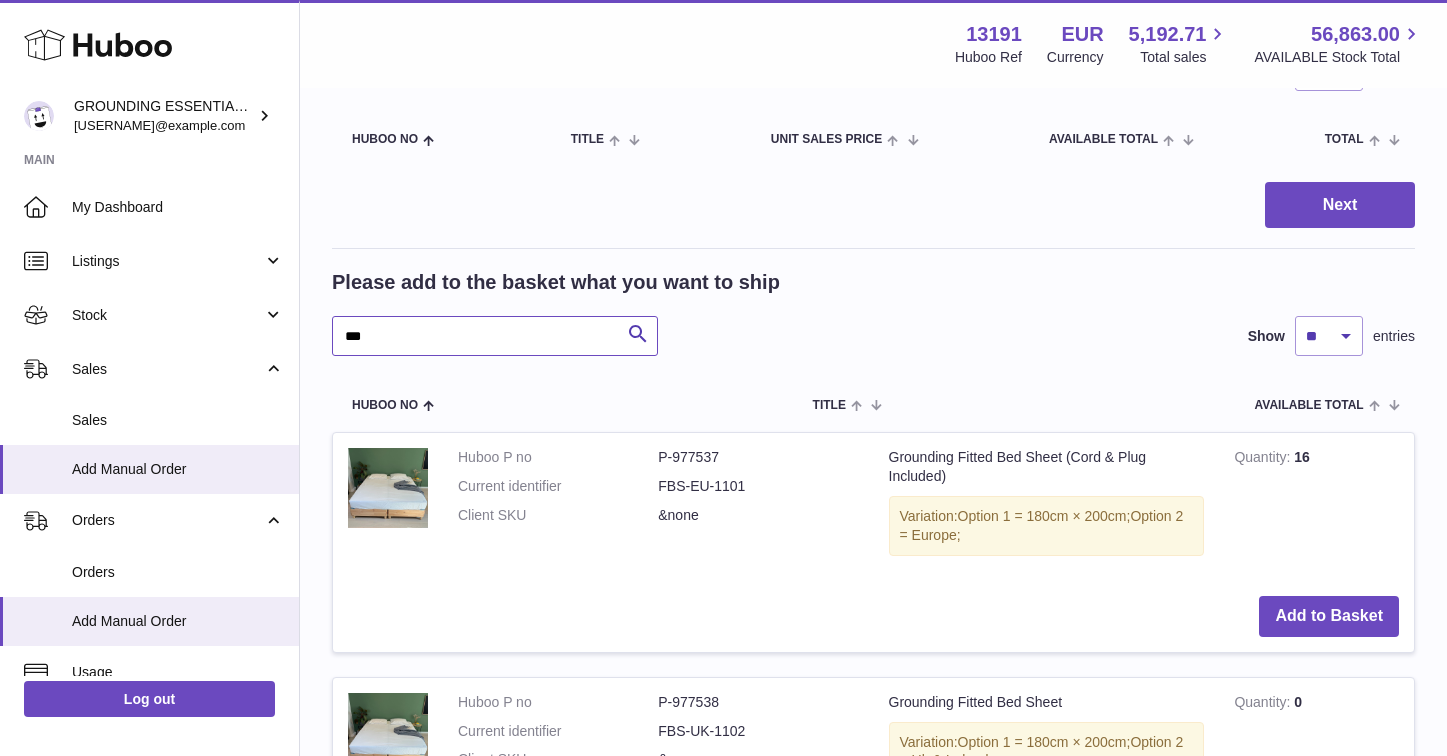scroll, scrollTop: 264, scrollLeft: 0, axis: vertical 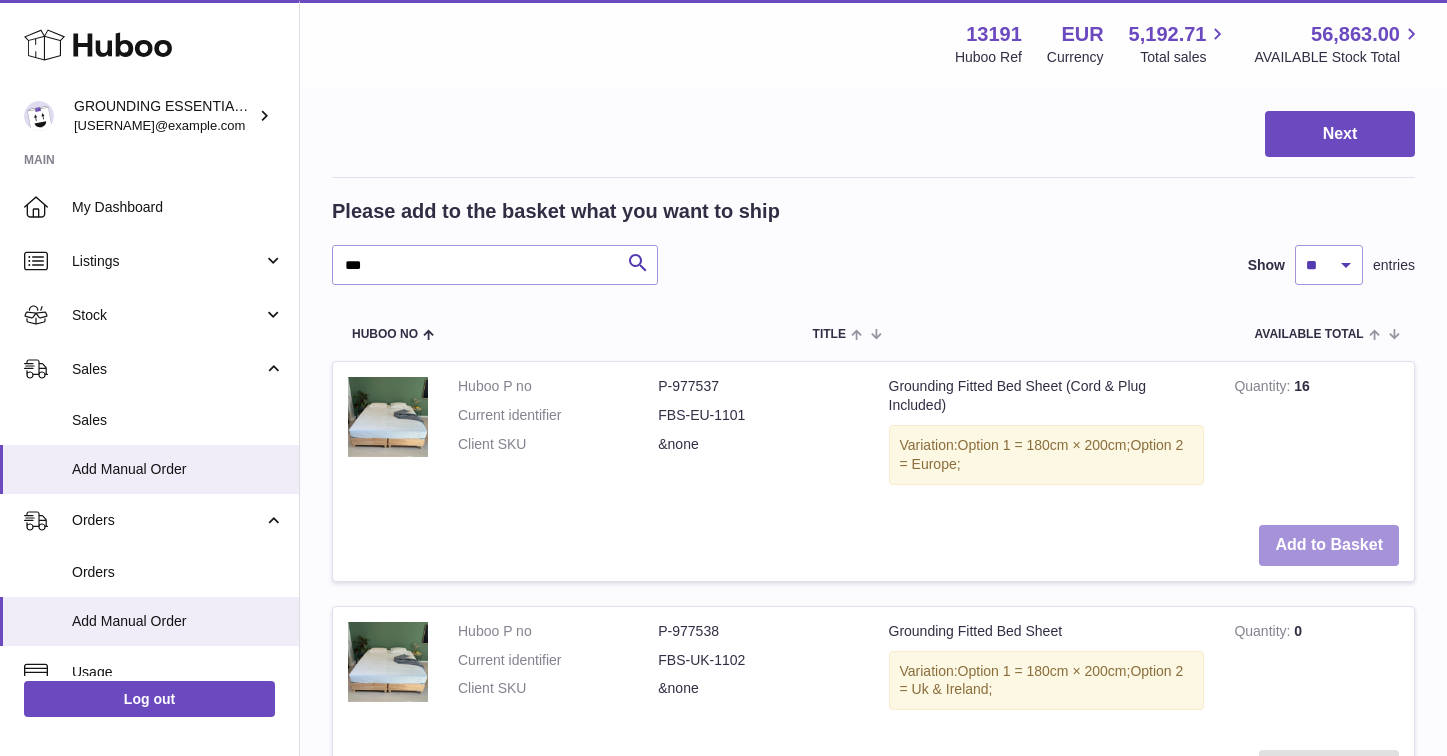 click on "Add to Basket" at bounding box center [1329, 545] 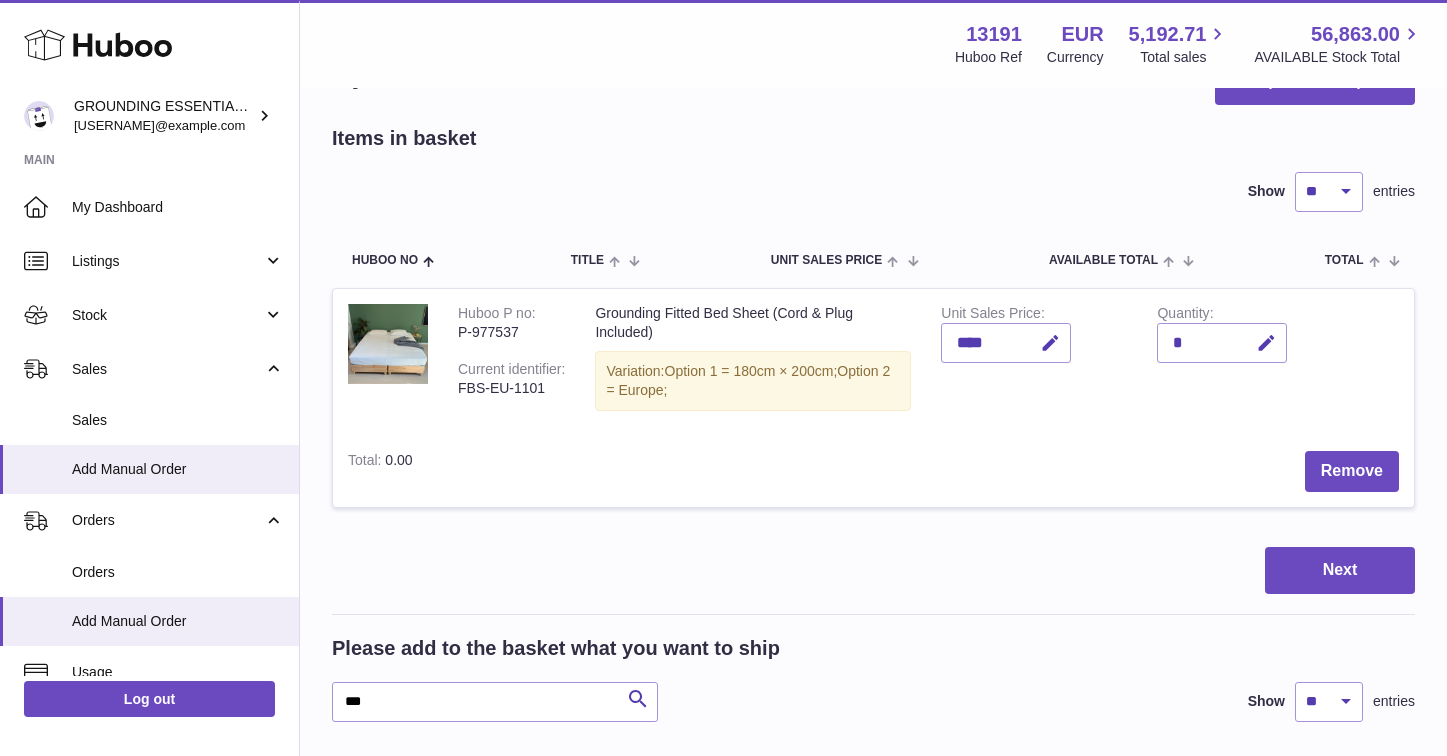 scroll, scrollTop: 0, scrollLeft: 0, axis: both 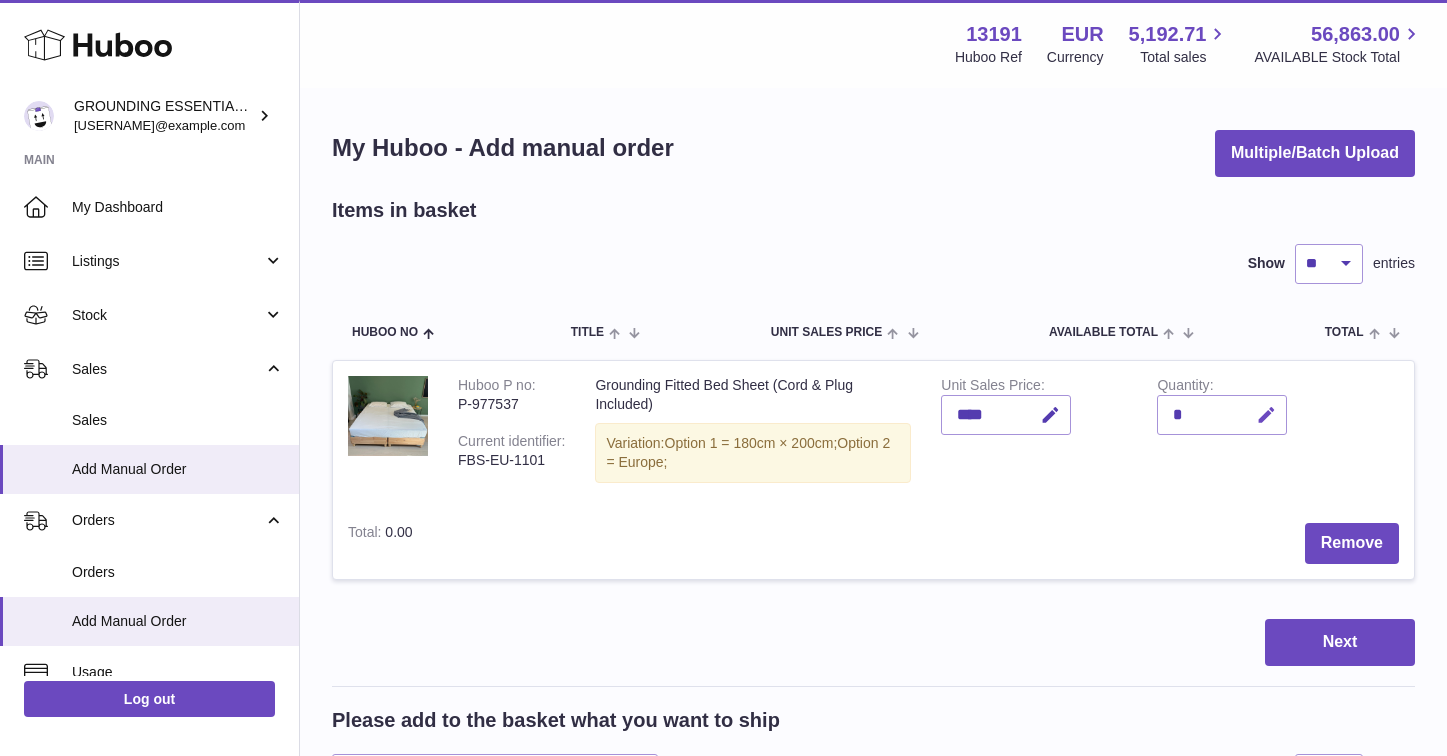 click at bounding box center [1266, 415] 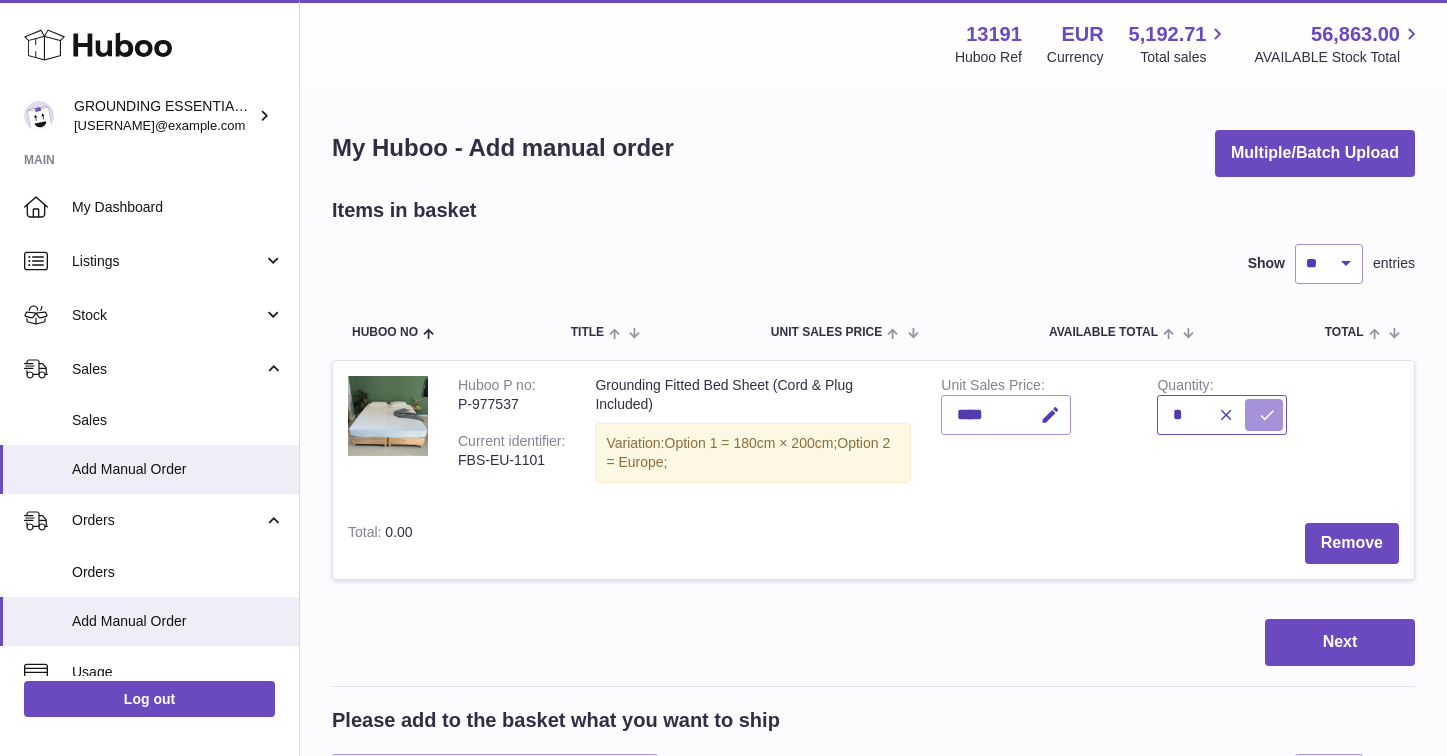type on "*" 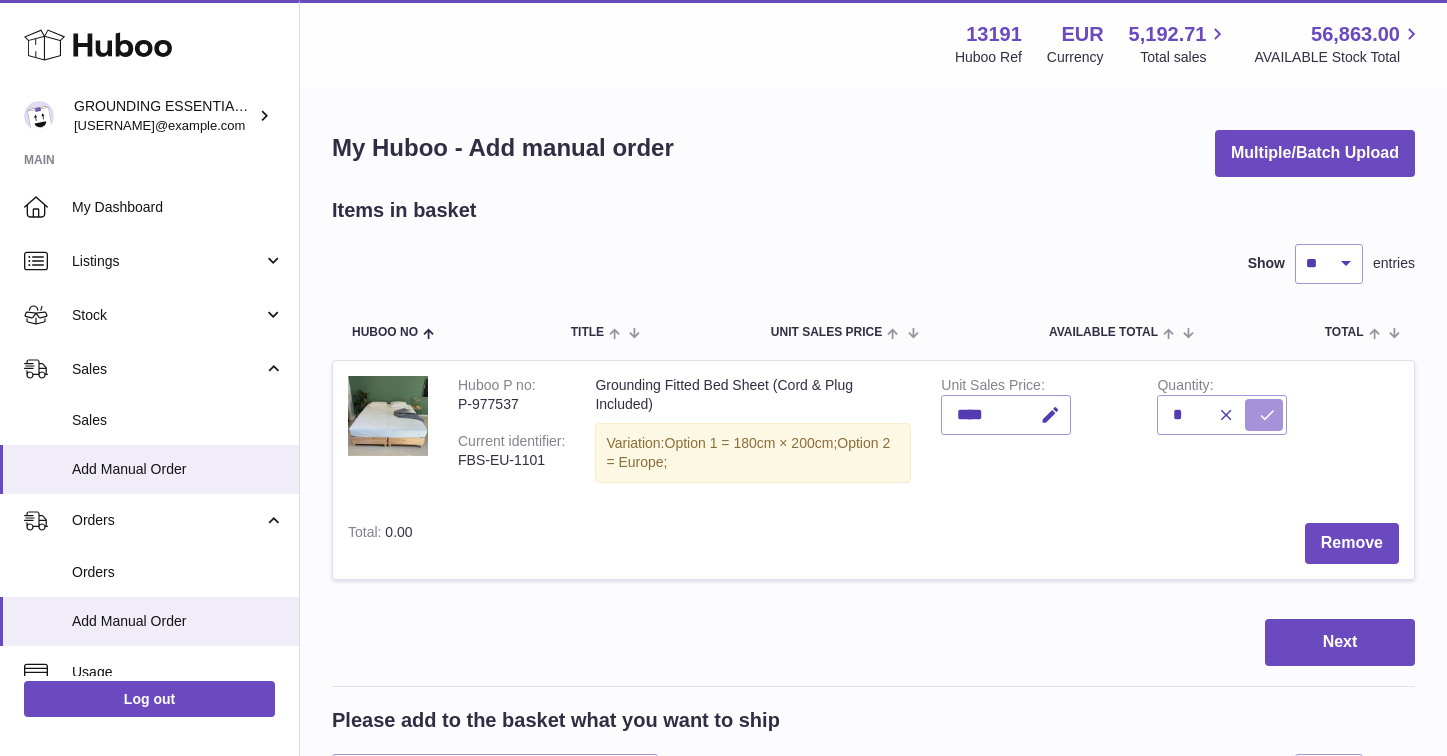 click at bounding box center [1267, 415] 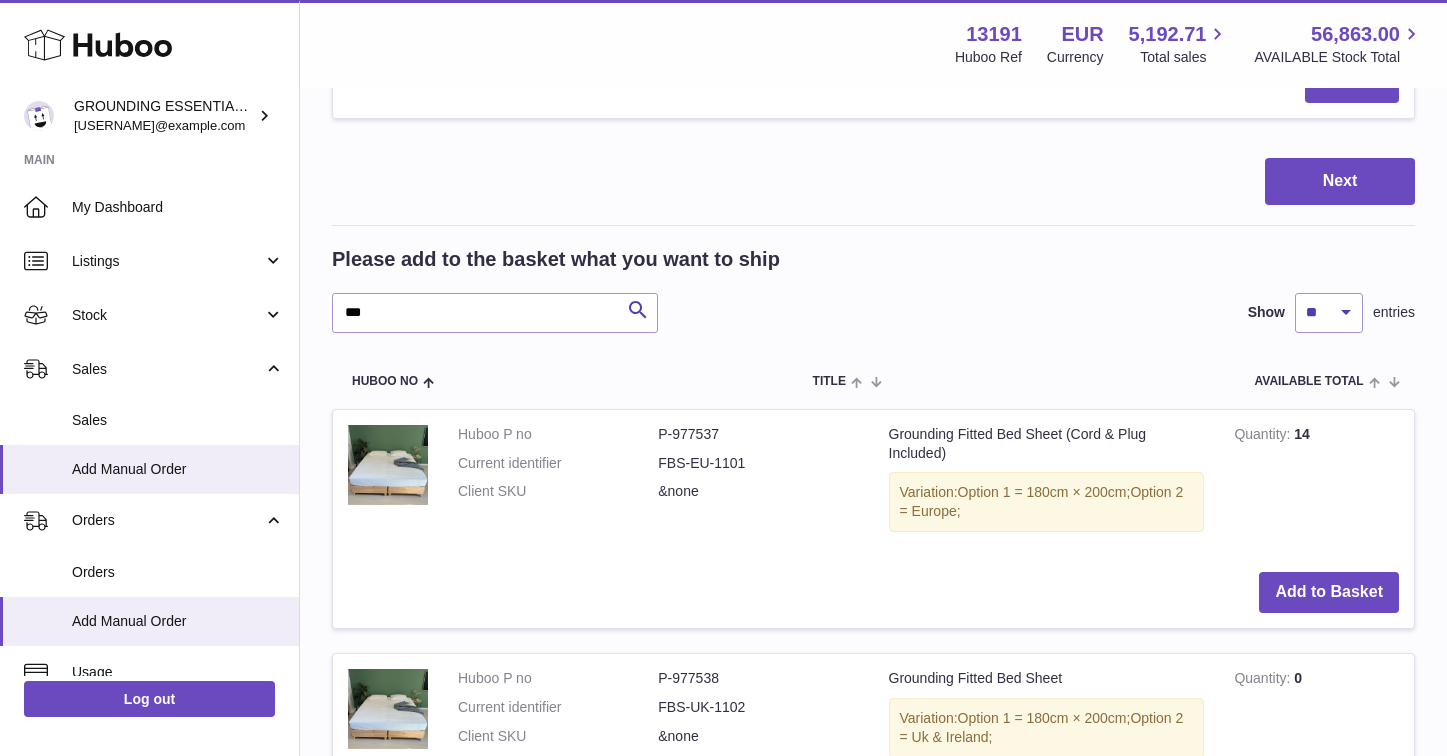 scroll, scrollTop: 502, scrollLeft: 0, axis: vertical 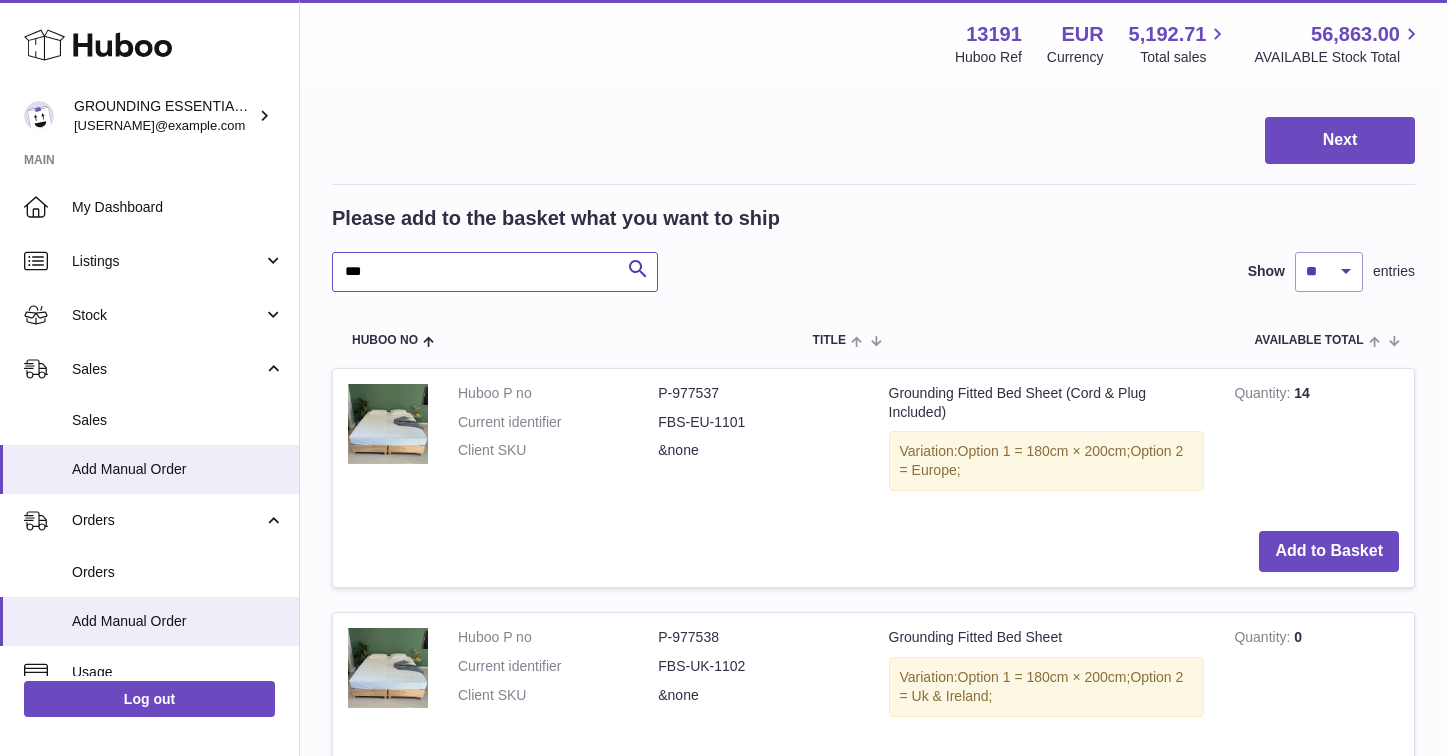 click on "***" at bounding box center (495, 272) 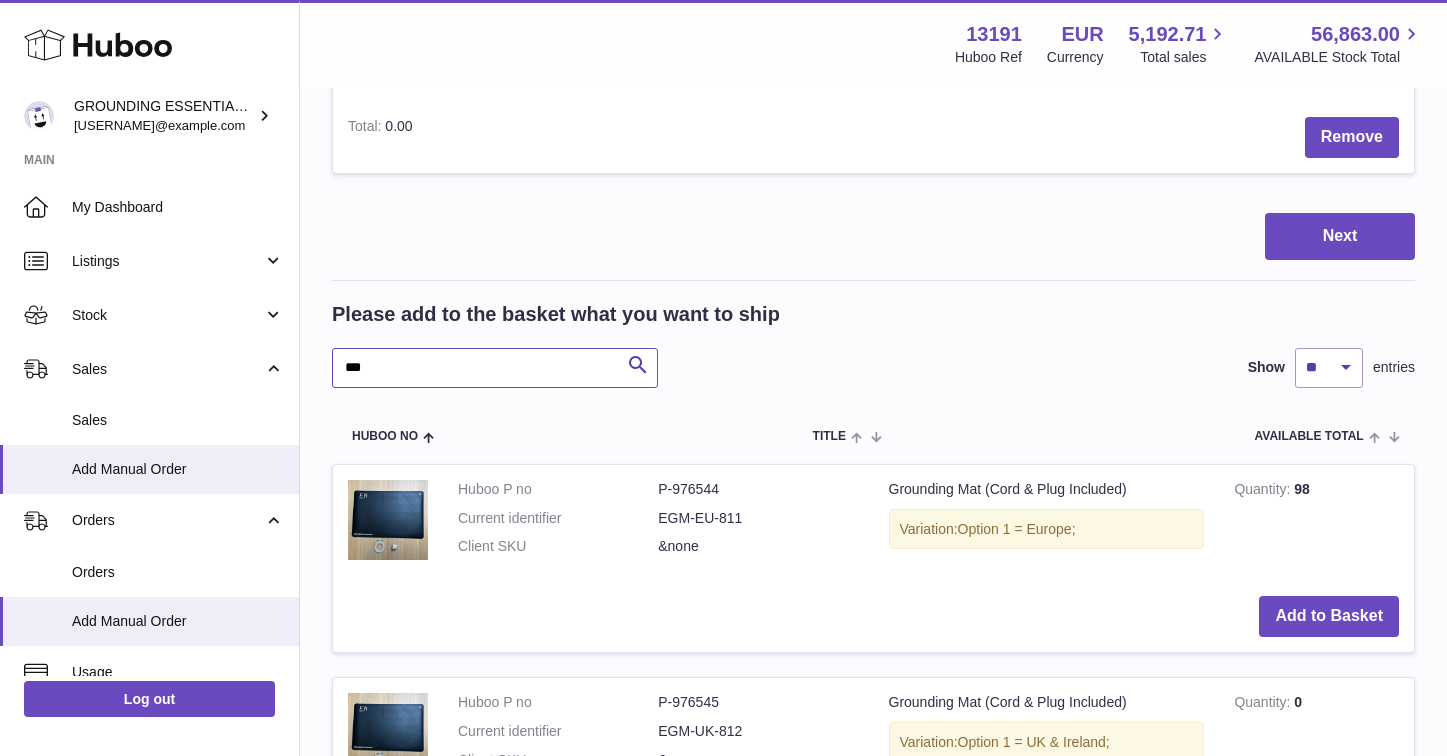 scroll, scrollTop: 288, scrollLeft: 0, axis: vertical 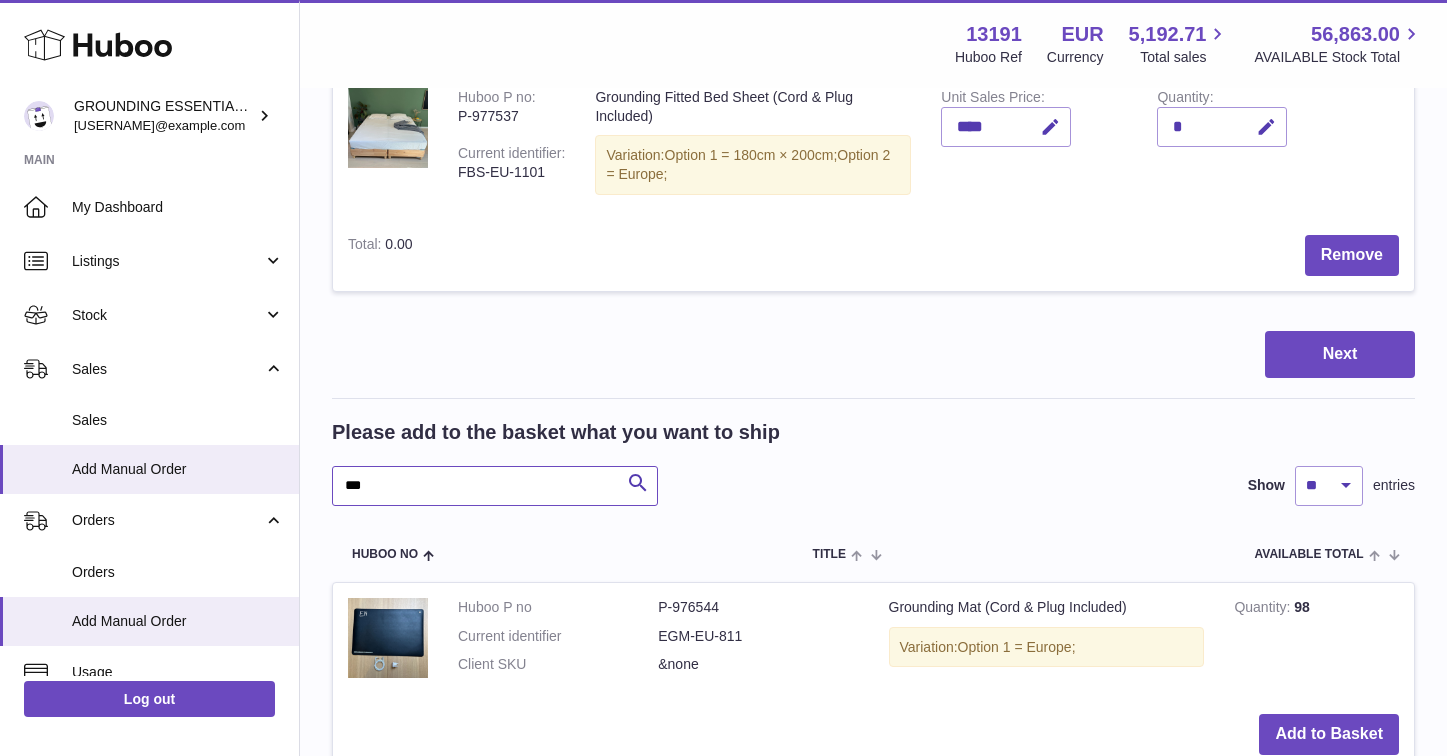 click on "***" at bounding box center [495, 486] 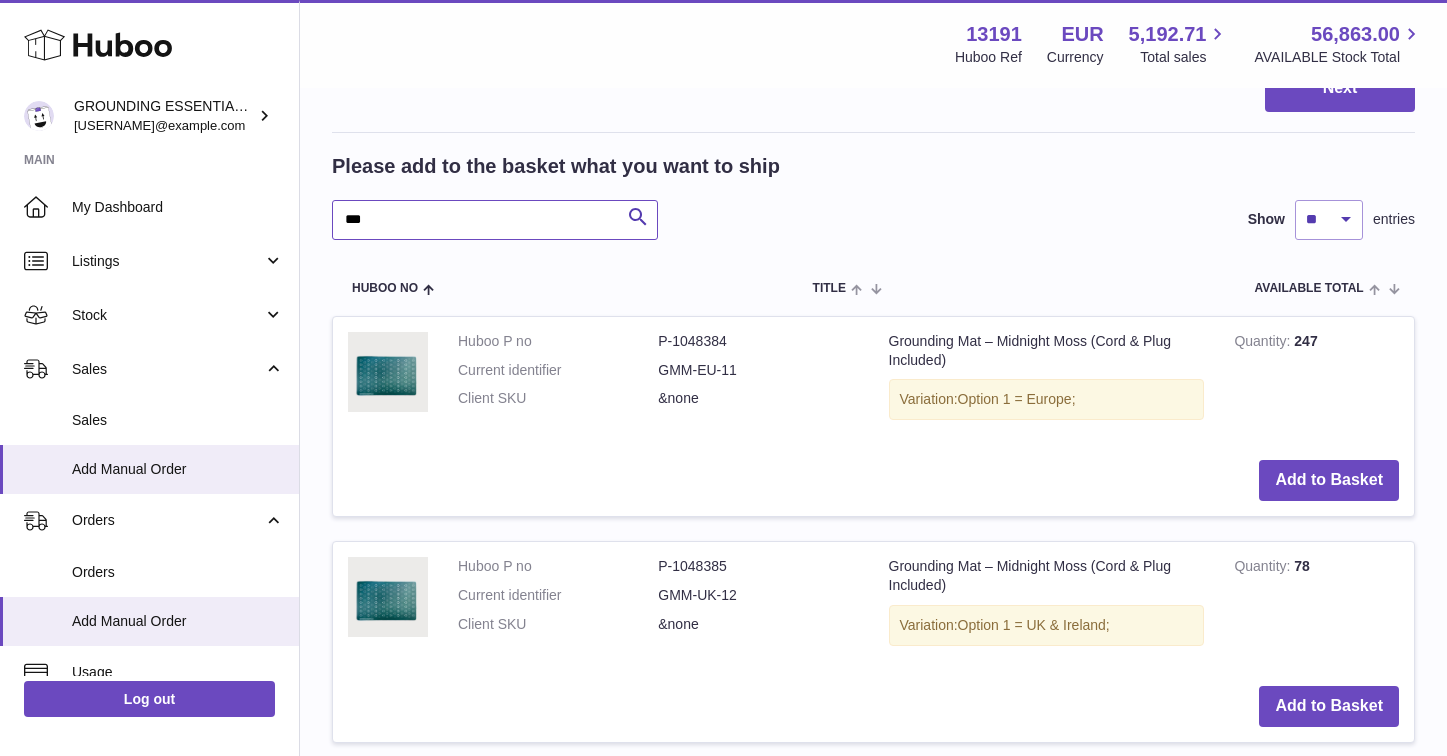 scroll, scrollTop: 665, scrollLeft: 0, axis: vertical 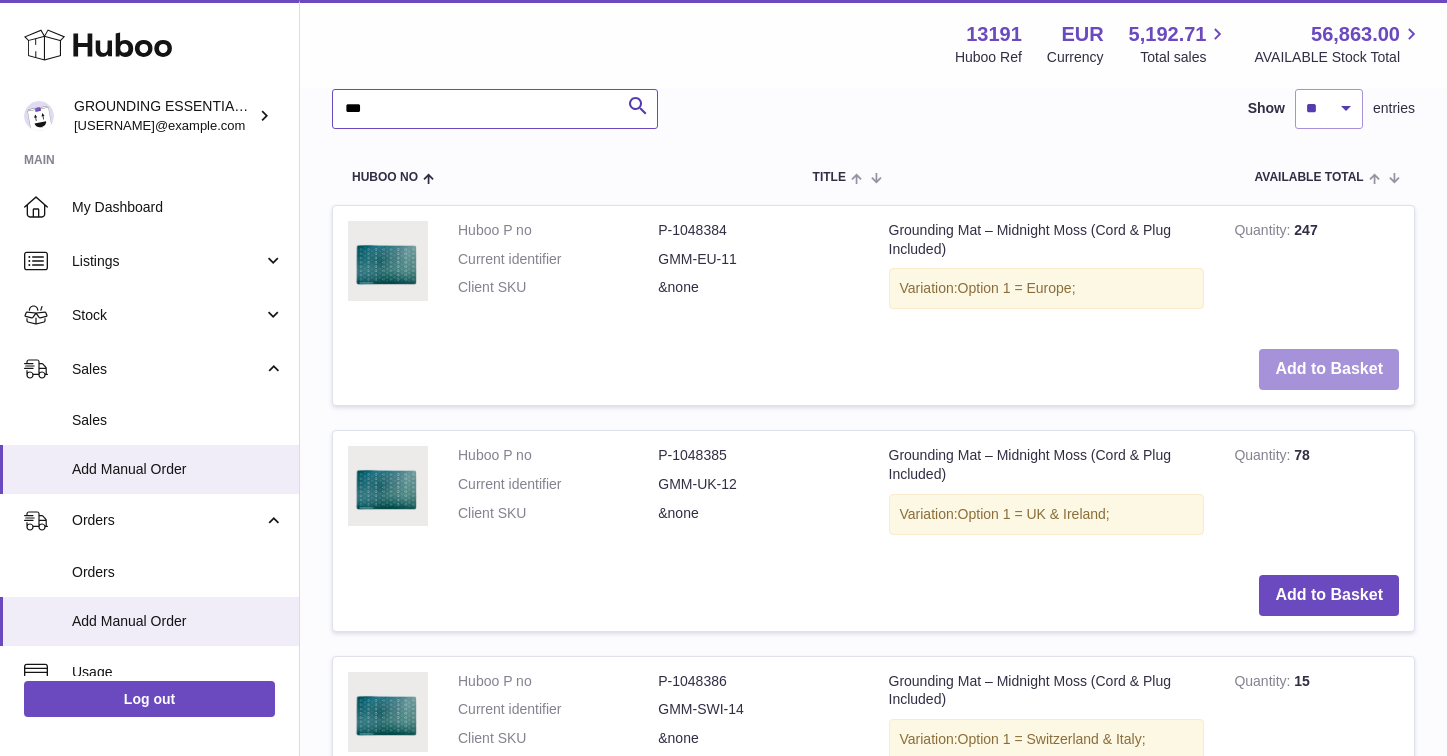 type on "***" 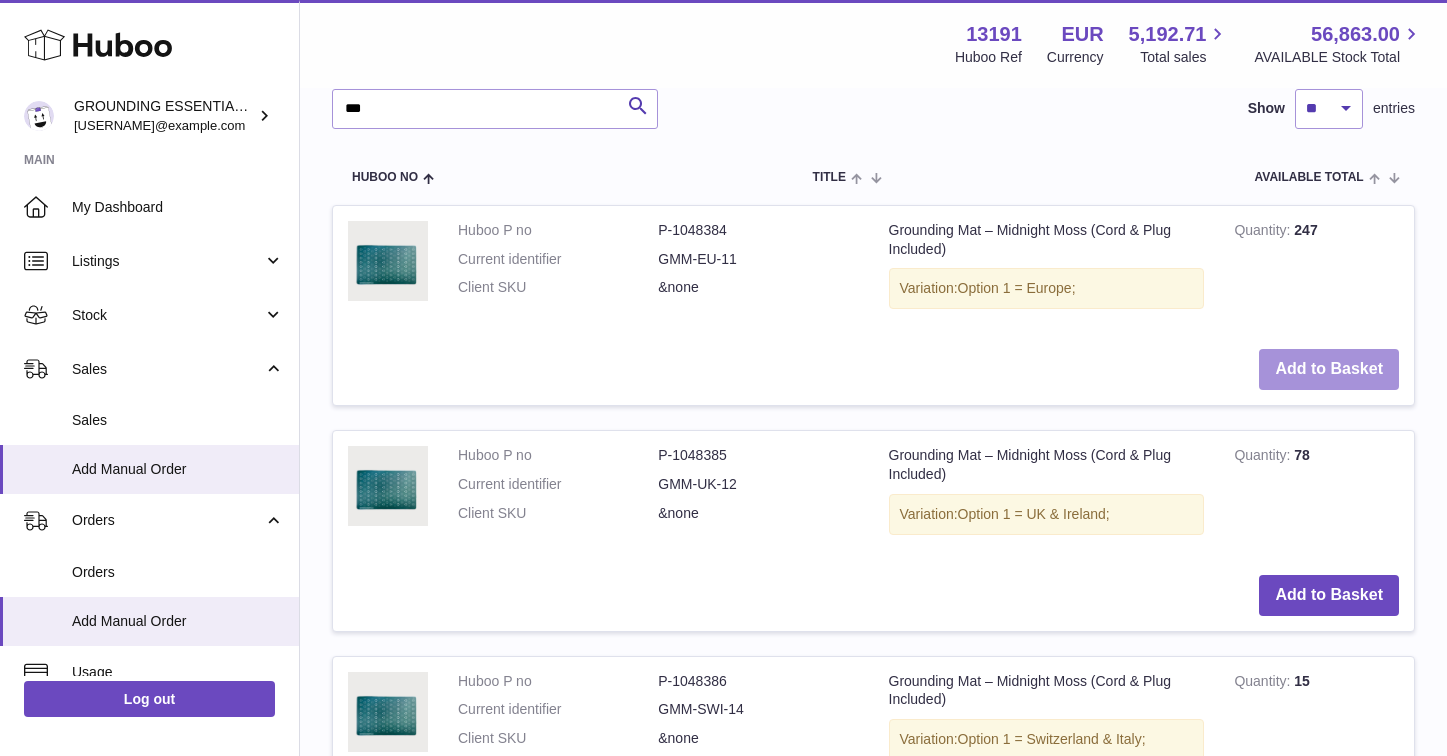click on "Add to Basket" at bounding box center [1329, 369] 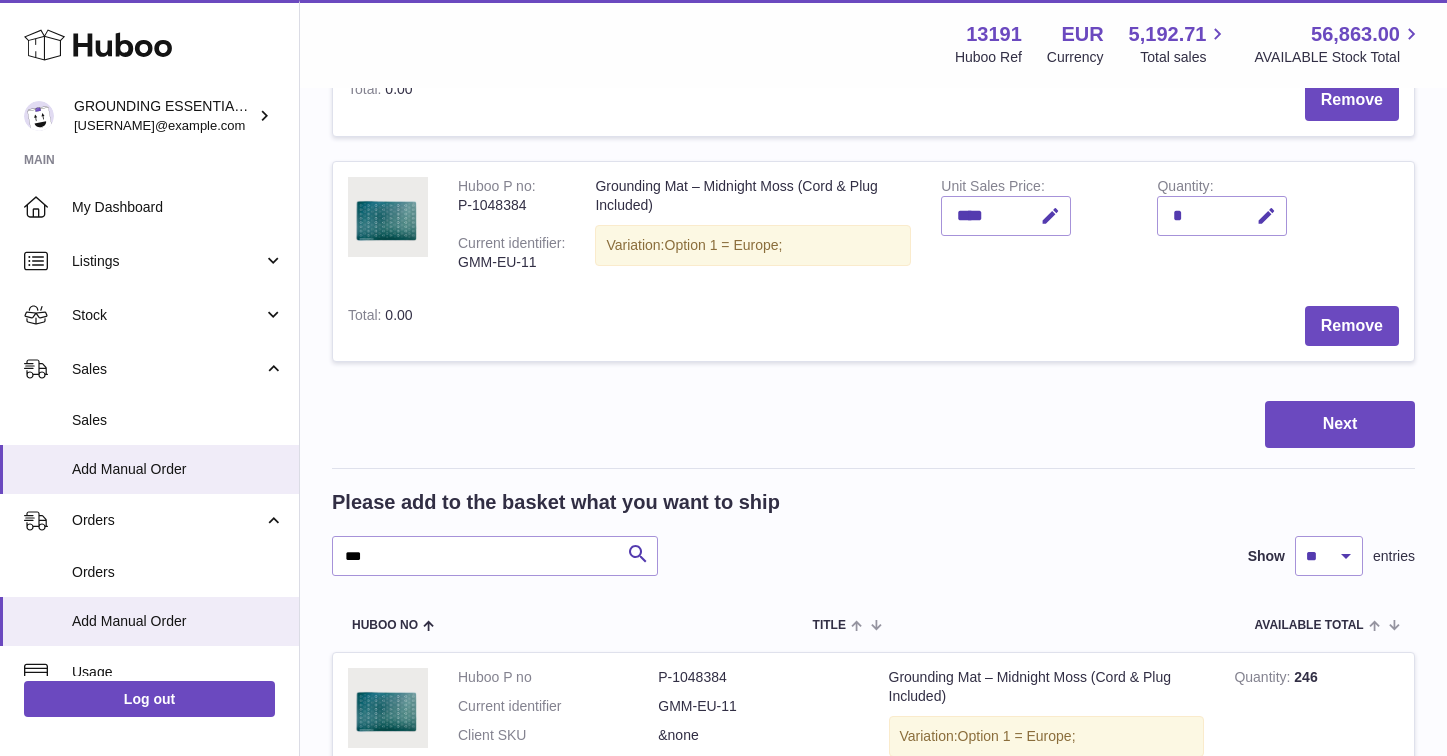 scroll, scrollTop: 295, scrollLeft: 0, axis: vertical 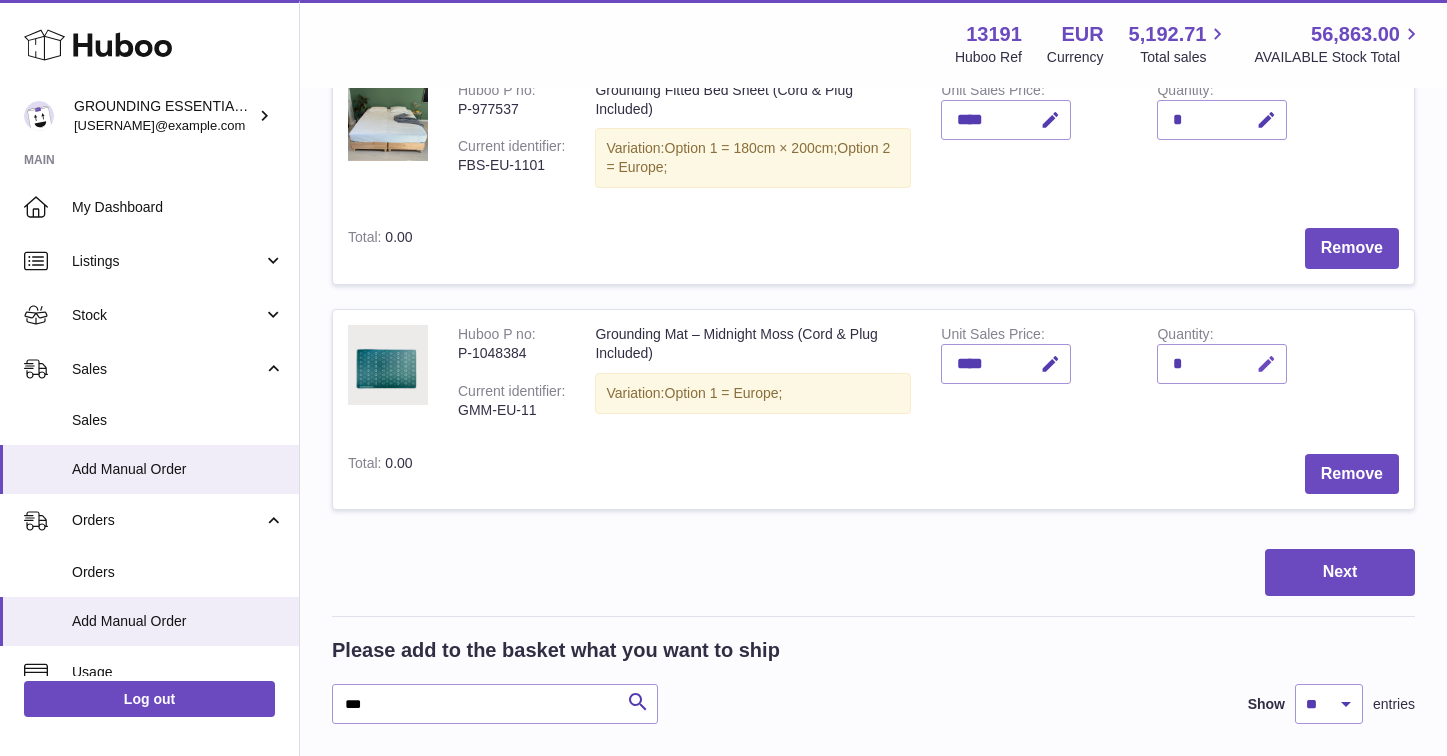 click at bounding box center [1263, 364] 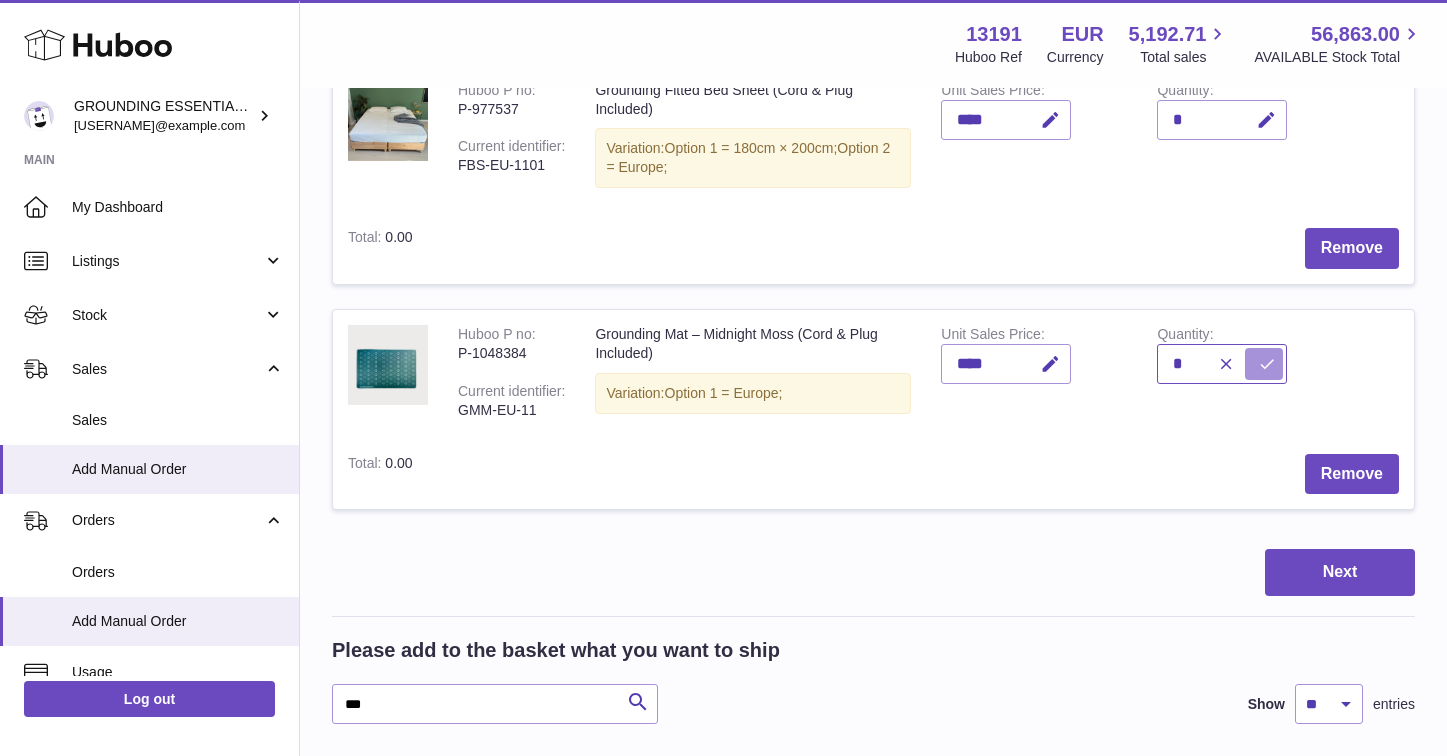 type on "*" 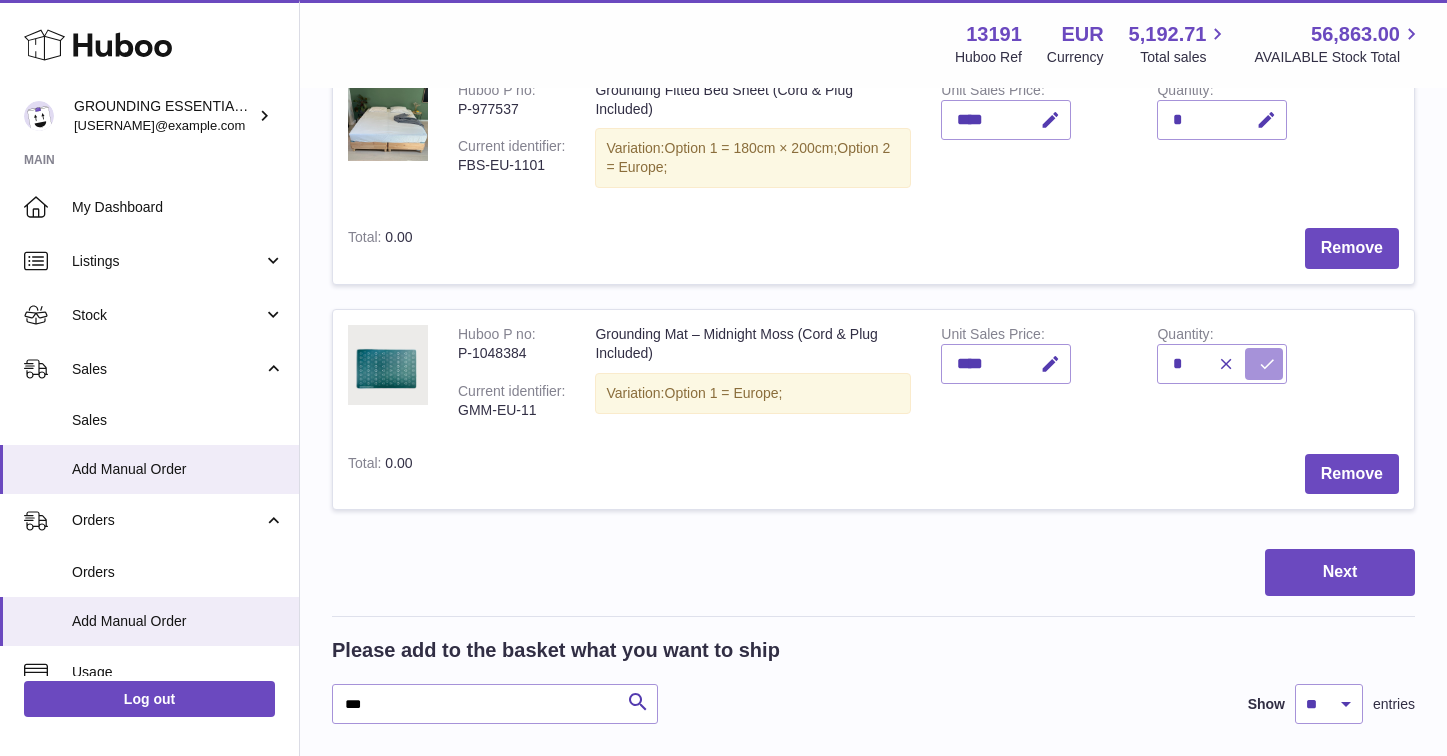 click at bounding box center [1264, 364] 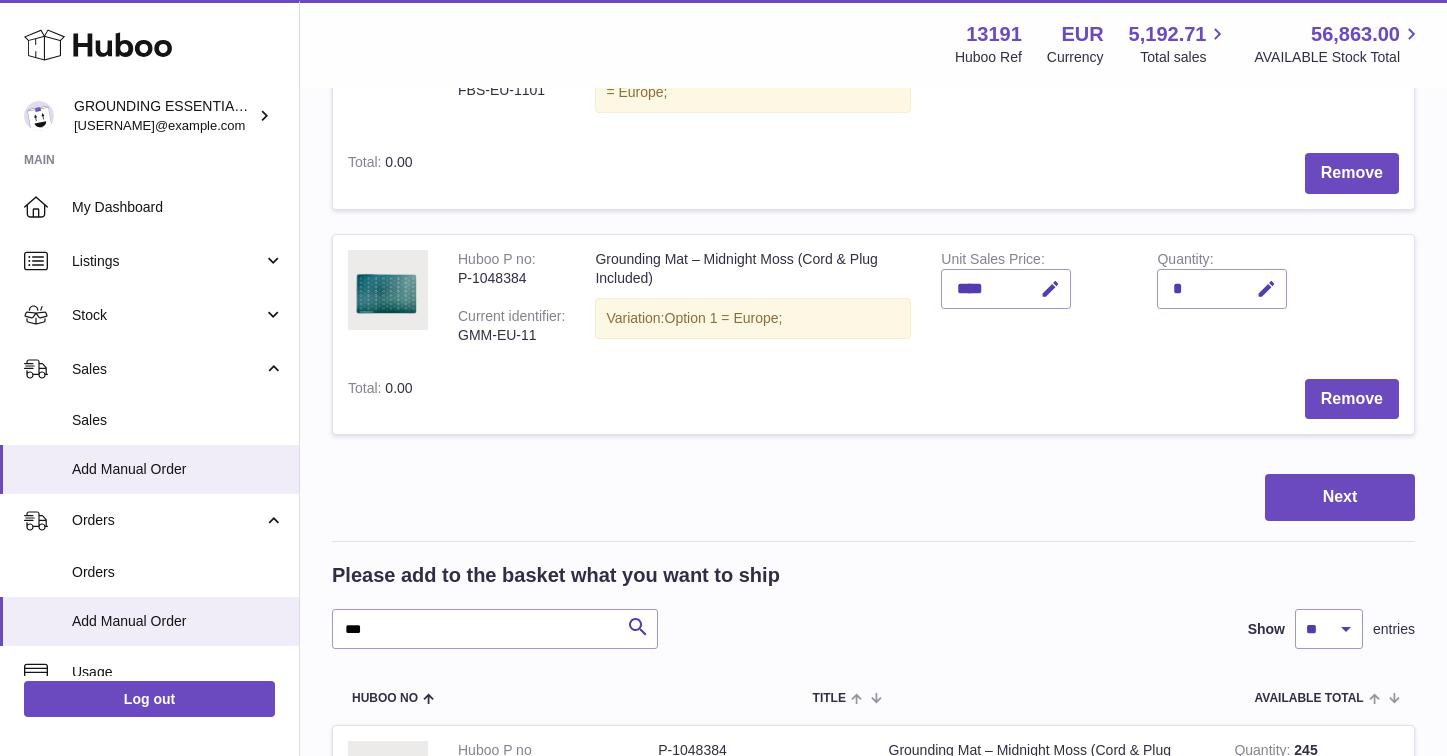 scroll, scrollTop: 487, scrollLeft: 0, axis: vertical 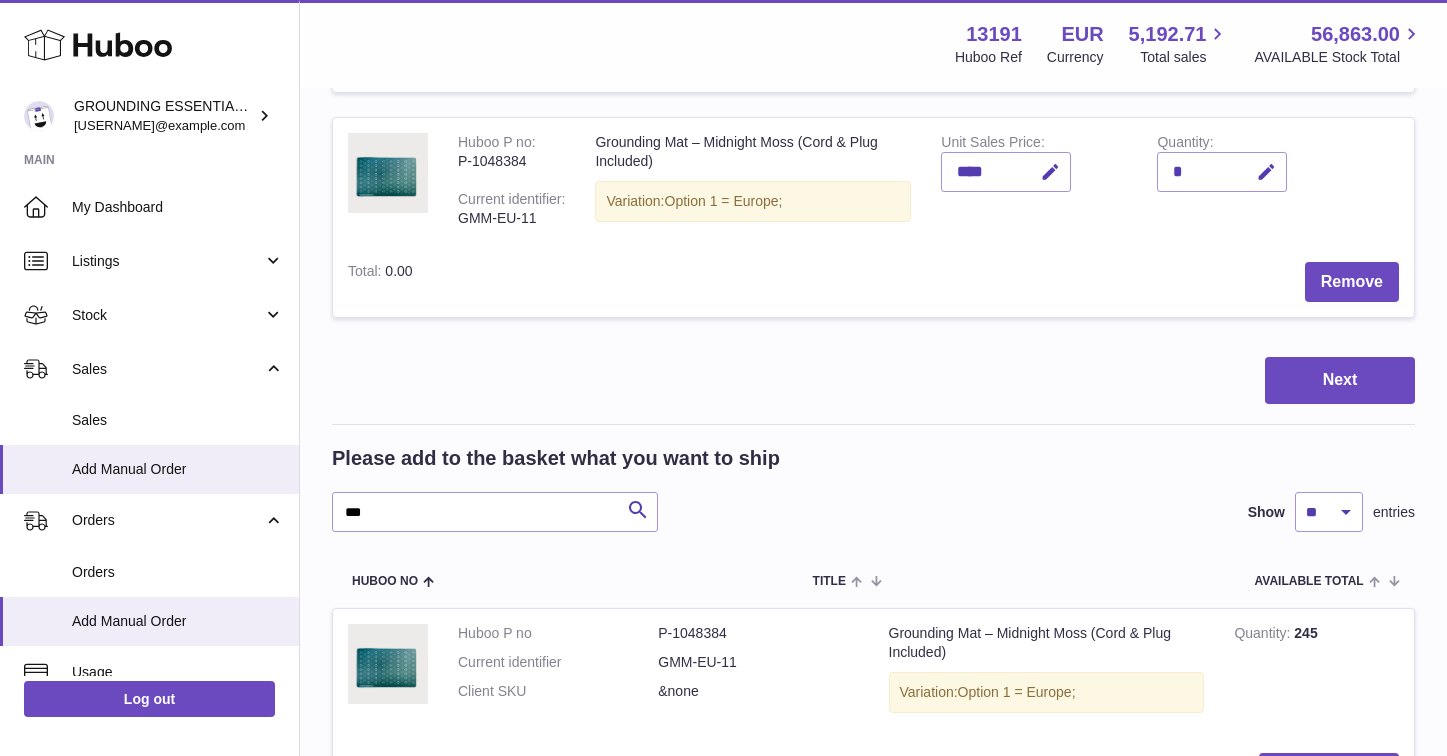 click on "Please add to the basket what you want to ship   ***     Search
Show
** ** ** ***
entries
Huboo no       Title
AVAILABLE Total
Action
Huboo P no   P-1048384   Current identifier   GMM-EU-11     Client SKU   &none
Grounding Mat – Midnight Moss (Cord & Plug Included)
Variation:
Option 1 = Europe;
Quantity 245
Add to Basket
Huboo P no   P-1048385   Current identifier   GMM-UK-12     Client SKU   &none
Grounding Mat – Midnight Moss (Cord & Plug Included)
Variation:
Option 1 = UK & Ireland;
Quantity 78
Add to Basket
Huboo P no   P-1048386   Current identifier   GMM-SWI-14     Client SKU   &none
Grounding Mat – Midnight Moss (Cord & Plug Included)
Quantity 15" at bounding box center (873, 977) 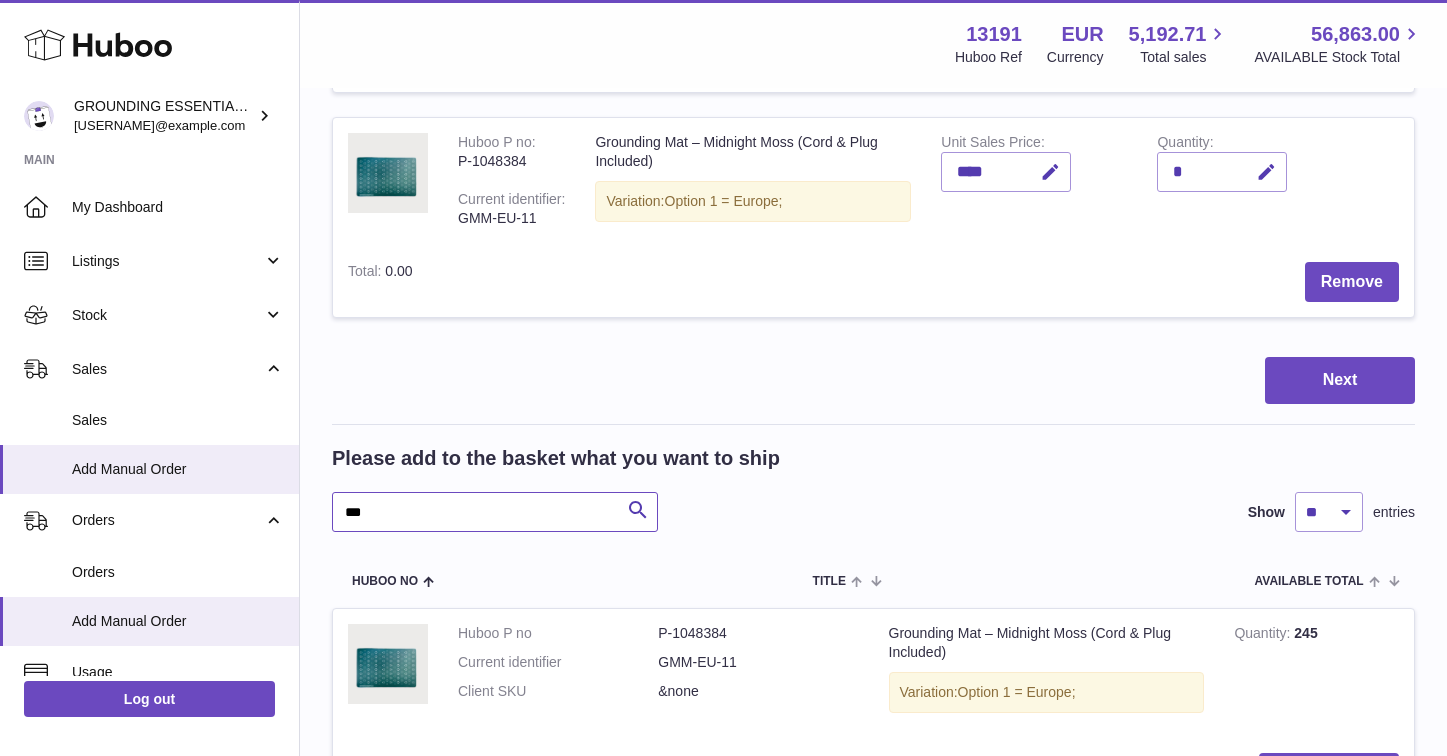 click on "***" at bounding box center (495, 512) 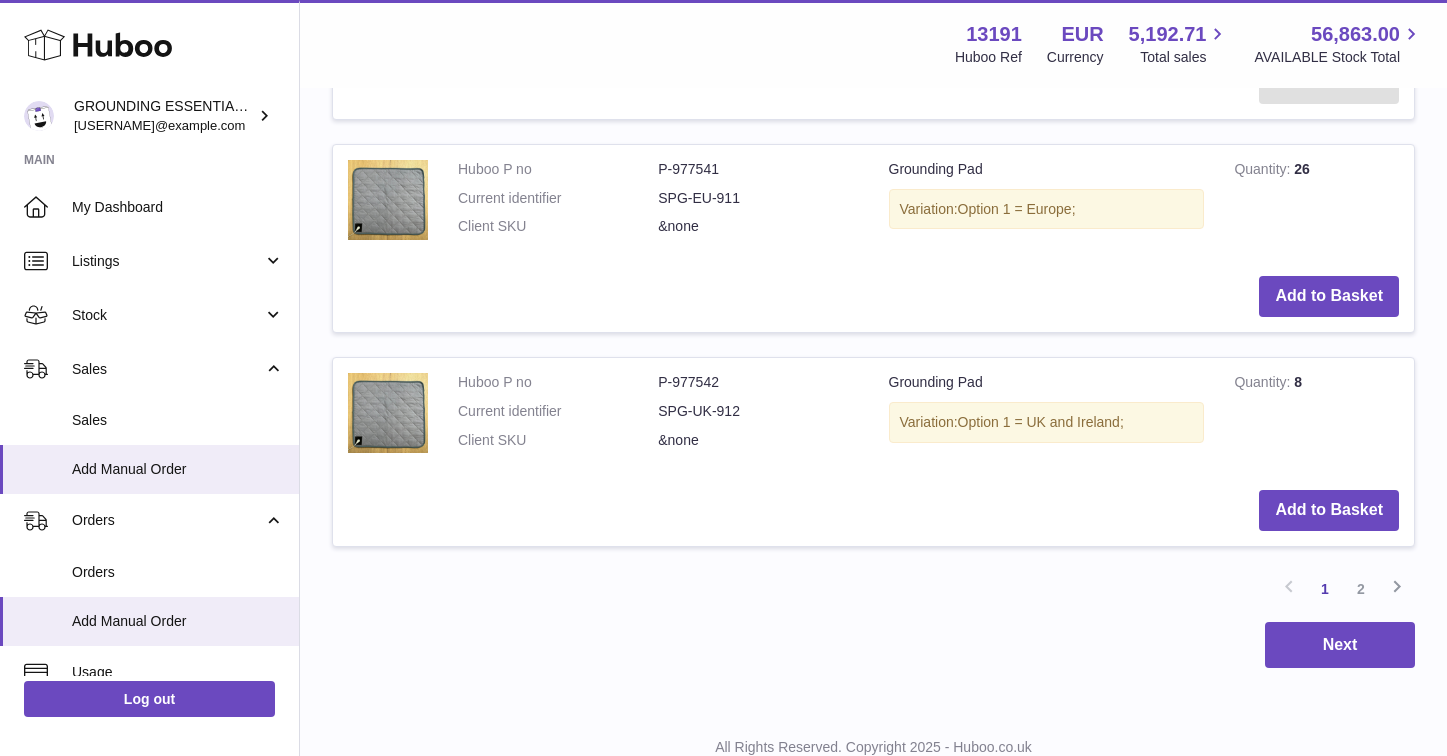 scroll, scrollTop: 2787, scrollLeft: 0, axis: vertical 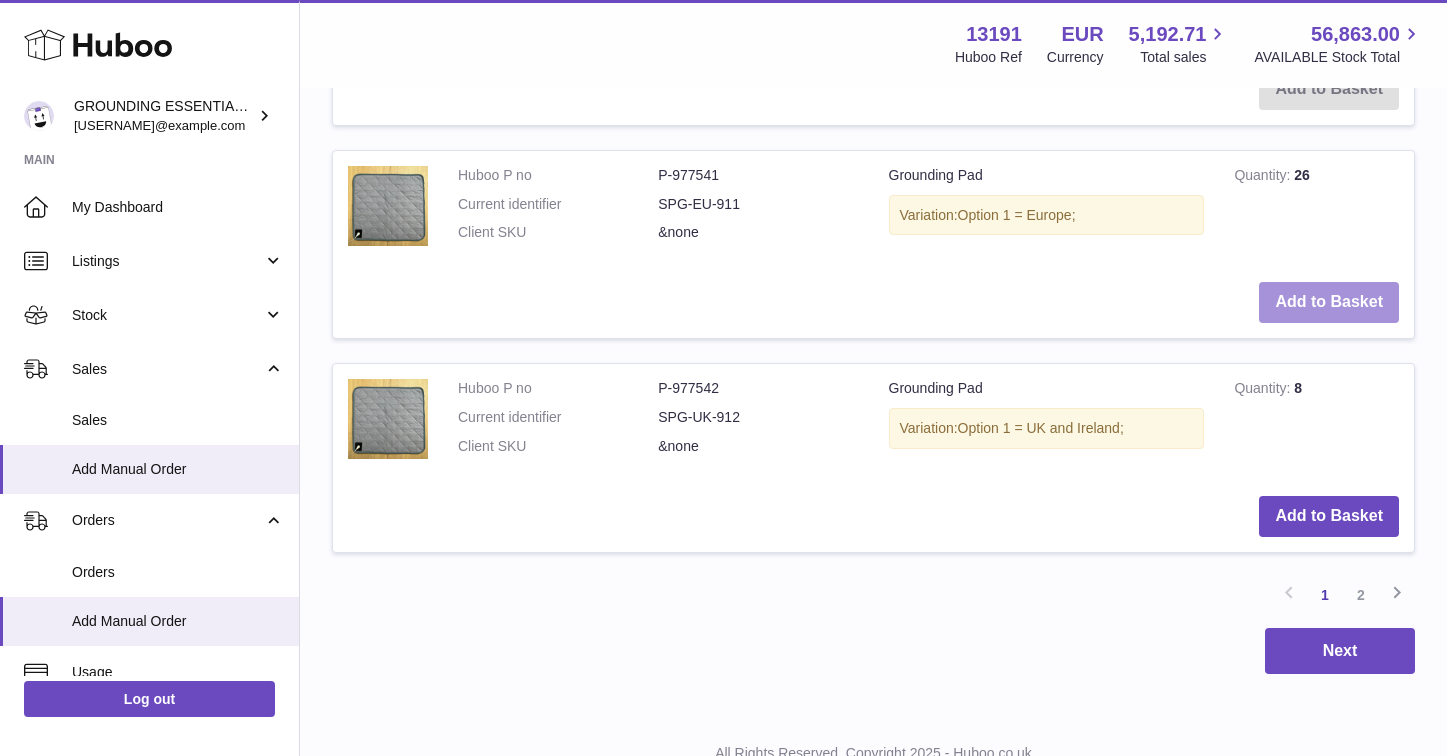 type on "***" 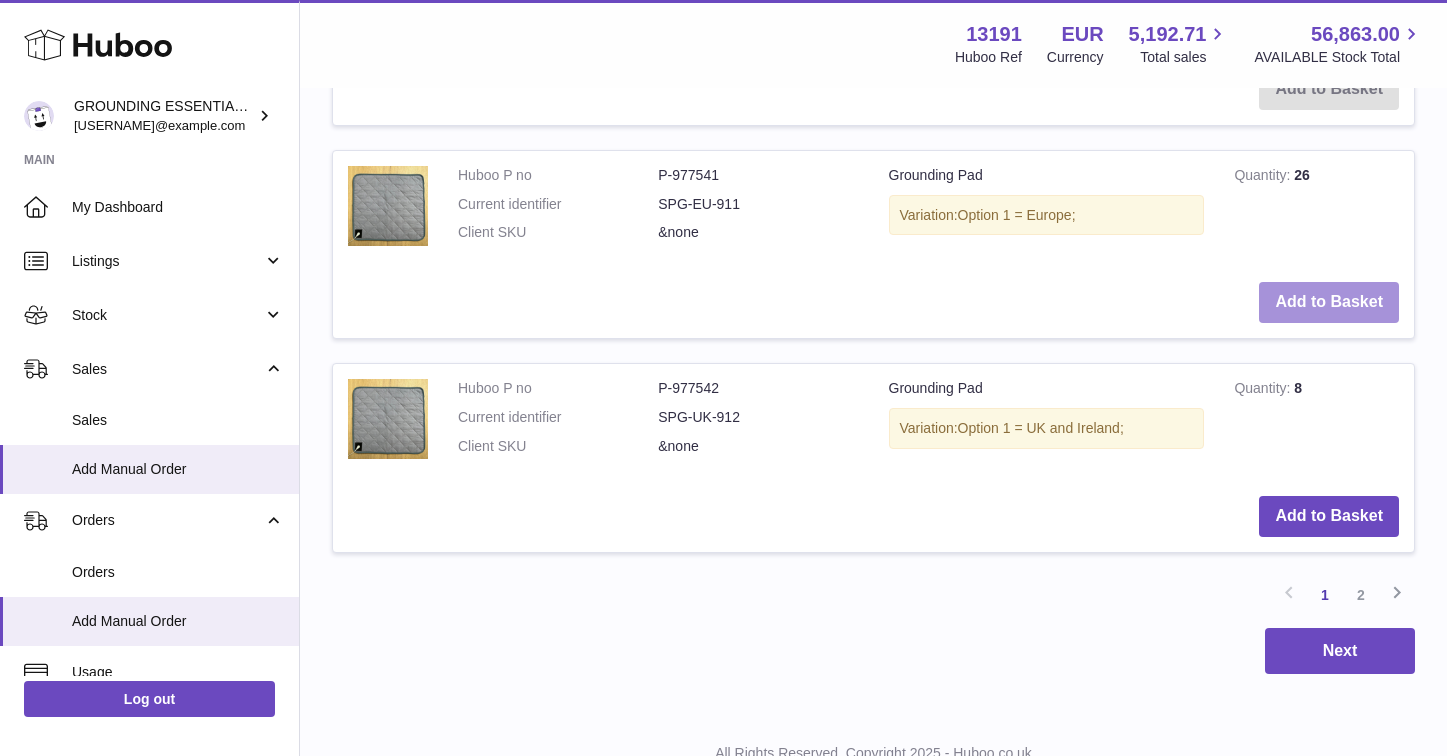 click on "Add to Basket" at bounding box center (1329, 302) 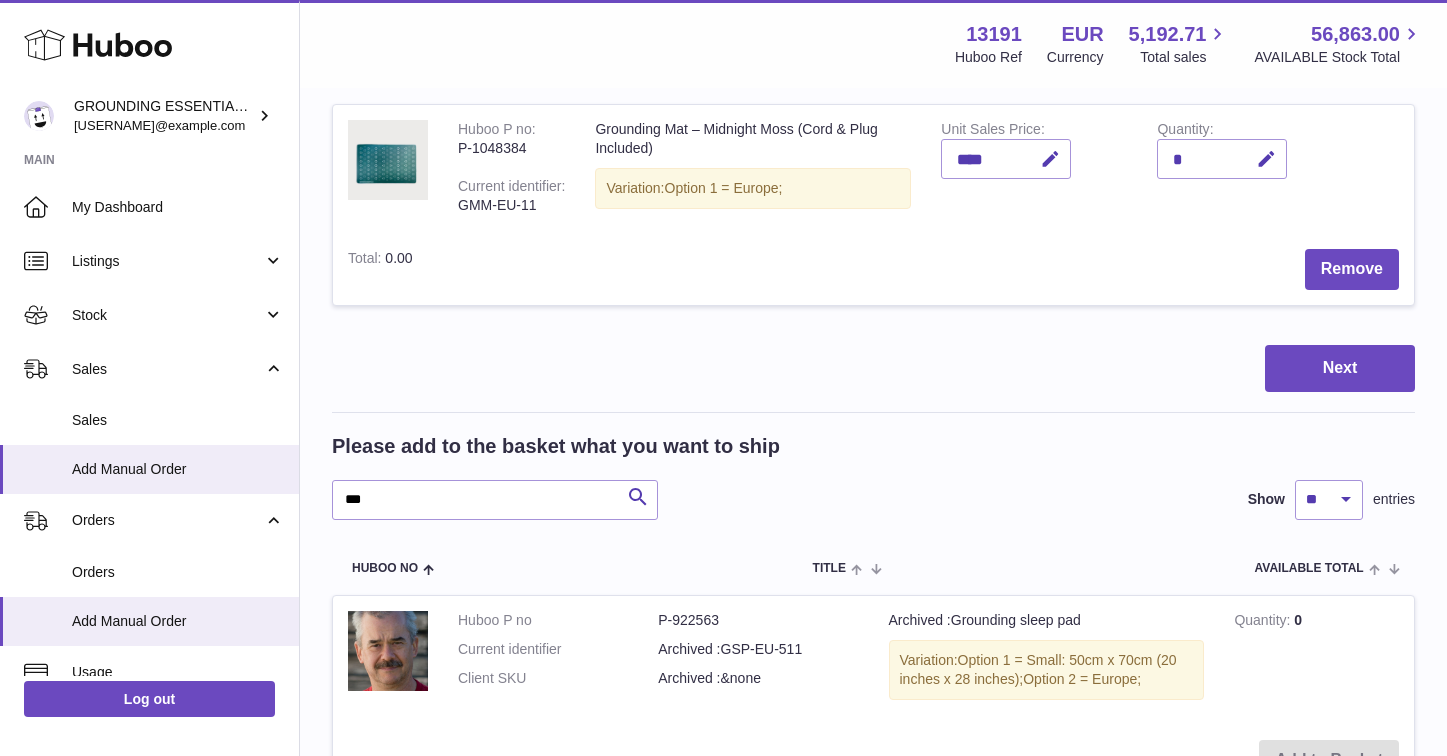 scroll, scrollTop: 767, scrollLeft: 0, axis: vertical 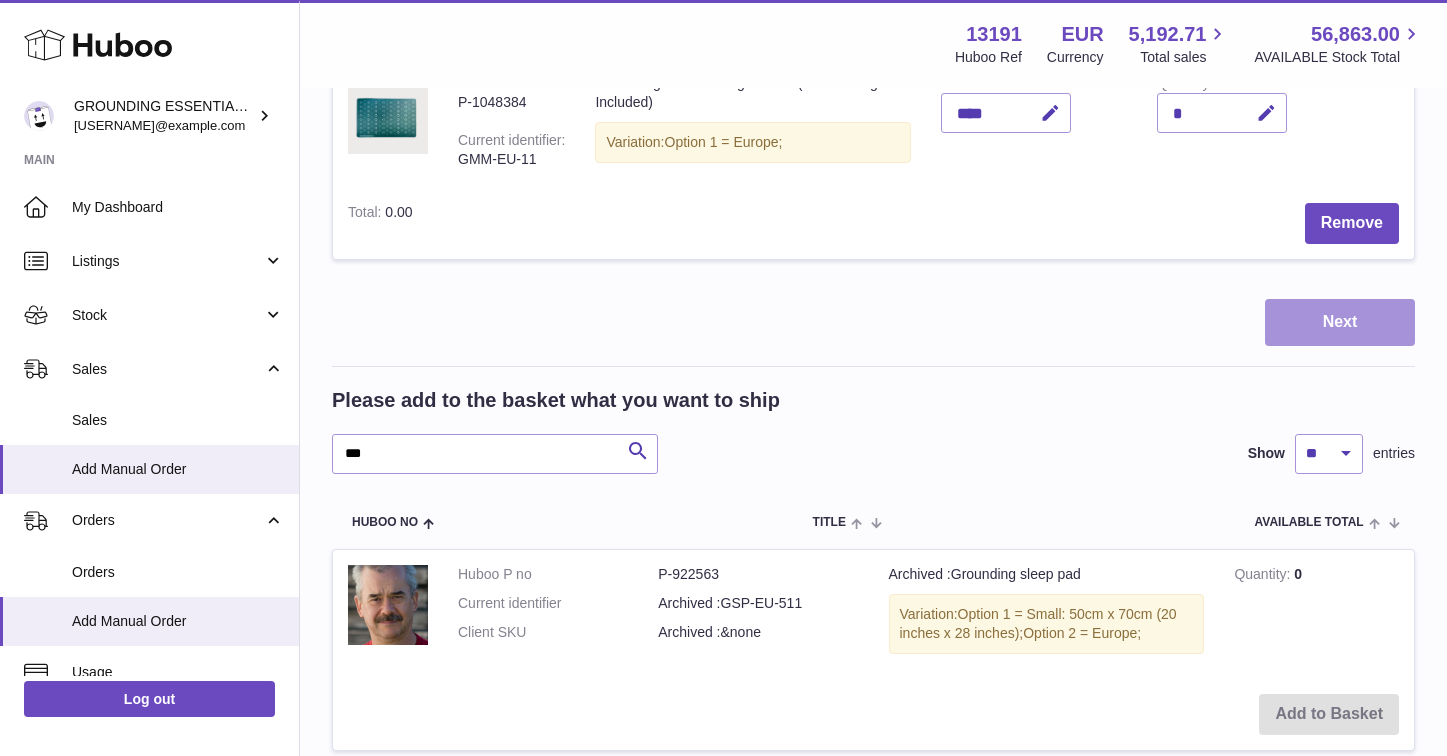 click on "Next" at bounding box center [1340, 322] 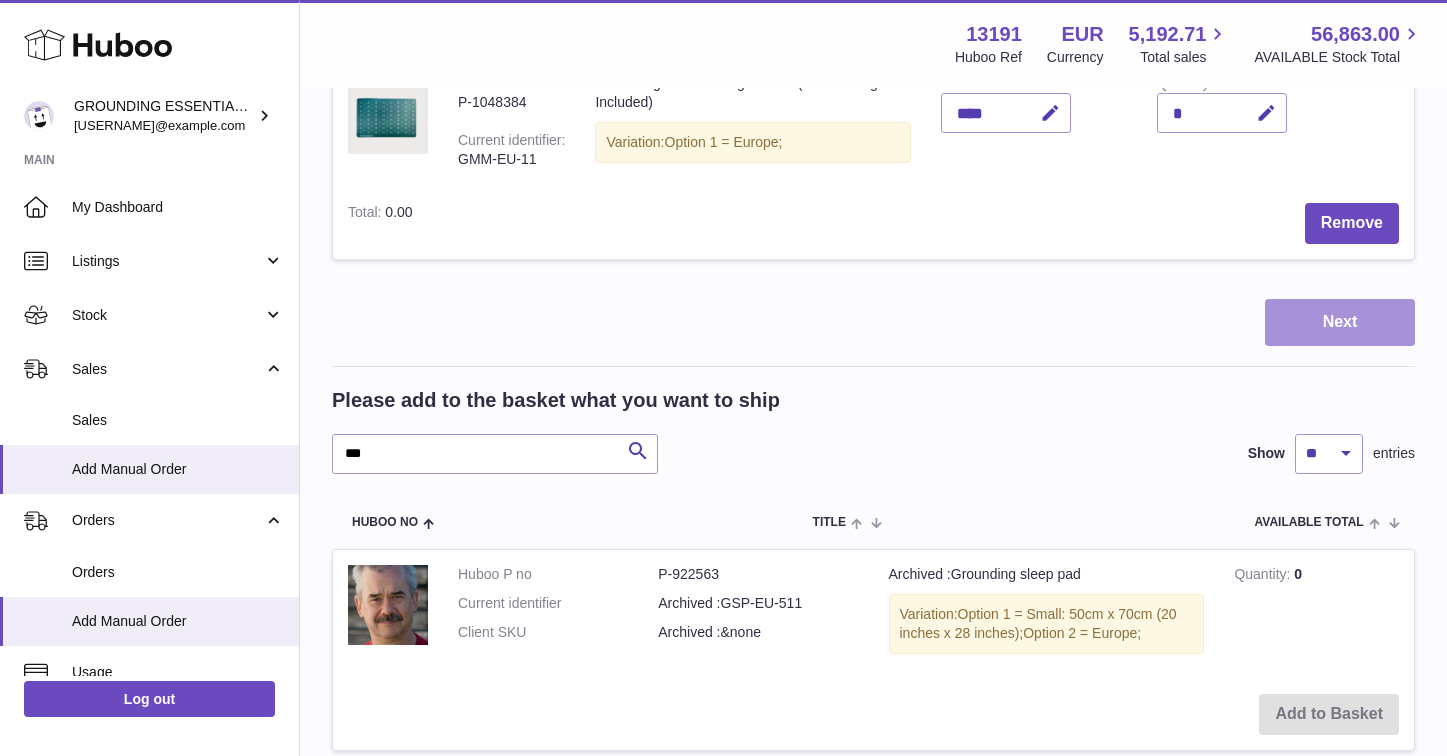 scroll, scrollTop: 0, scrollLeft: 0, axis: both 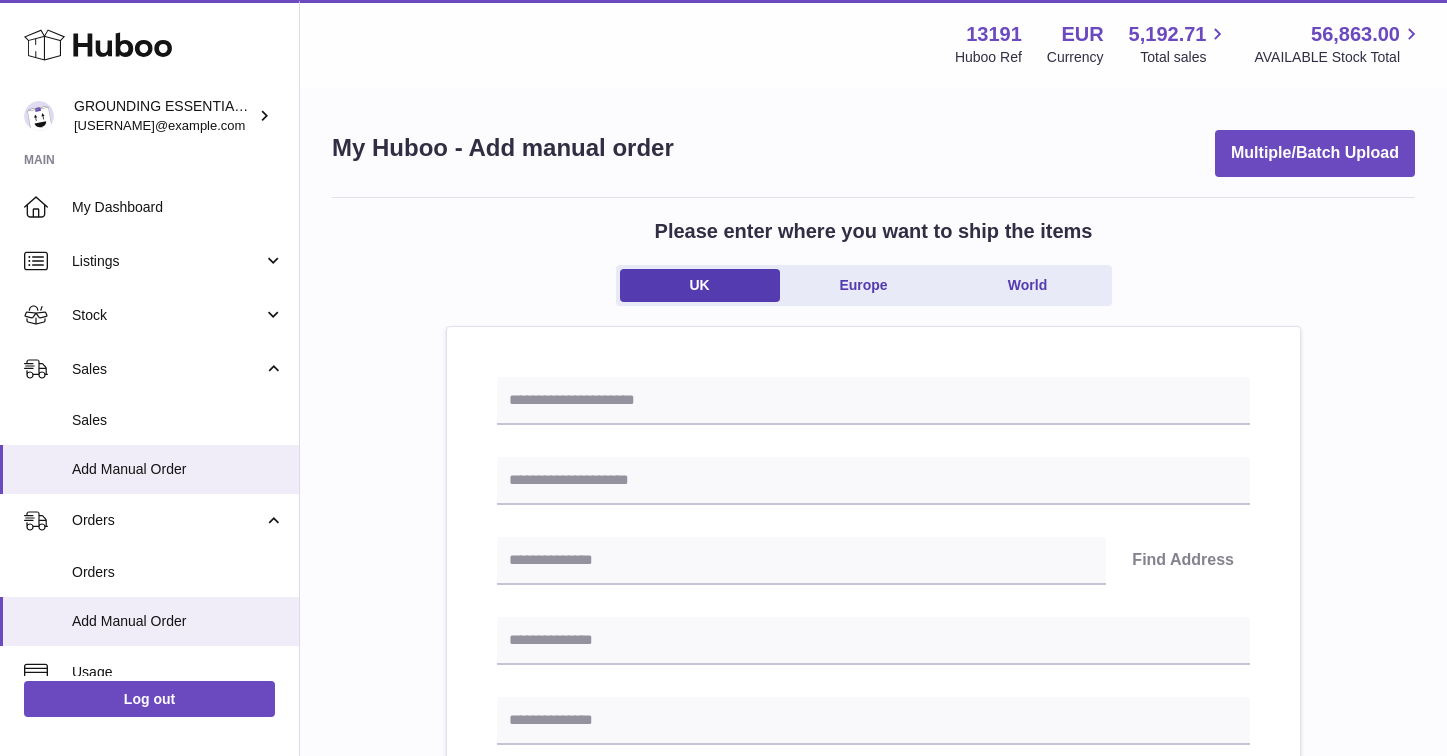 click on "UK
Europe
World" at bounding box center [864, 285] 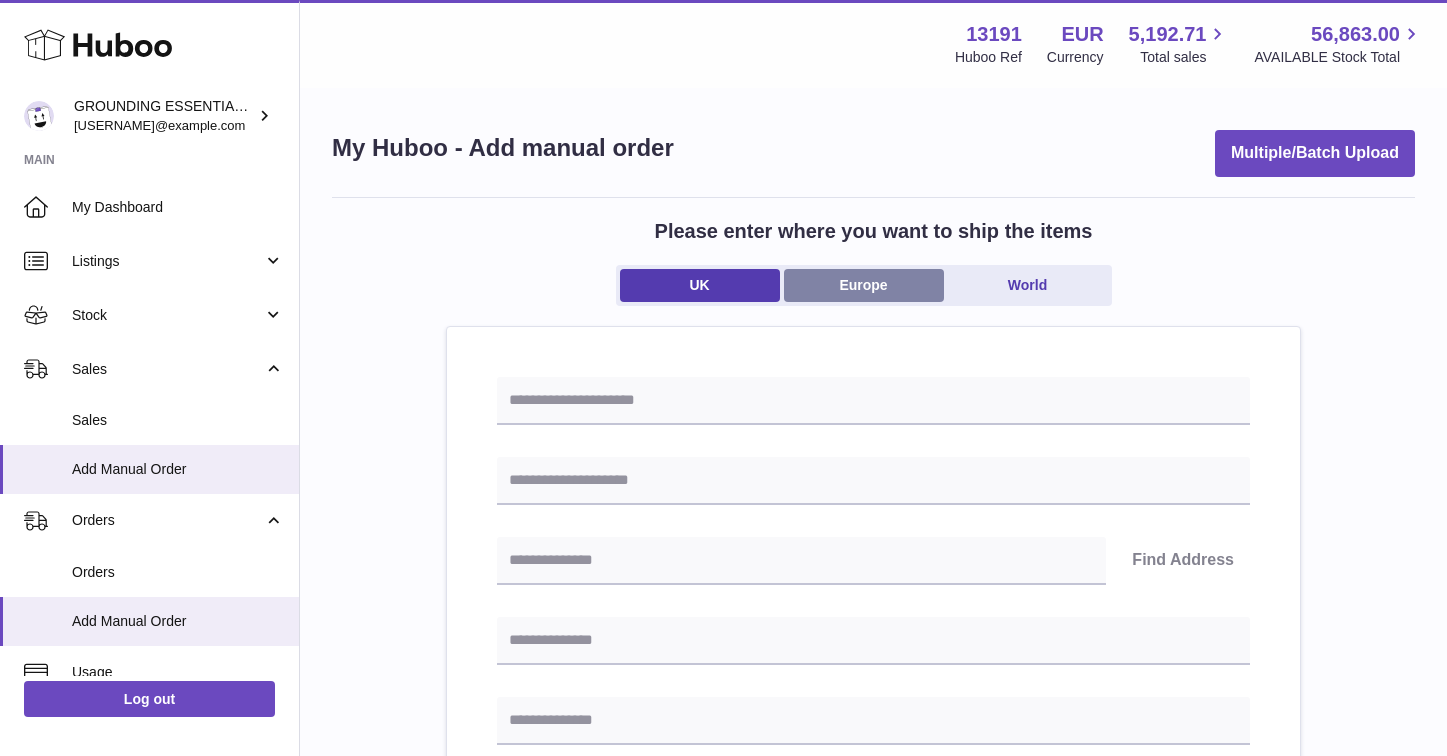 click on "Europe" at bounding box center (864, 285) 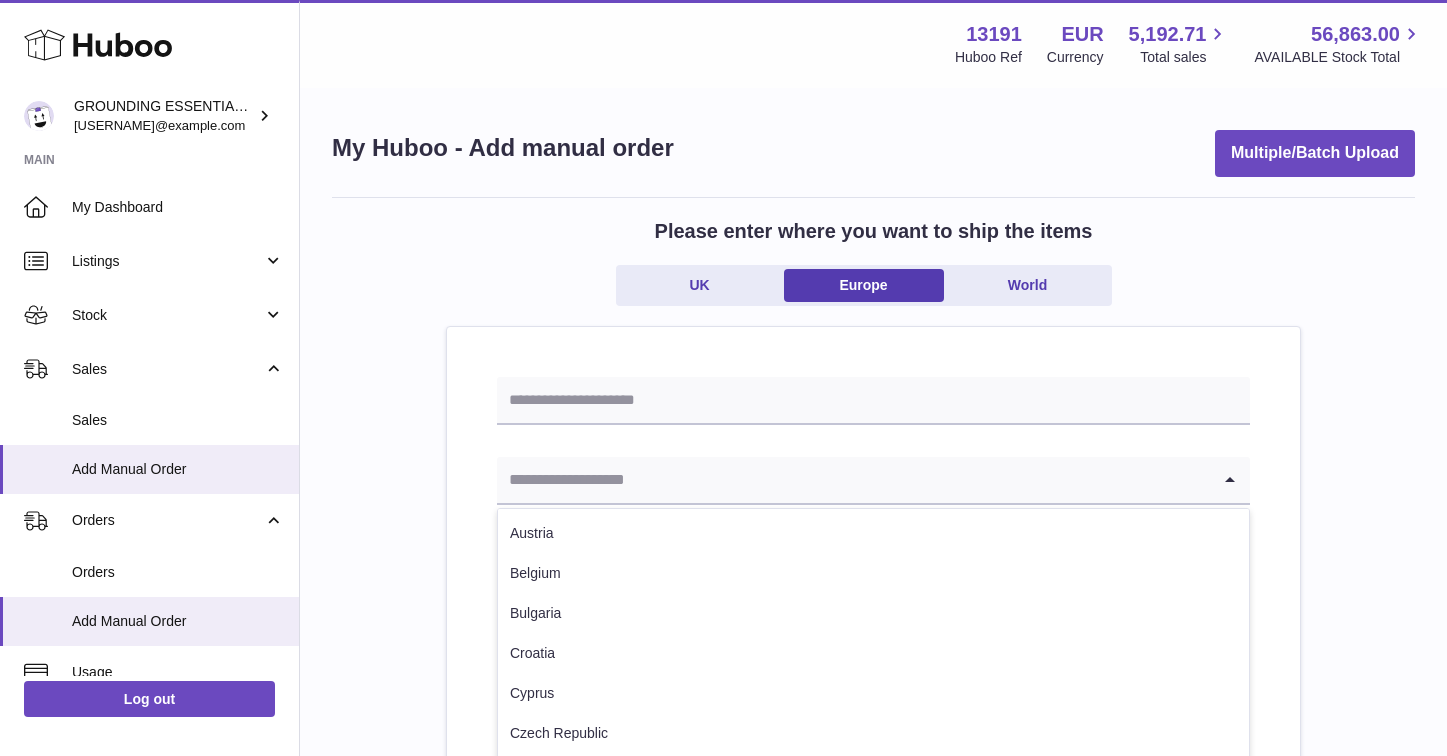 click at bounding box center (853, 480) 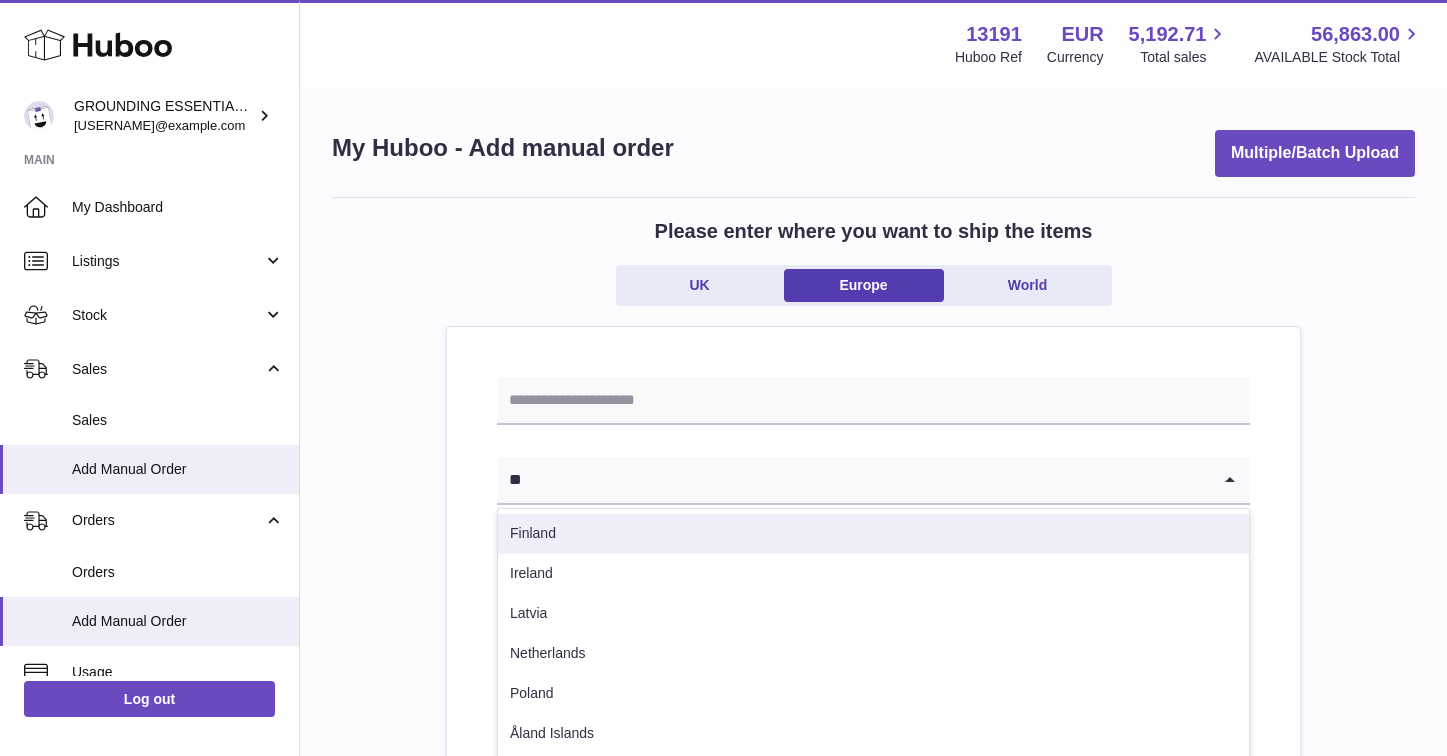 type on "*" 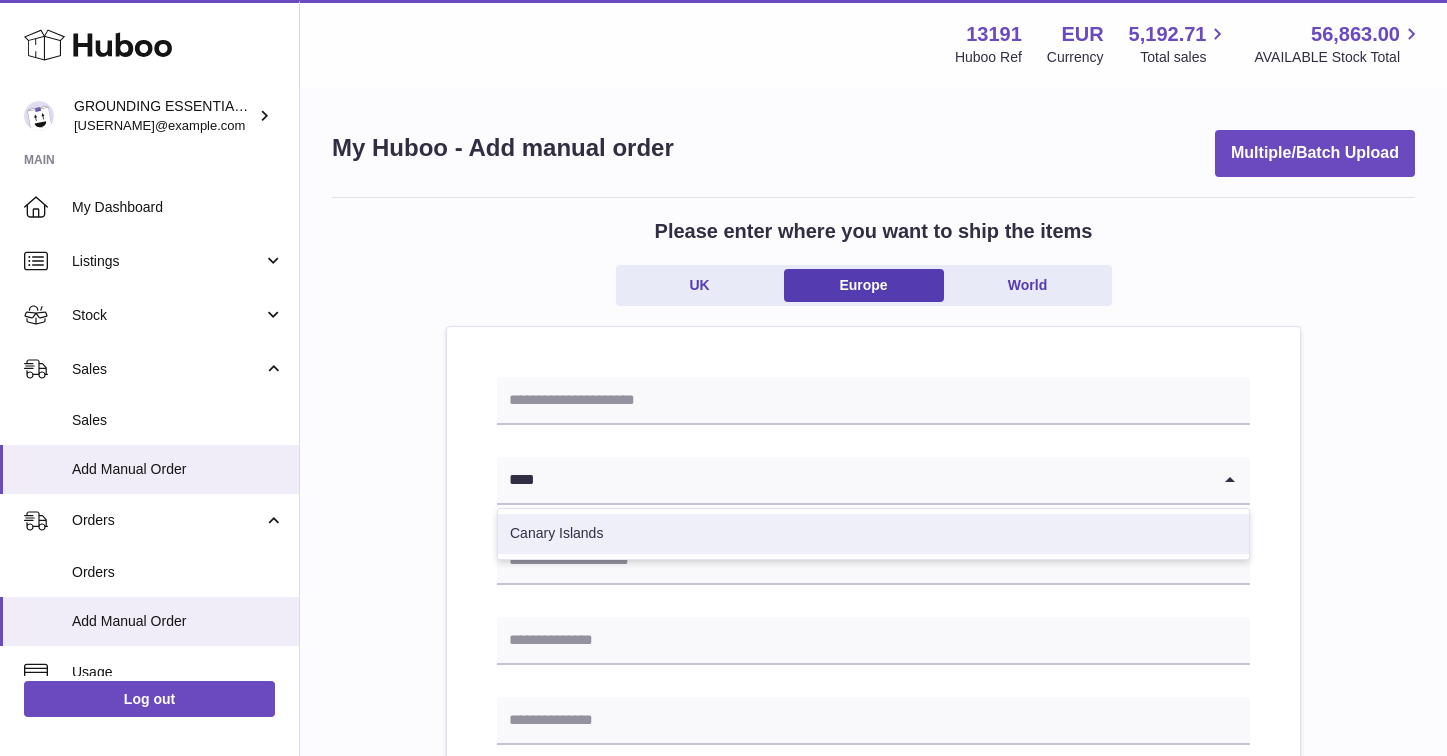 click on "Canary Islands" at bounding box center [873, 534] 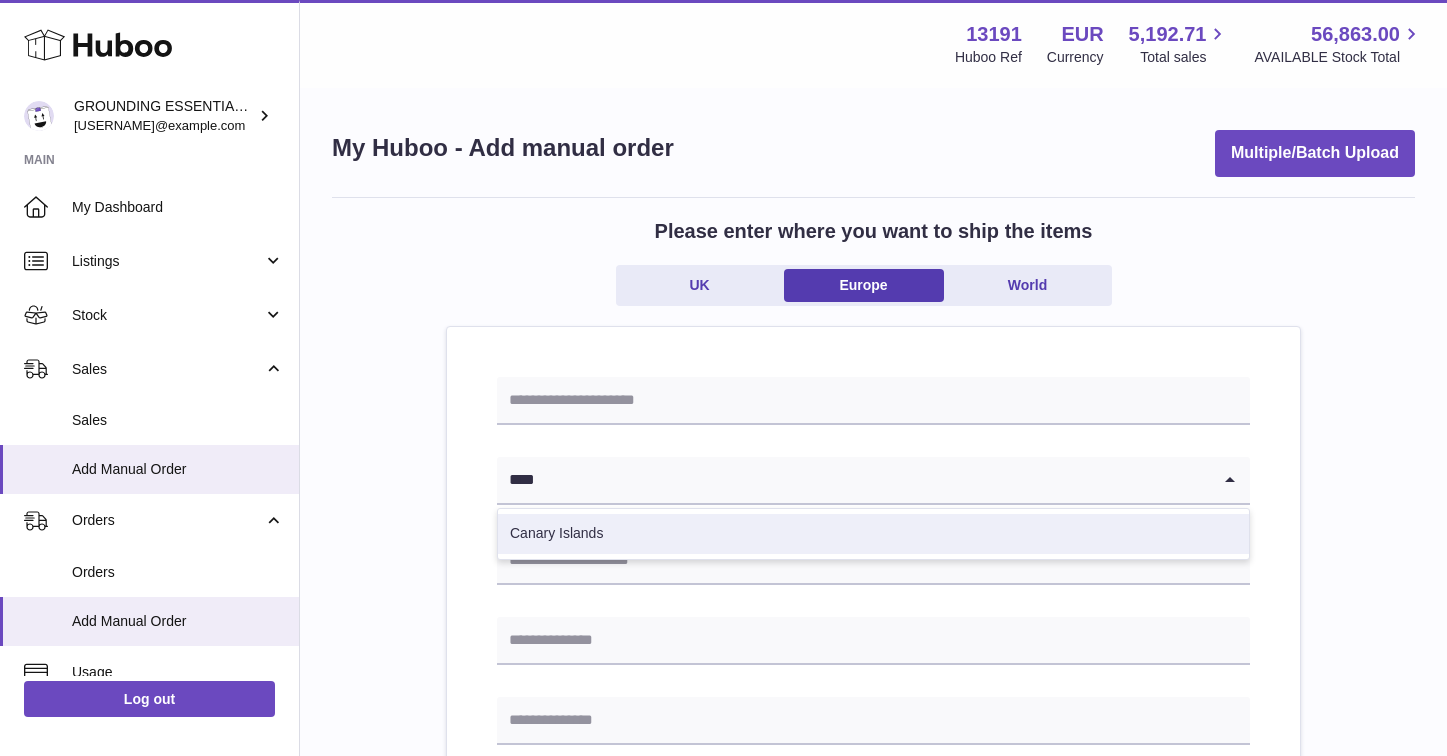 type on "****" 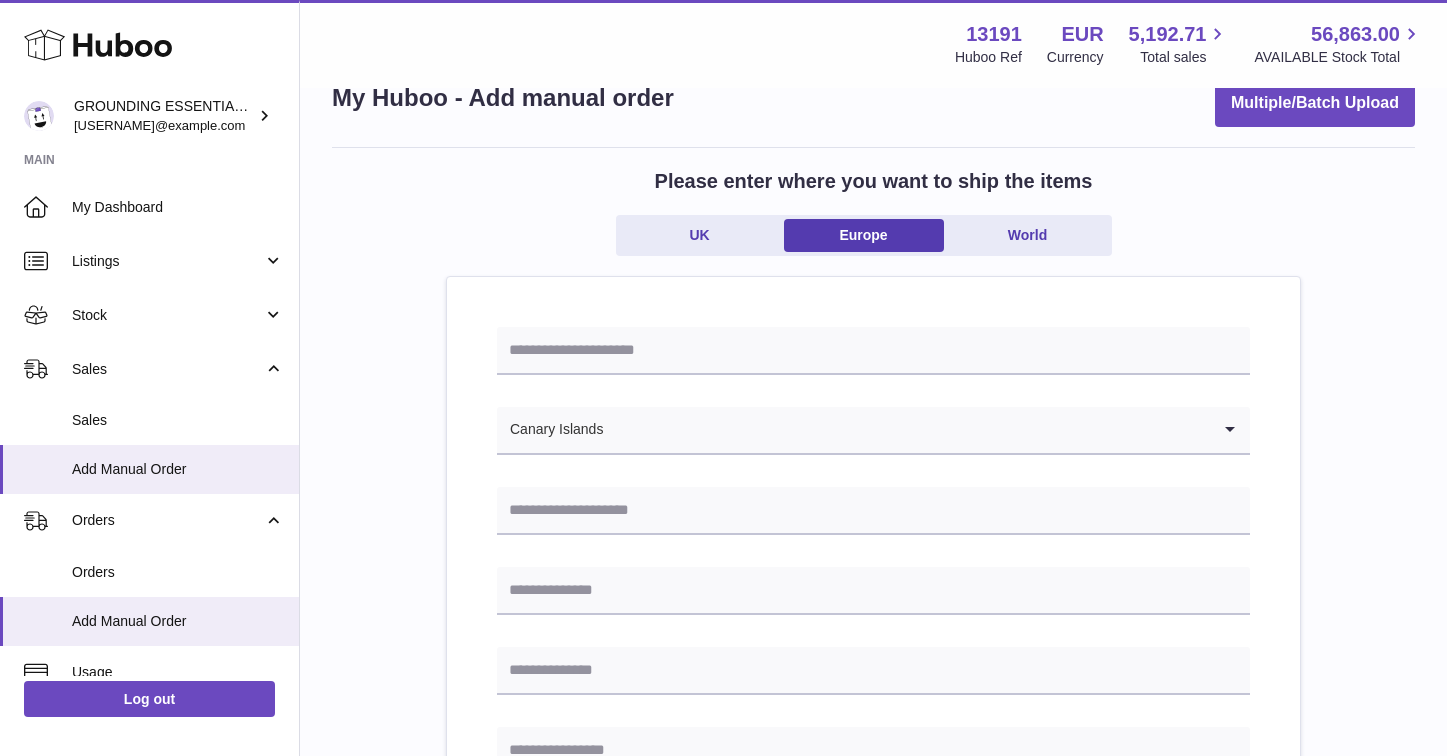 scroll, scrollTop: 100, scrollLeft: 0, axis: vertical 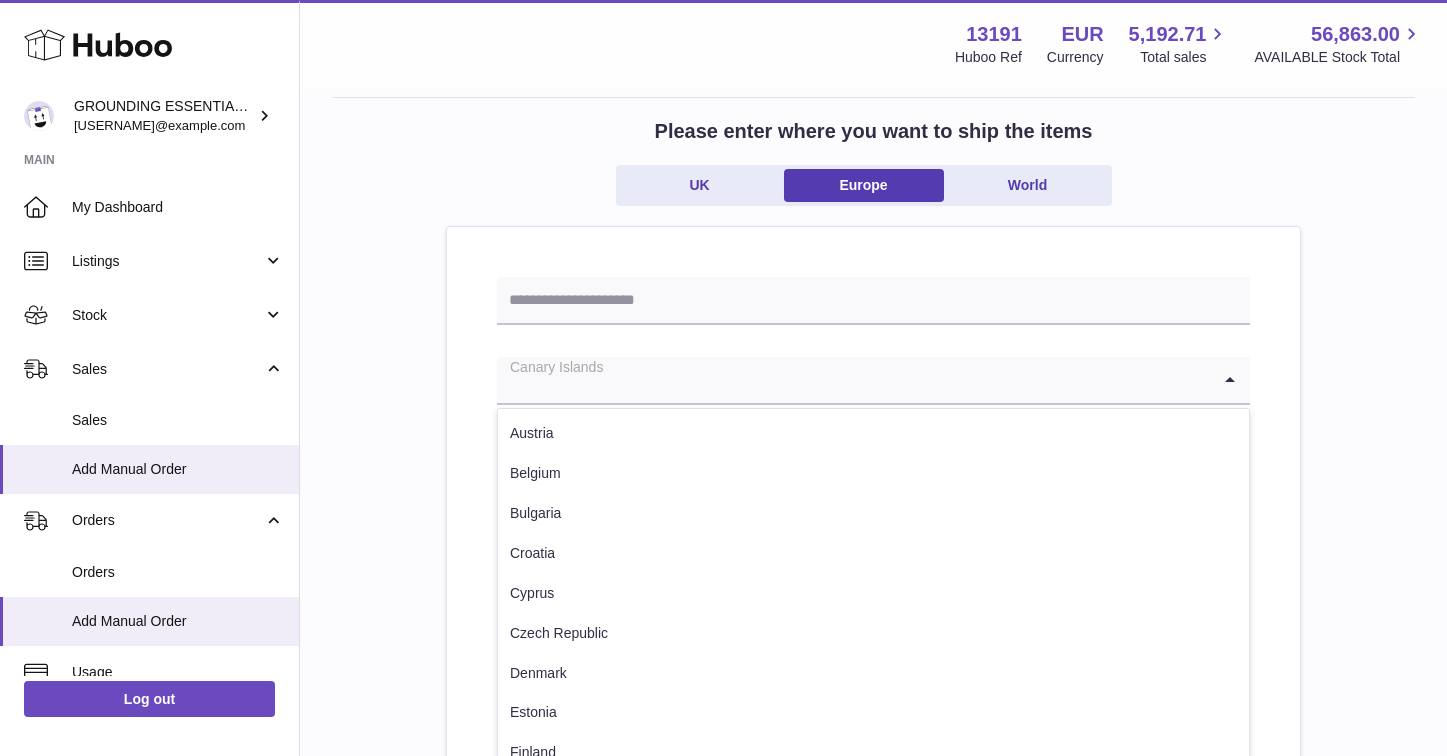 click at bounding box center [853, 380] 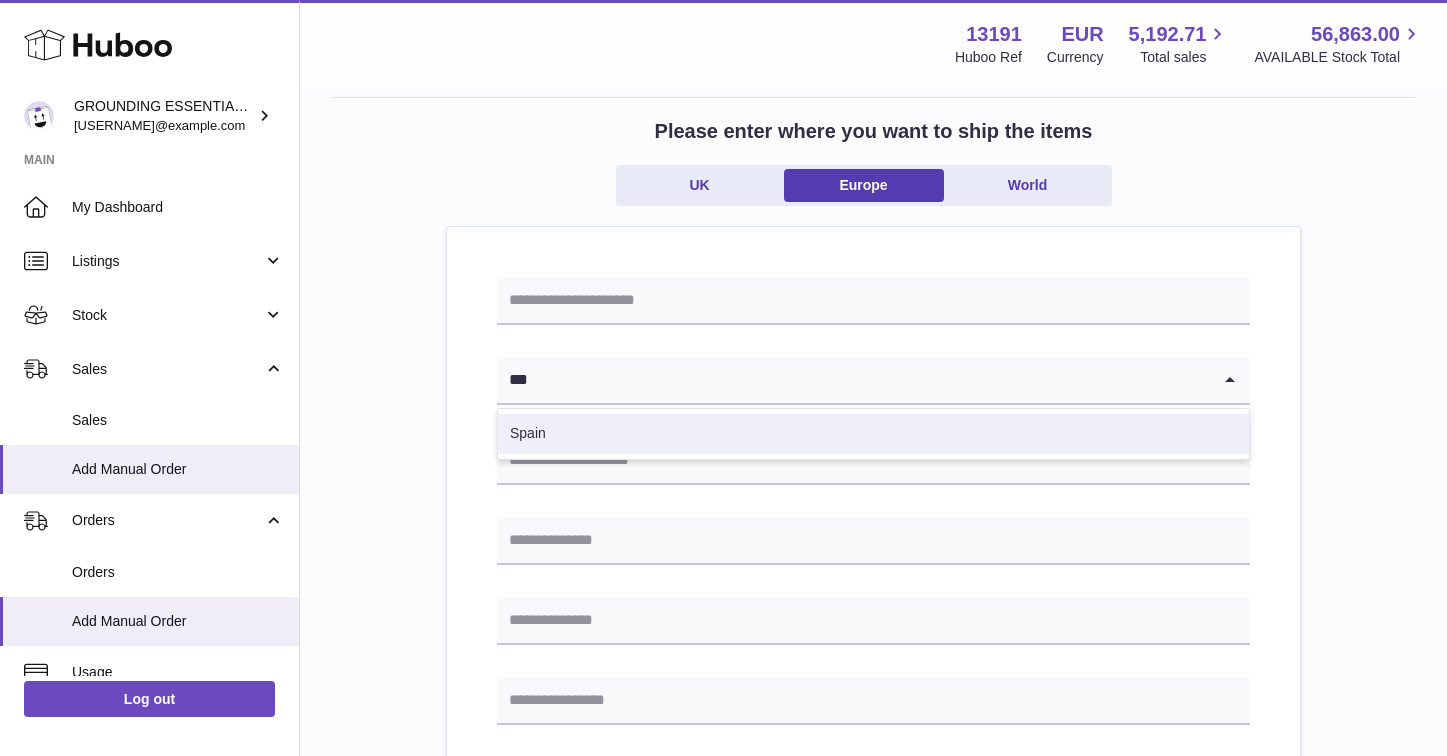 scroll, scrollTop: 0, scrollLeft: 0, axis: both 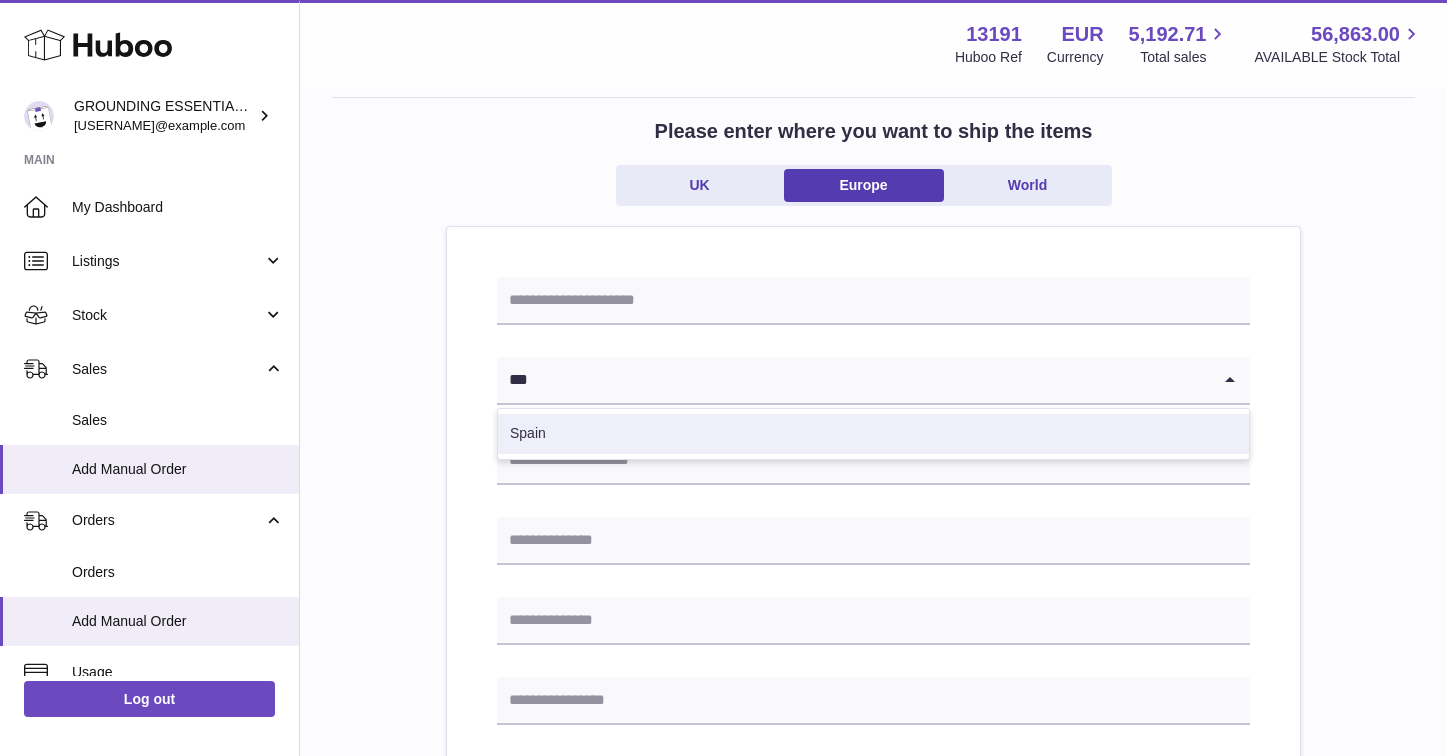 click on "Spain" at bounding box center [873, 434] 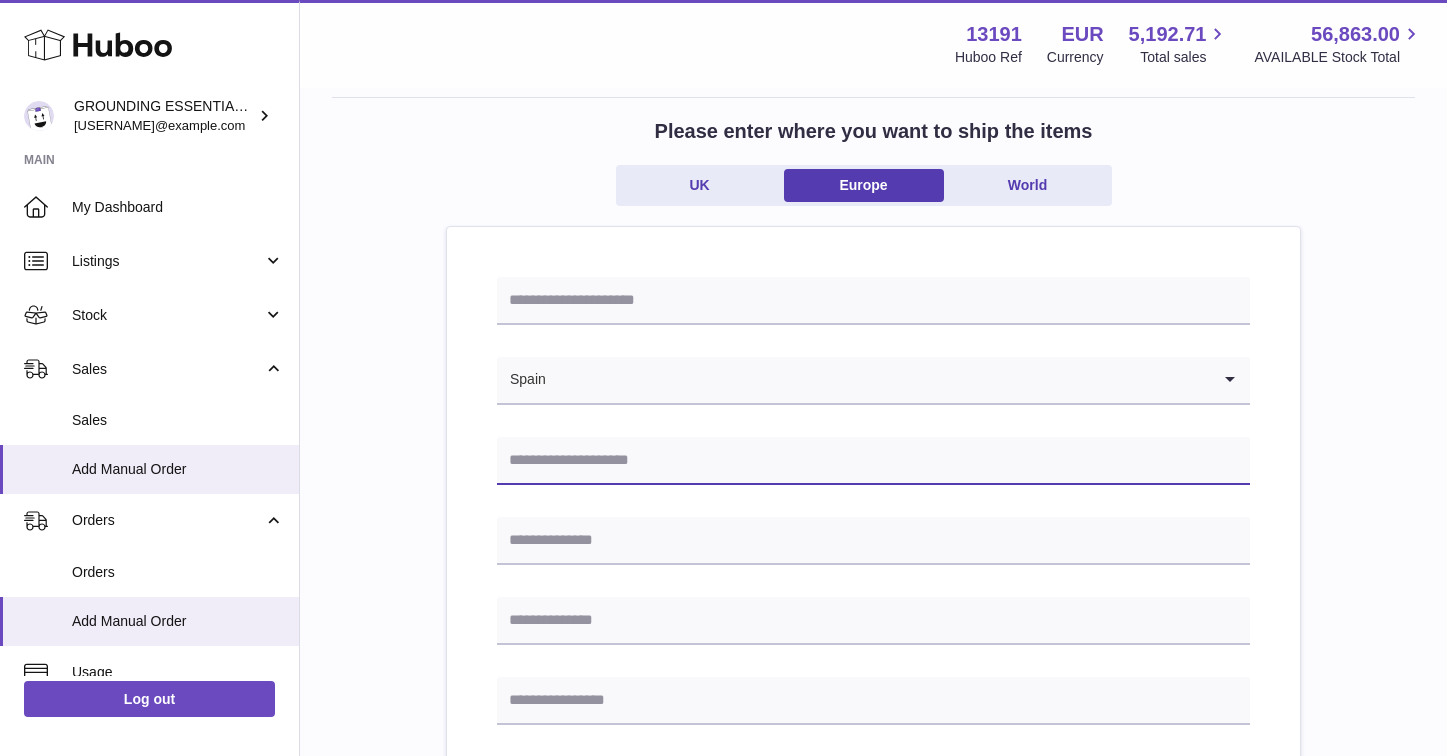 click at bounding box center (873, 461) 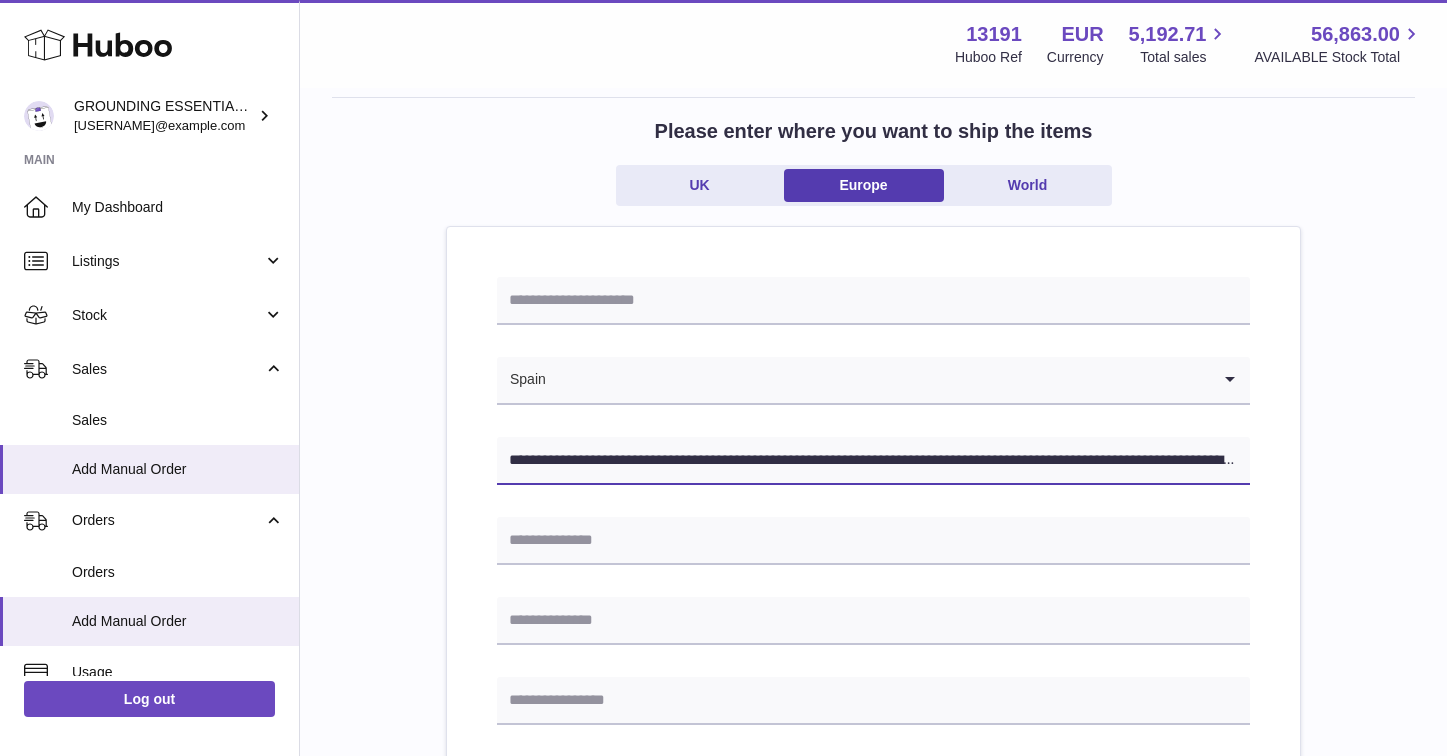 scroll, scrollTop: 0, scrollLeft: 332, axis: horizontal 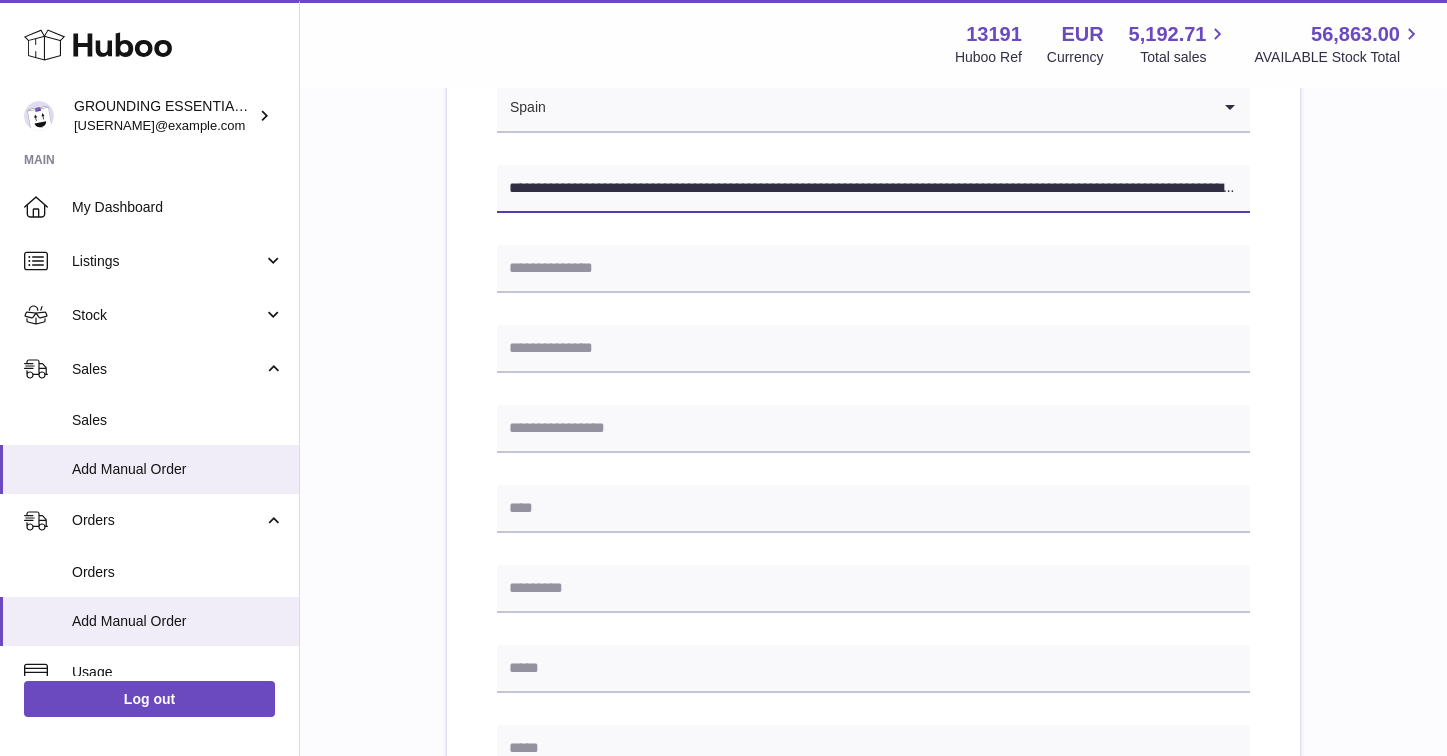 drag, startPoint x: 787, startPoint y: 191, endPoint x: 409, endPoint y: 193, distance: 378.00528 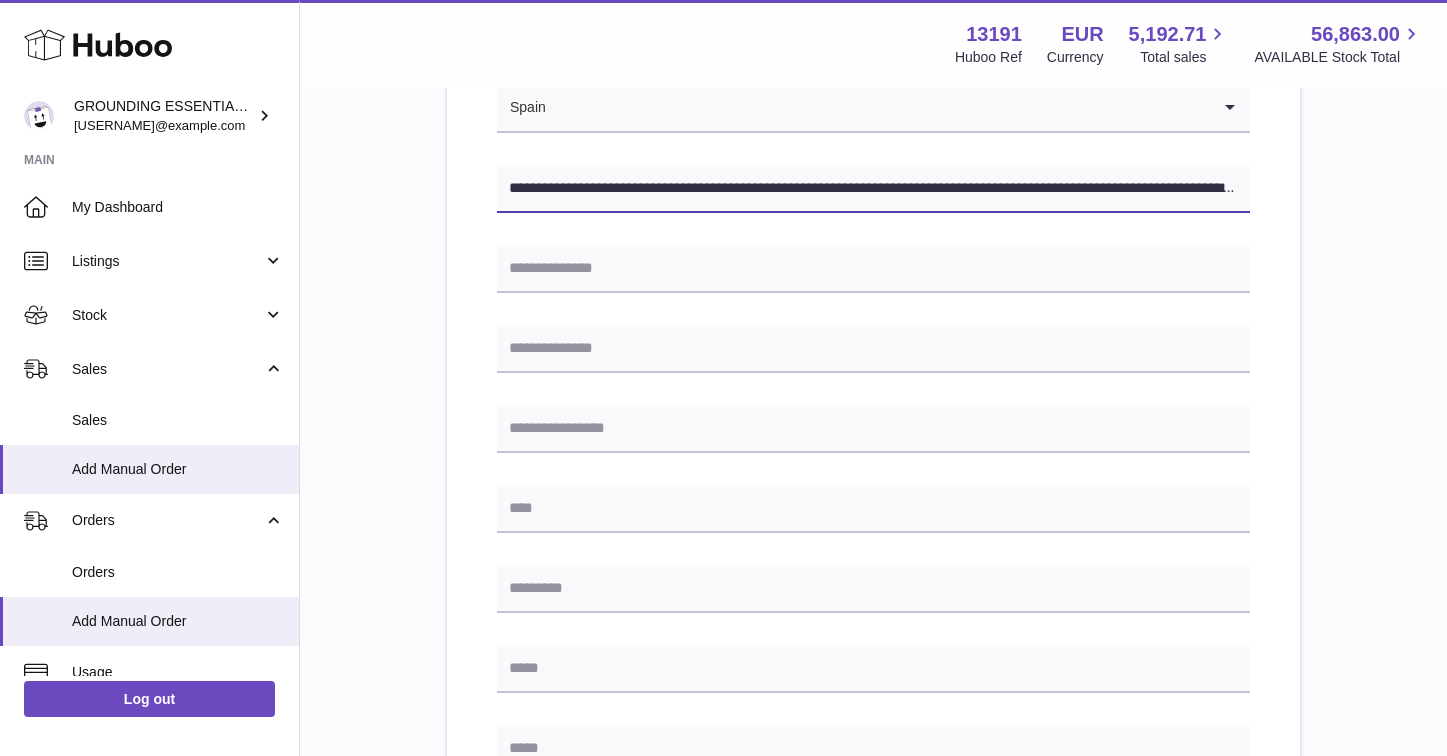 drag, startPoint x: 593, startPoint y: 191, endPoint x: 938, endPoint y: 193, distance: 345.0058 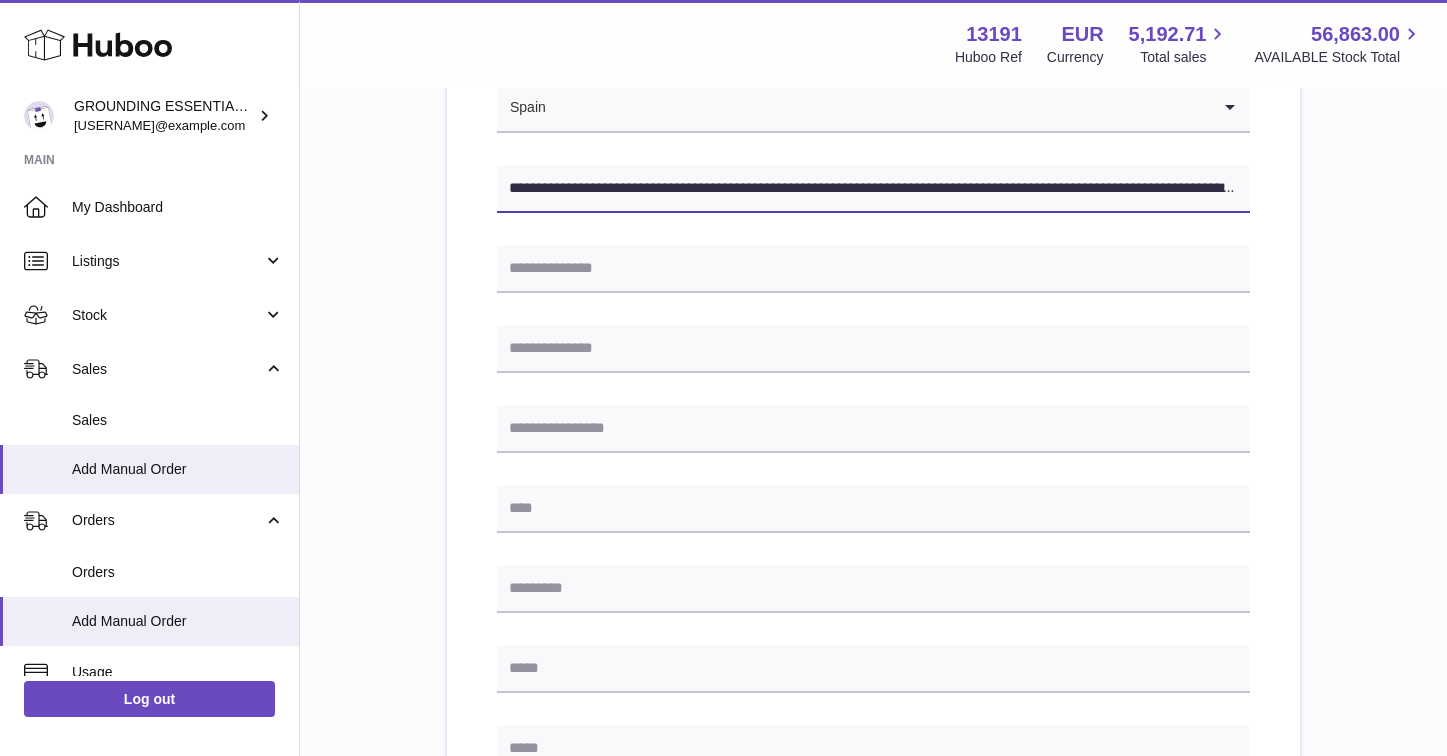 click on "**********" at bounding box center [873, 189] 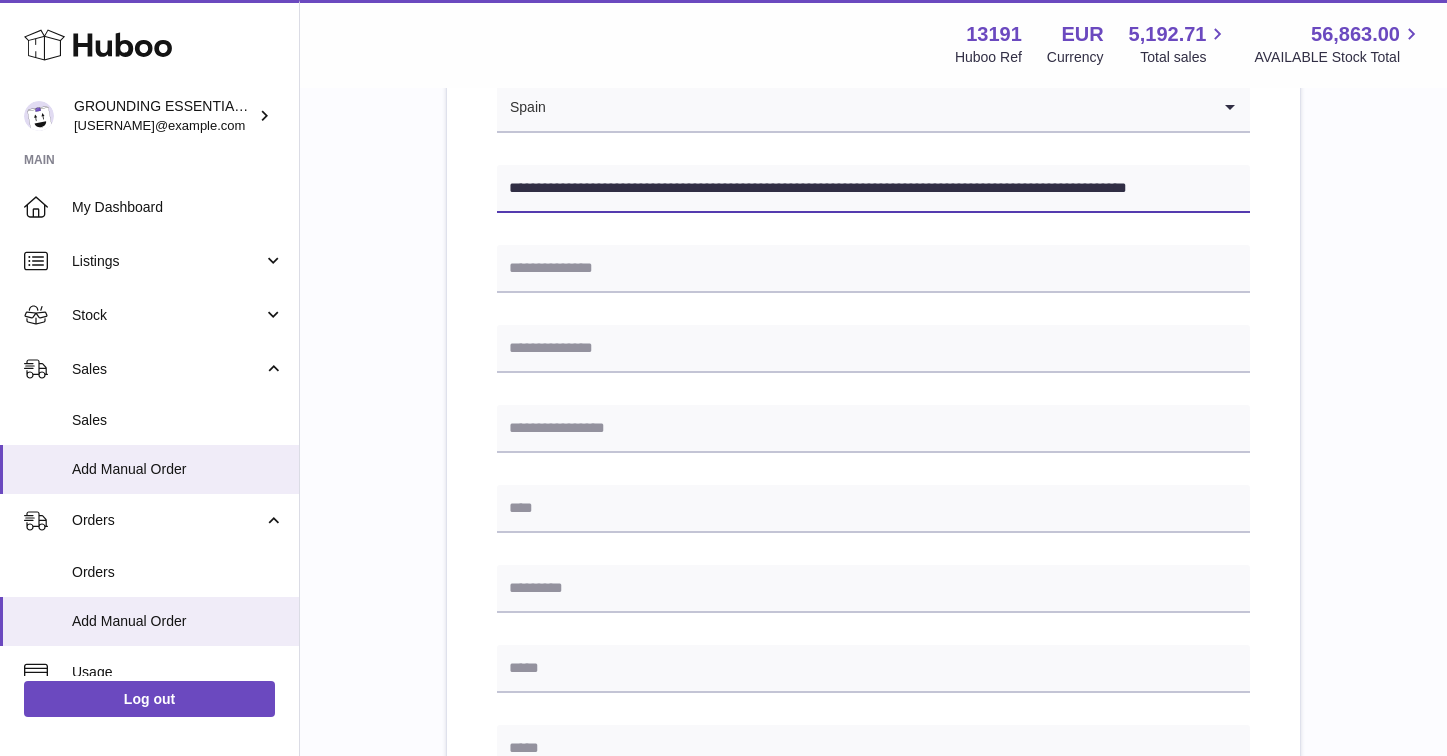 type on "**********" 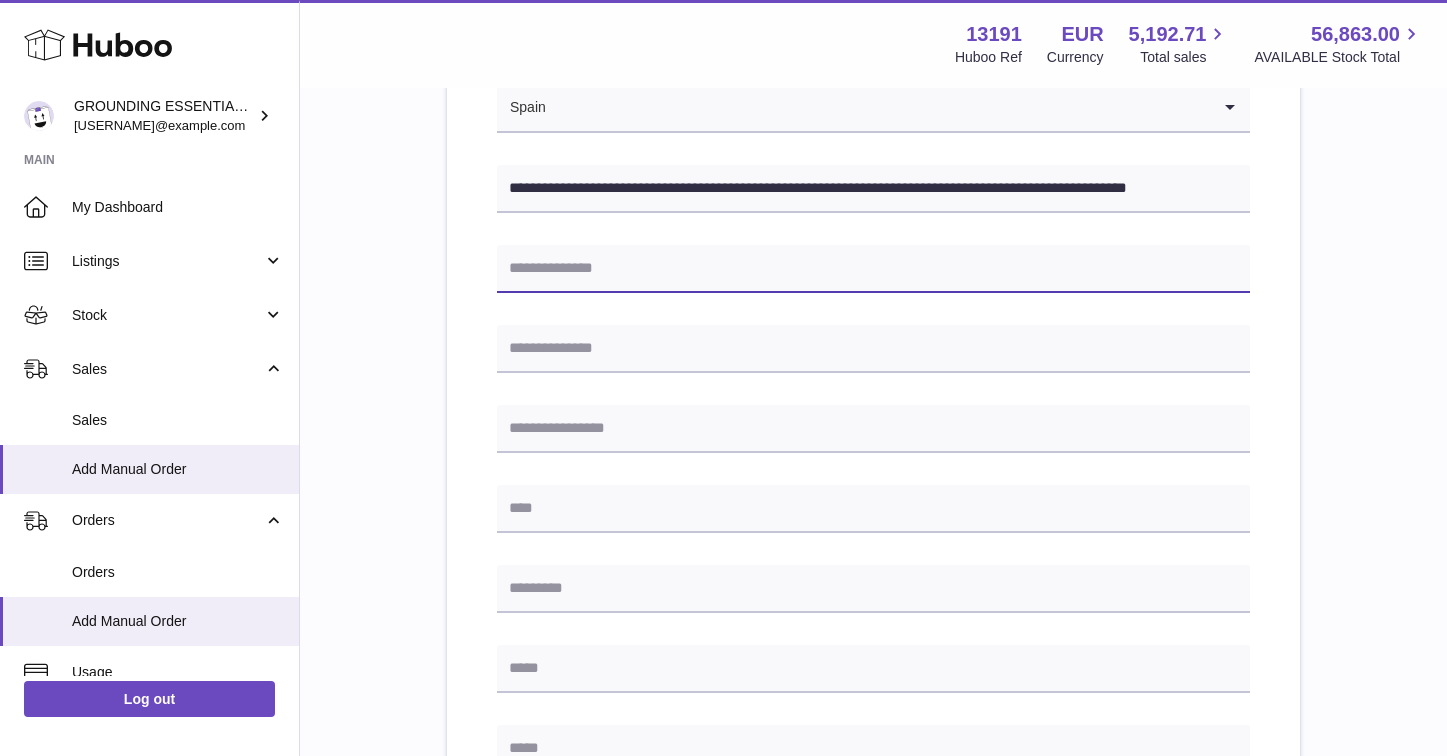 click at bounding box center [873, 269] 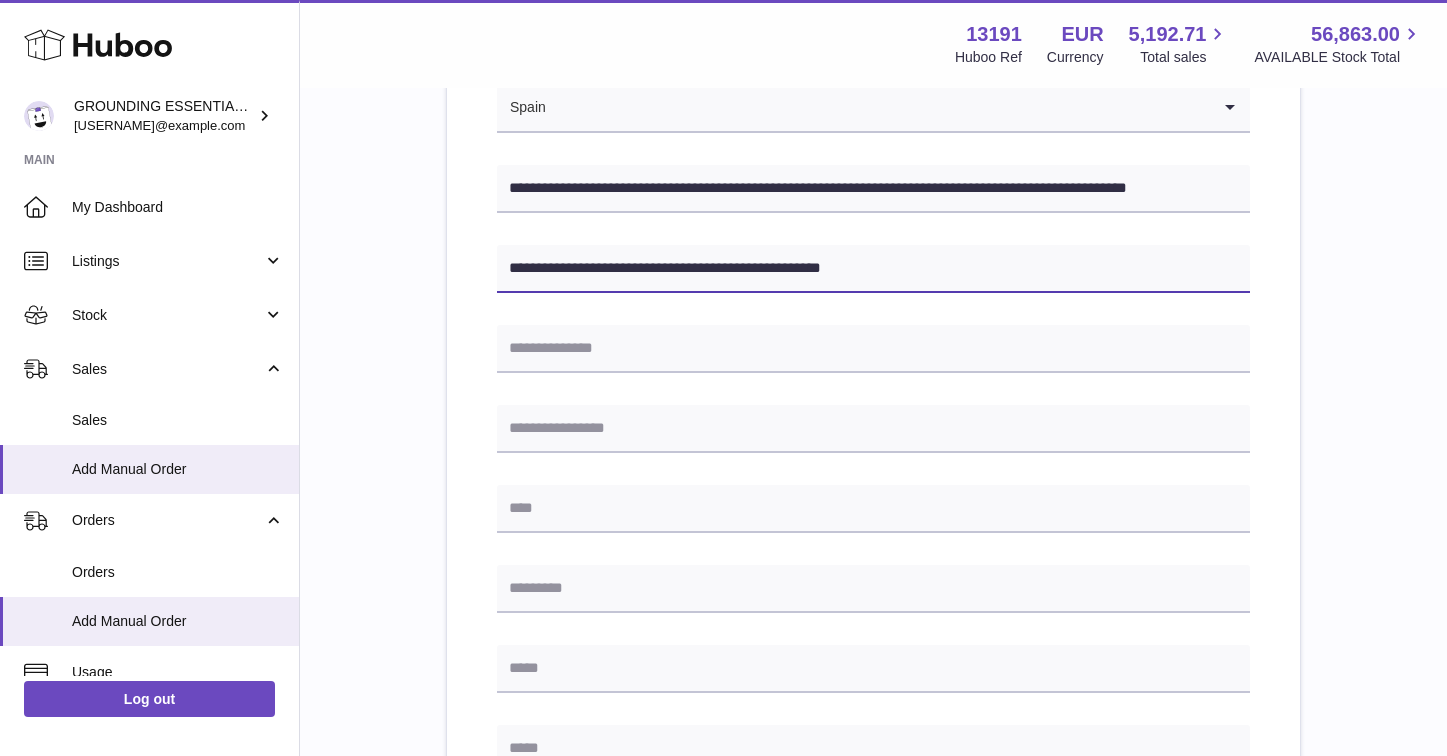 type on "**********" 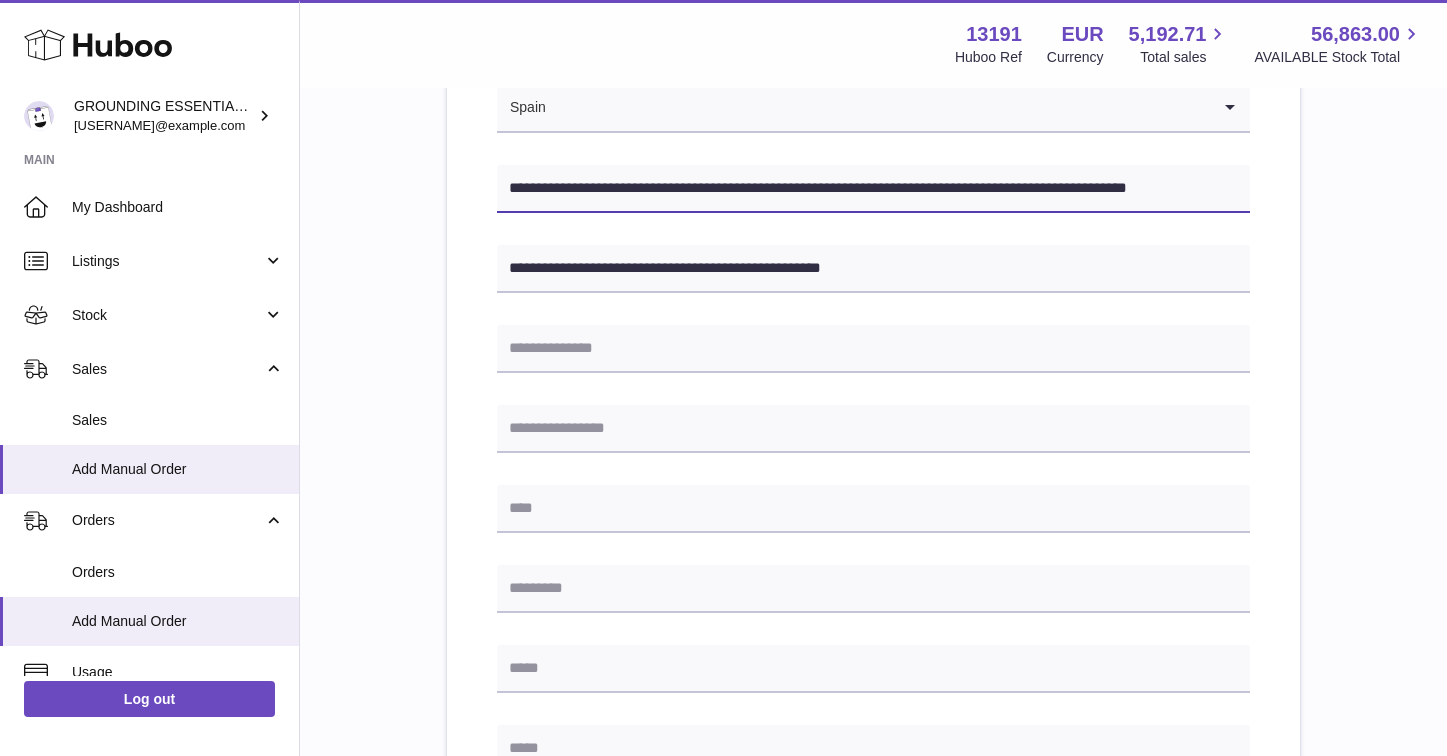 drag, startPoint x: 599, startPoint y: 192, endPoint x: 959, endPoint y: 187, distance: 360.03473 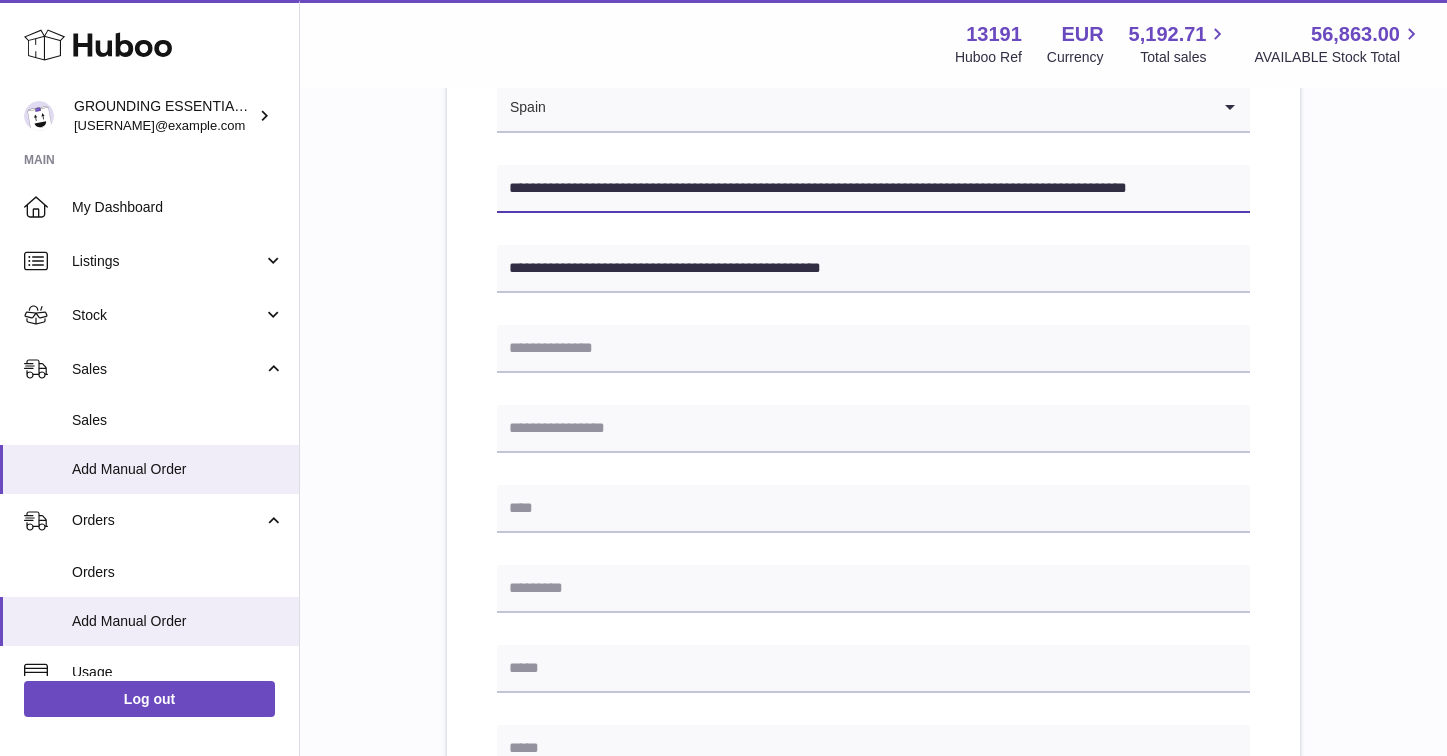 click on "**********" at bounding box center [873, 189] 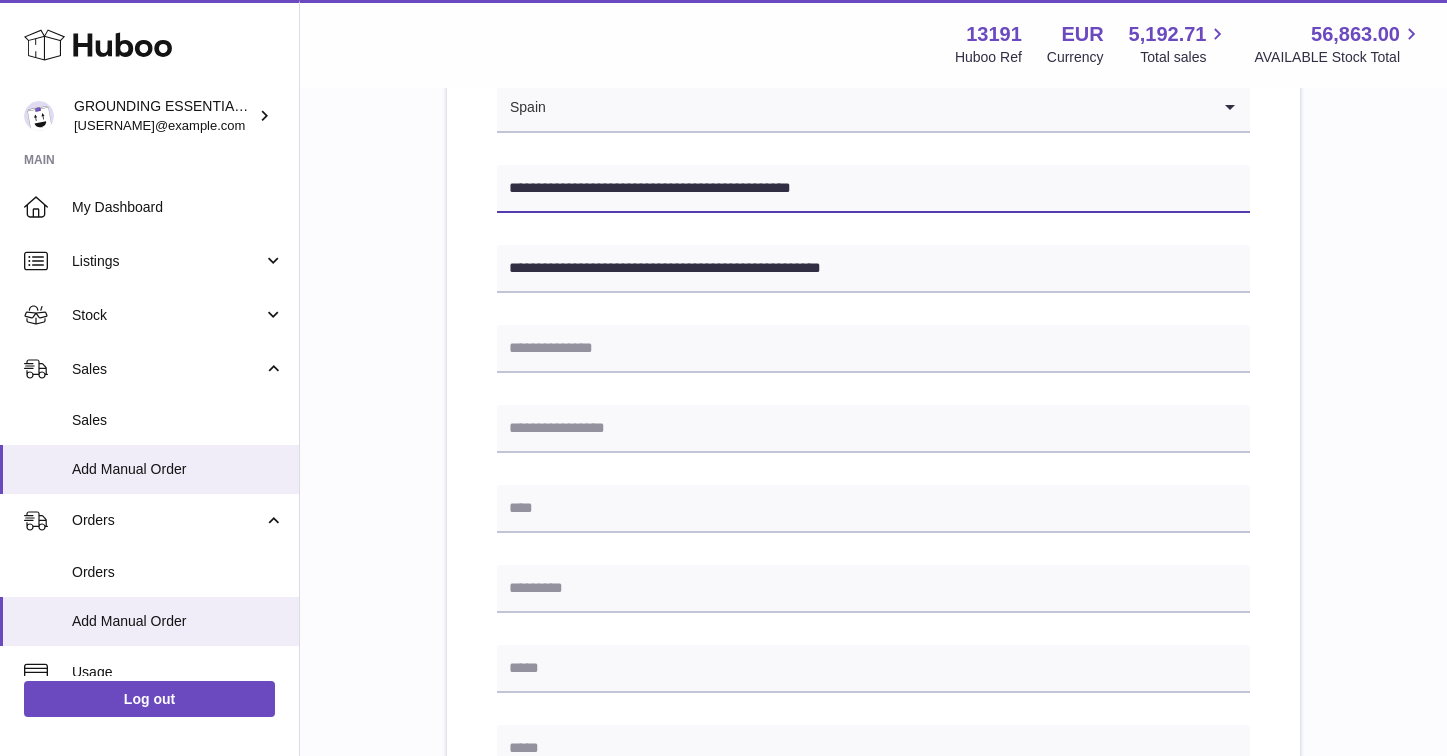 drag, startPoint x: 590, startPoint y: 192, endPoint x: 634, endPoint y: 193, distance: 44.011364 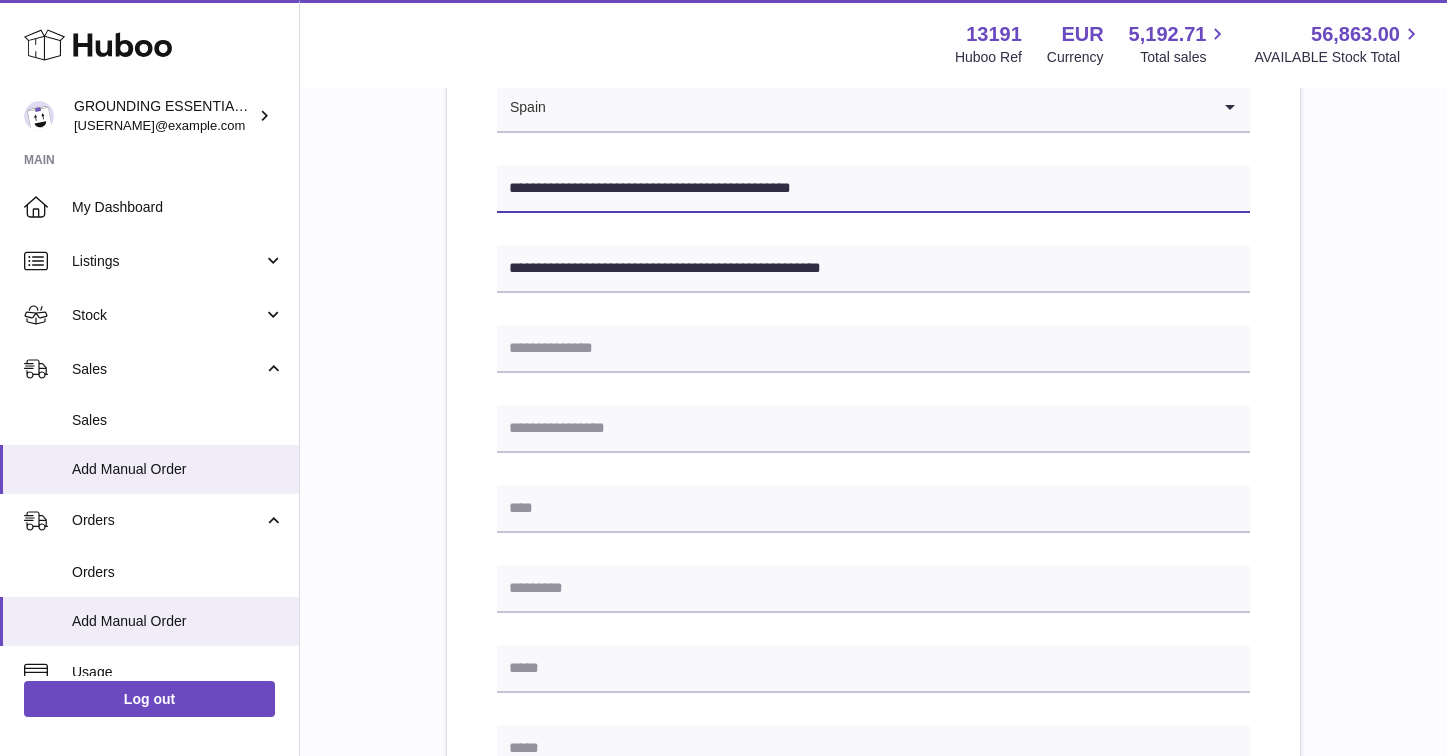 click on "**********" at bounding box center [873, 189] 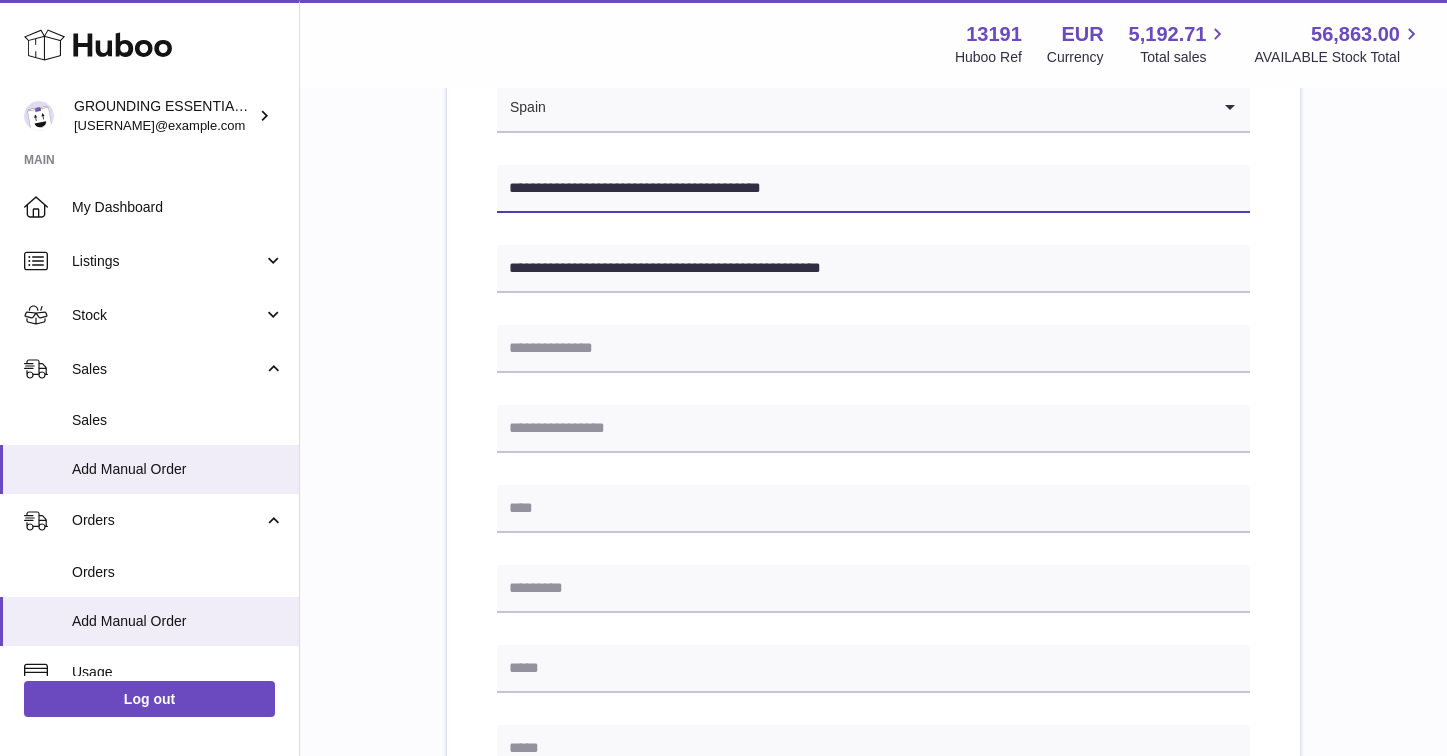 type on "**********" 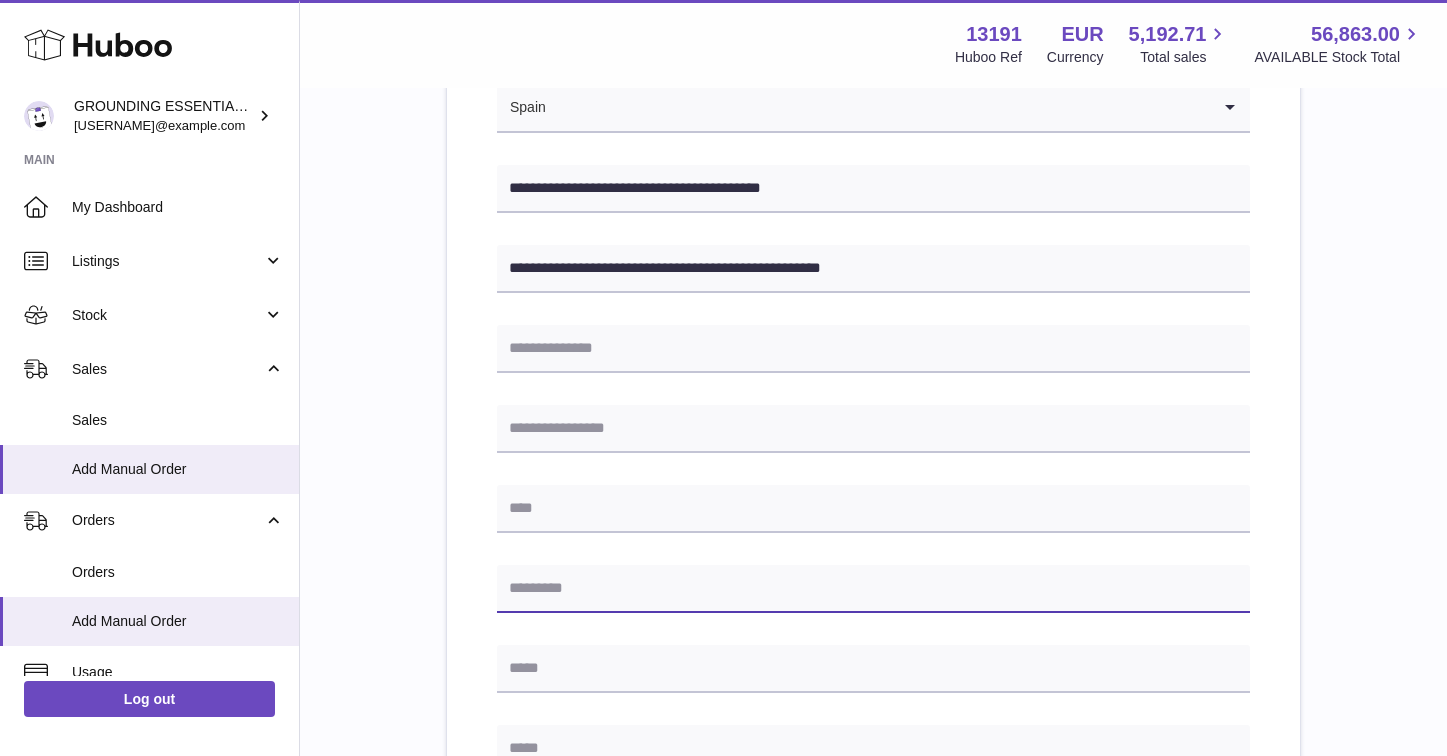 click at bounding box center [873, 589] 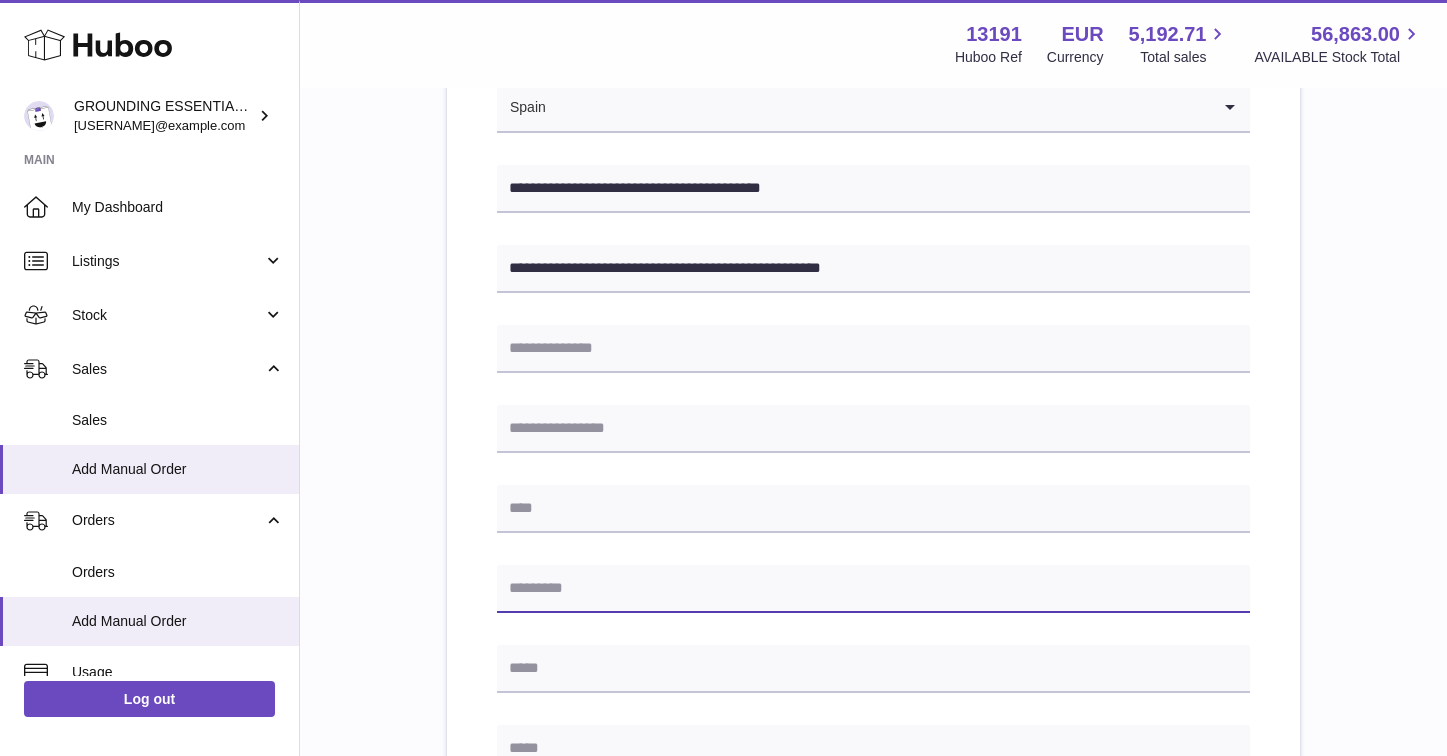 paste on "*****" 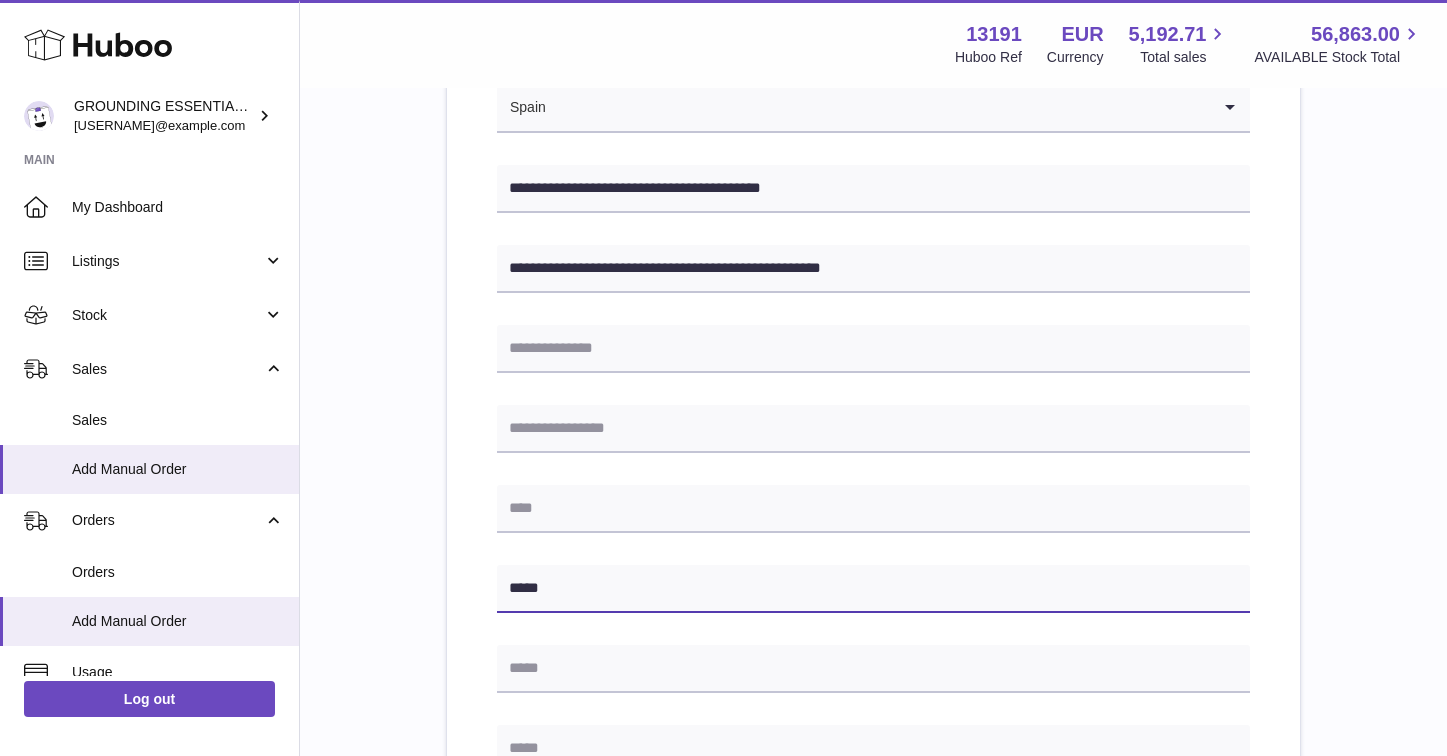 type on "*****" 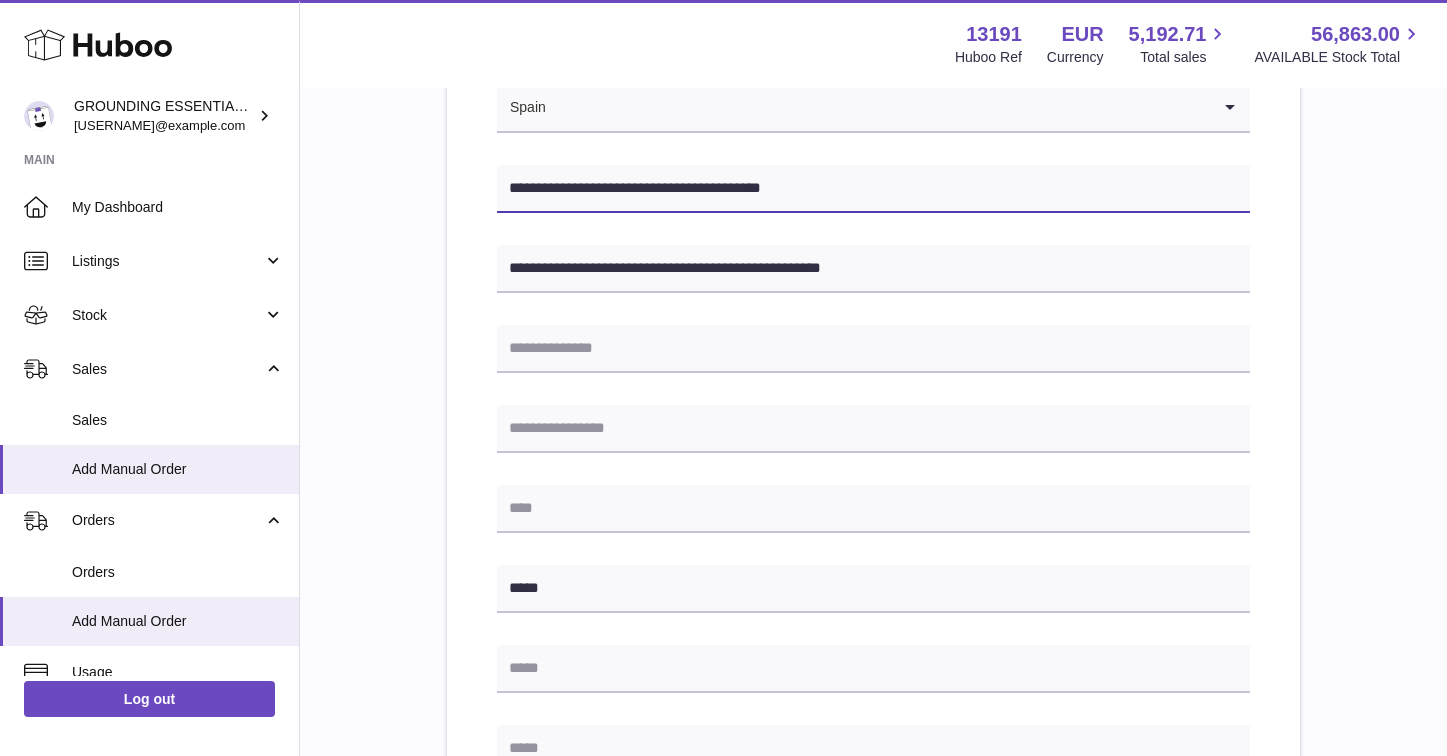 click on "**********" at bounding box center [873, 189] 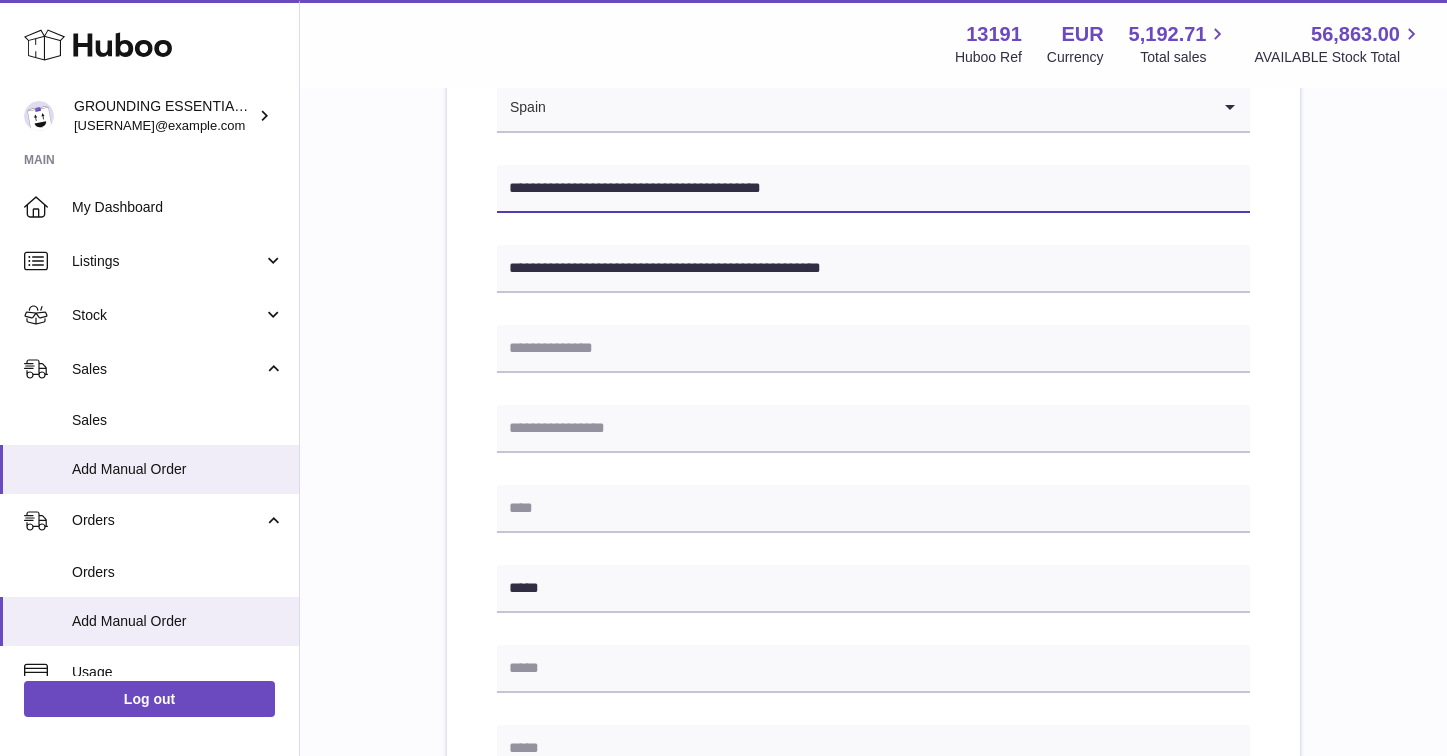 drag, startPoint x: 776, startPoint y: 191, endPoint x: 695, endPoint y: 190, distance: 81.00617 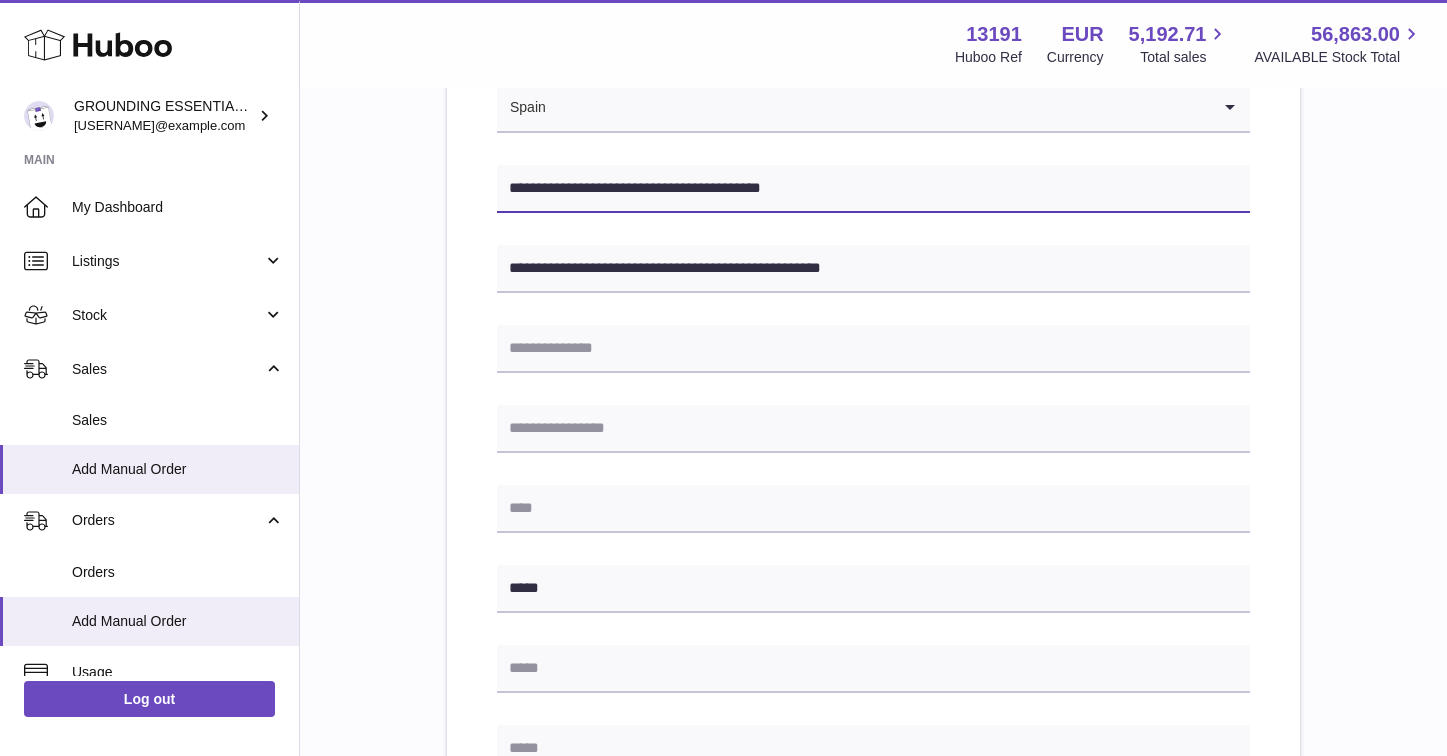click on "**********" at bounding box center [873, 189] 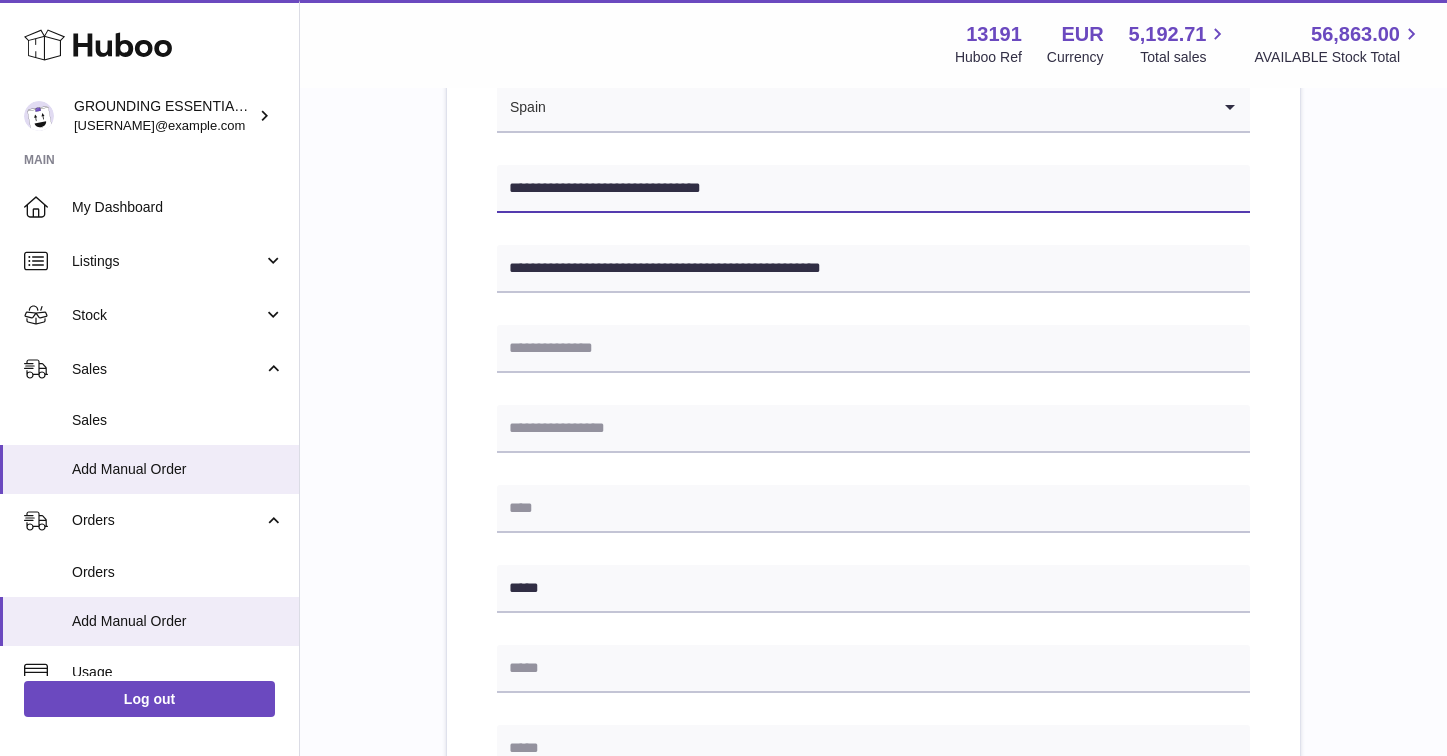 type on "**********" 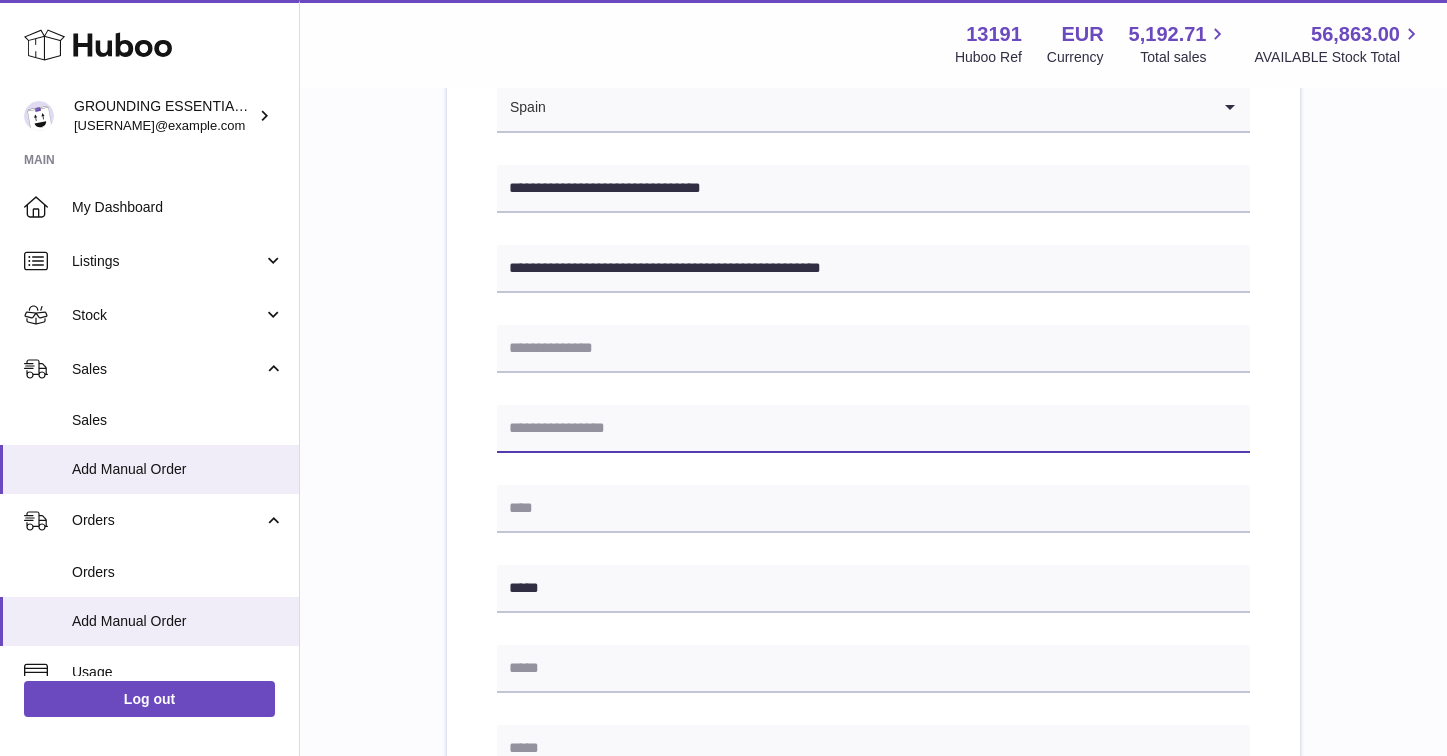 click at bounding box center [873, 429] 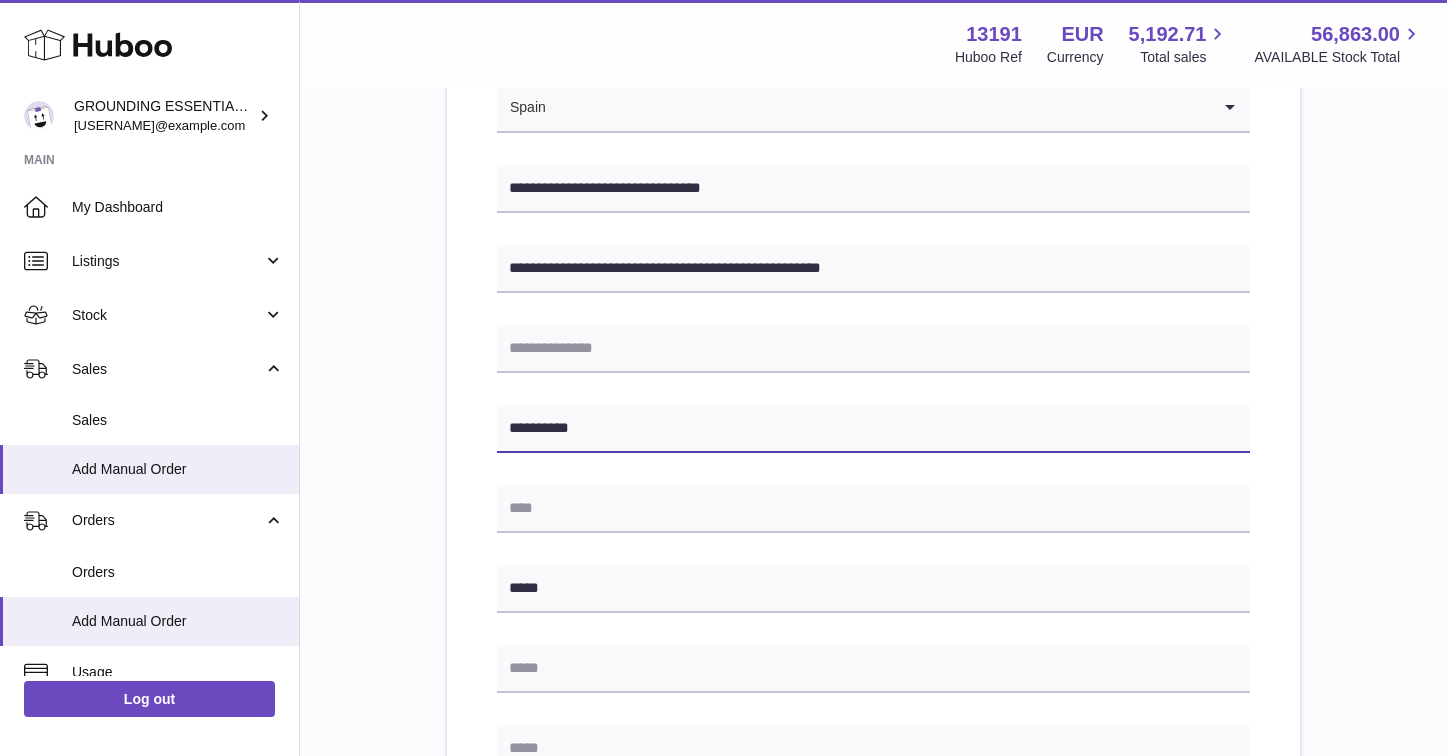 type on "**********" 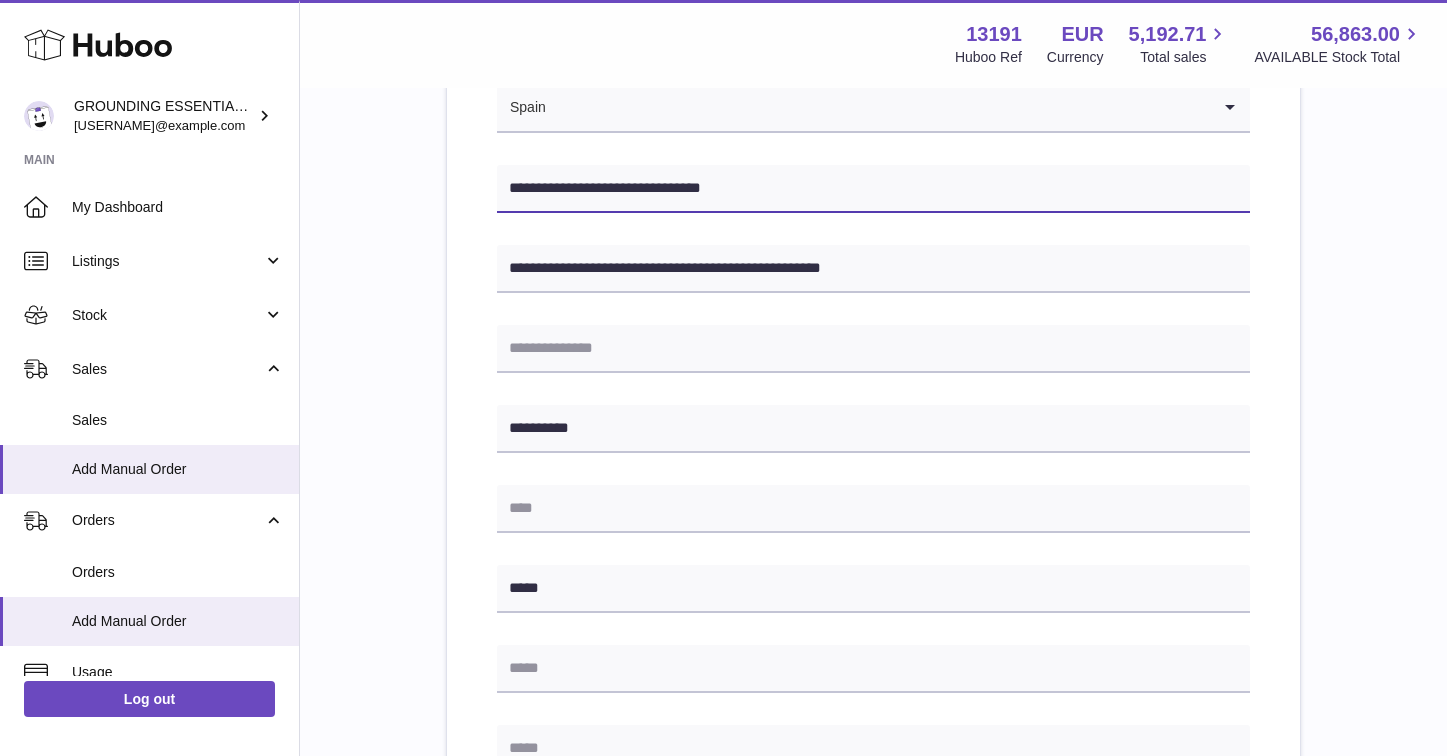drag, startPoint x: 700, startPoint y: 195, endPoint x: 597, endPoint y: 182, distance: 103.81715 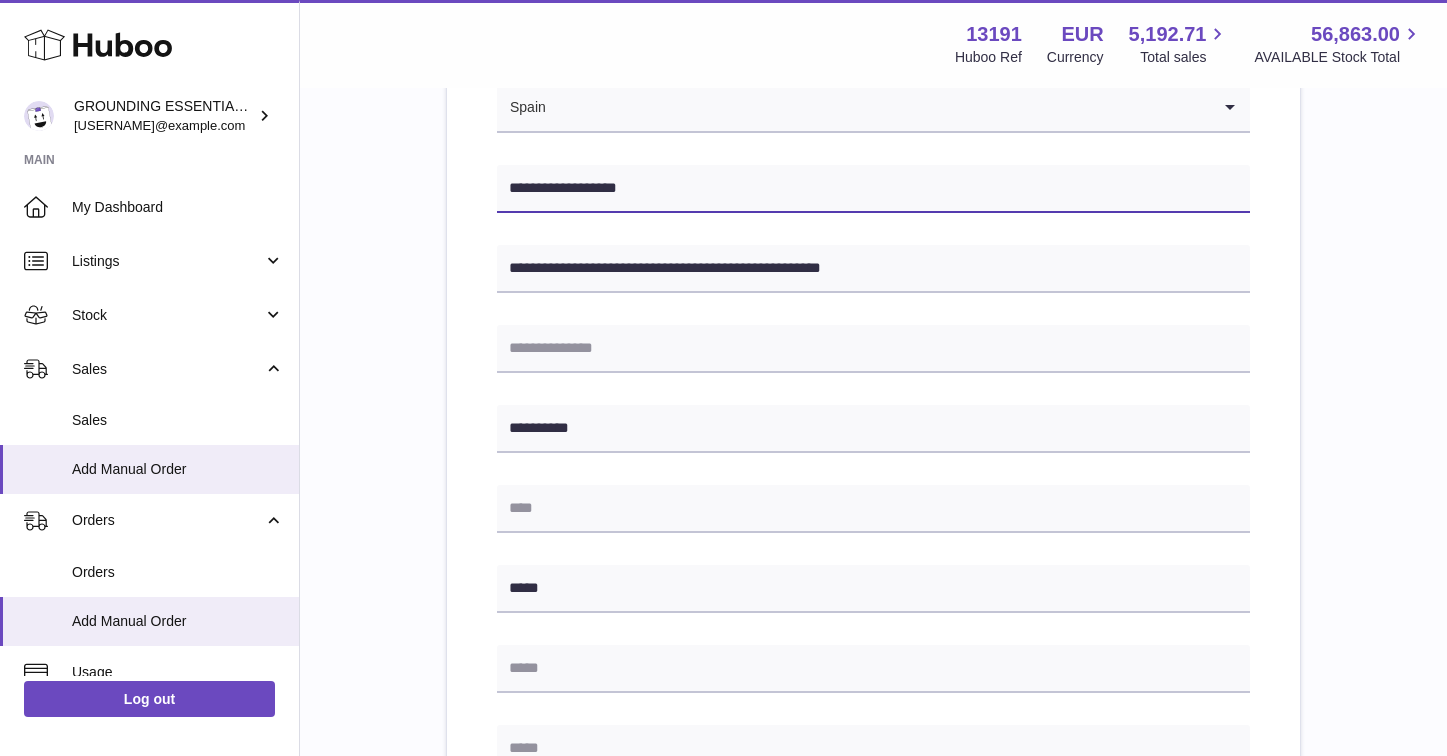 type on "**********" 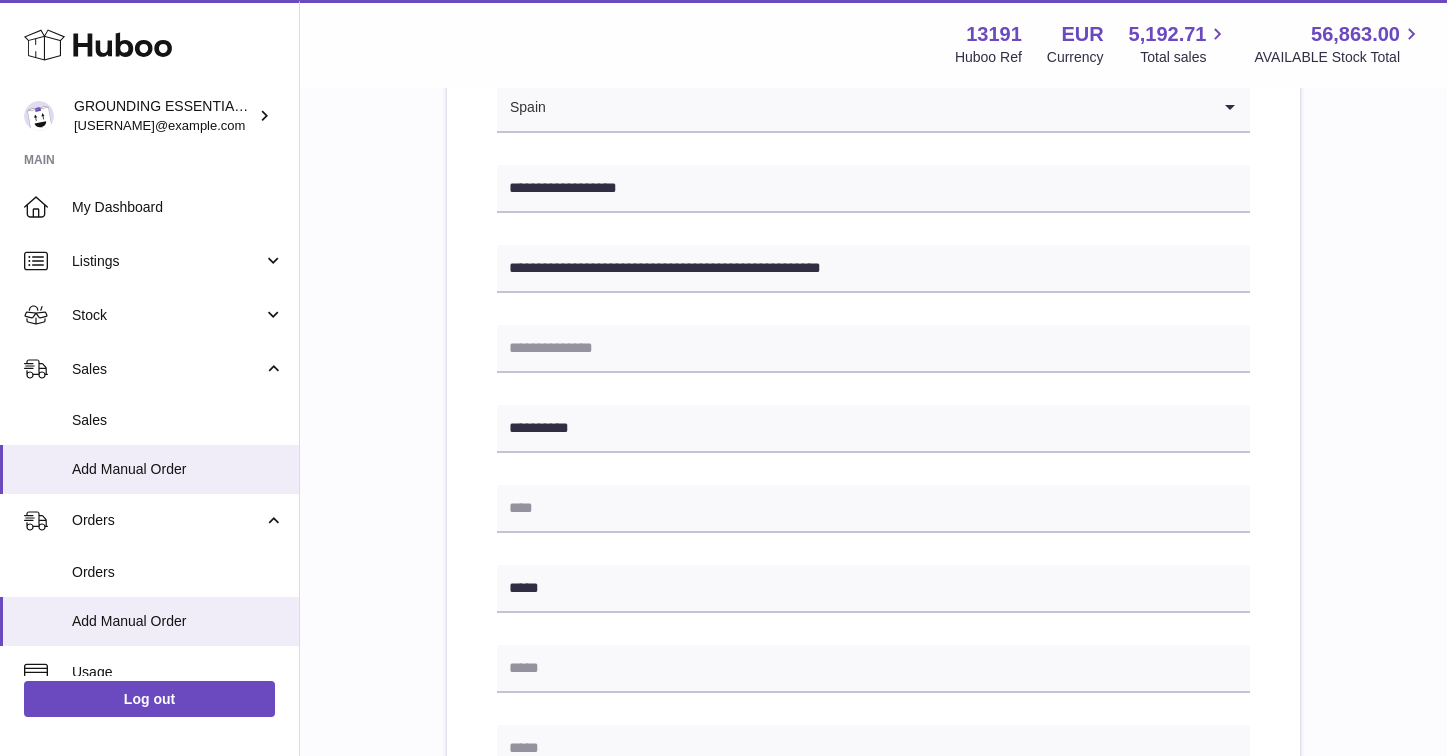 click on "**********" at bounding box center (873, 573) 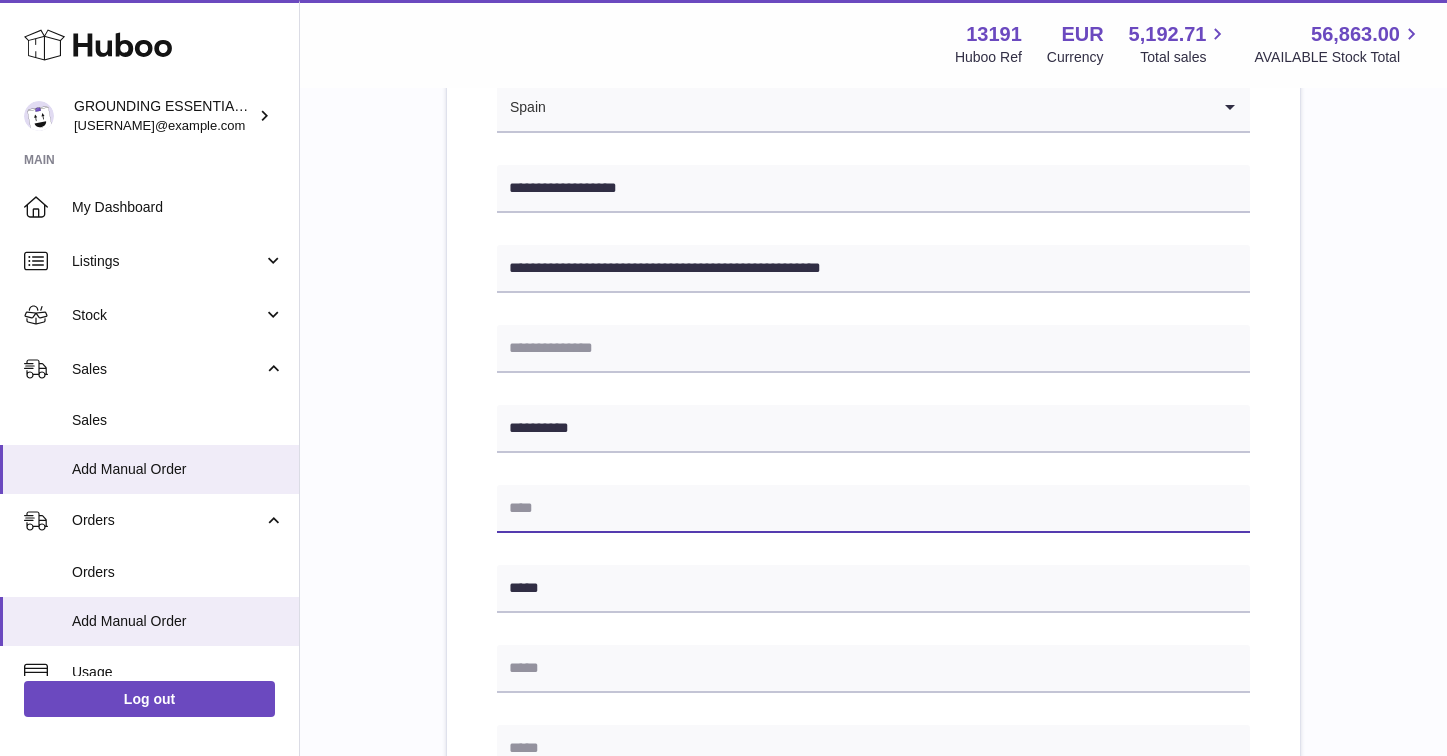 click at bounding box center (873, 509) 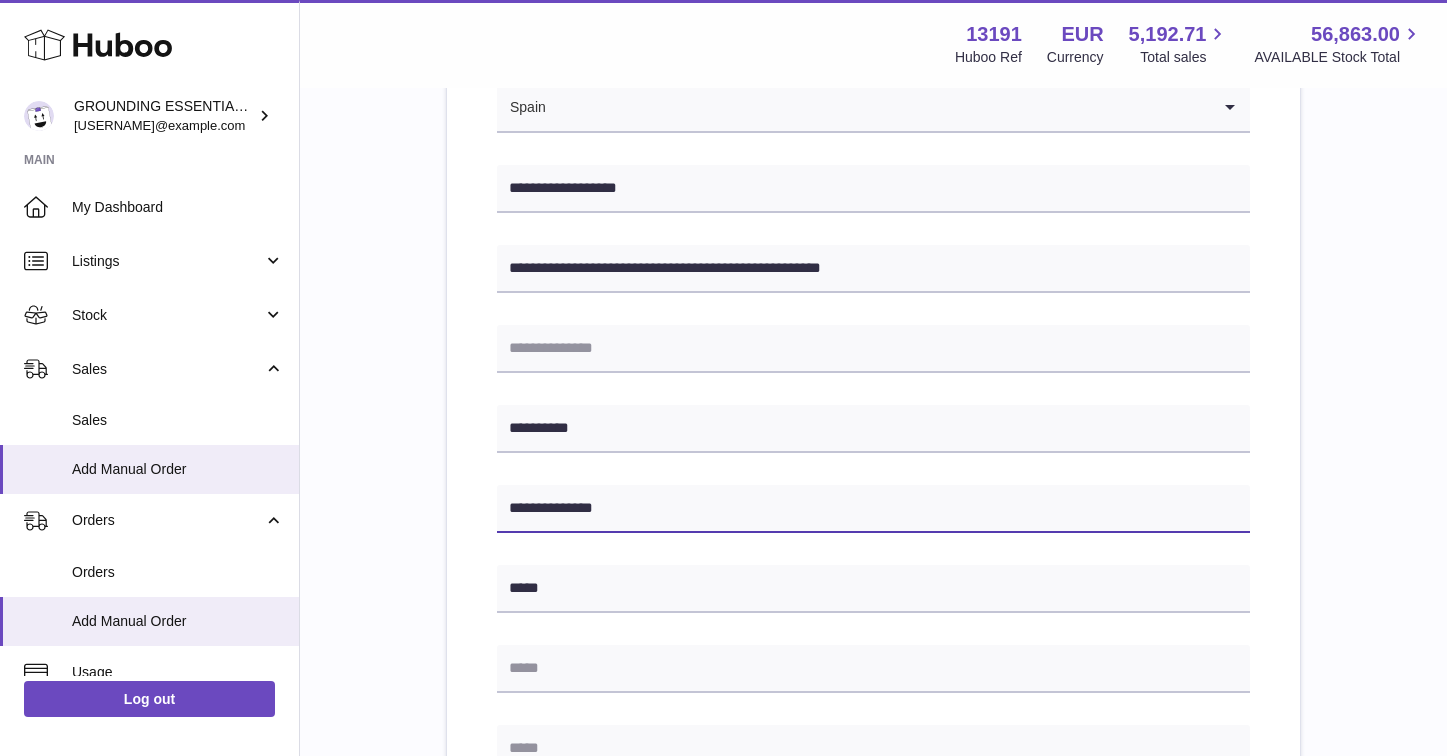 type on "**********" 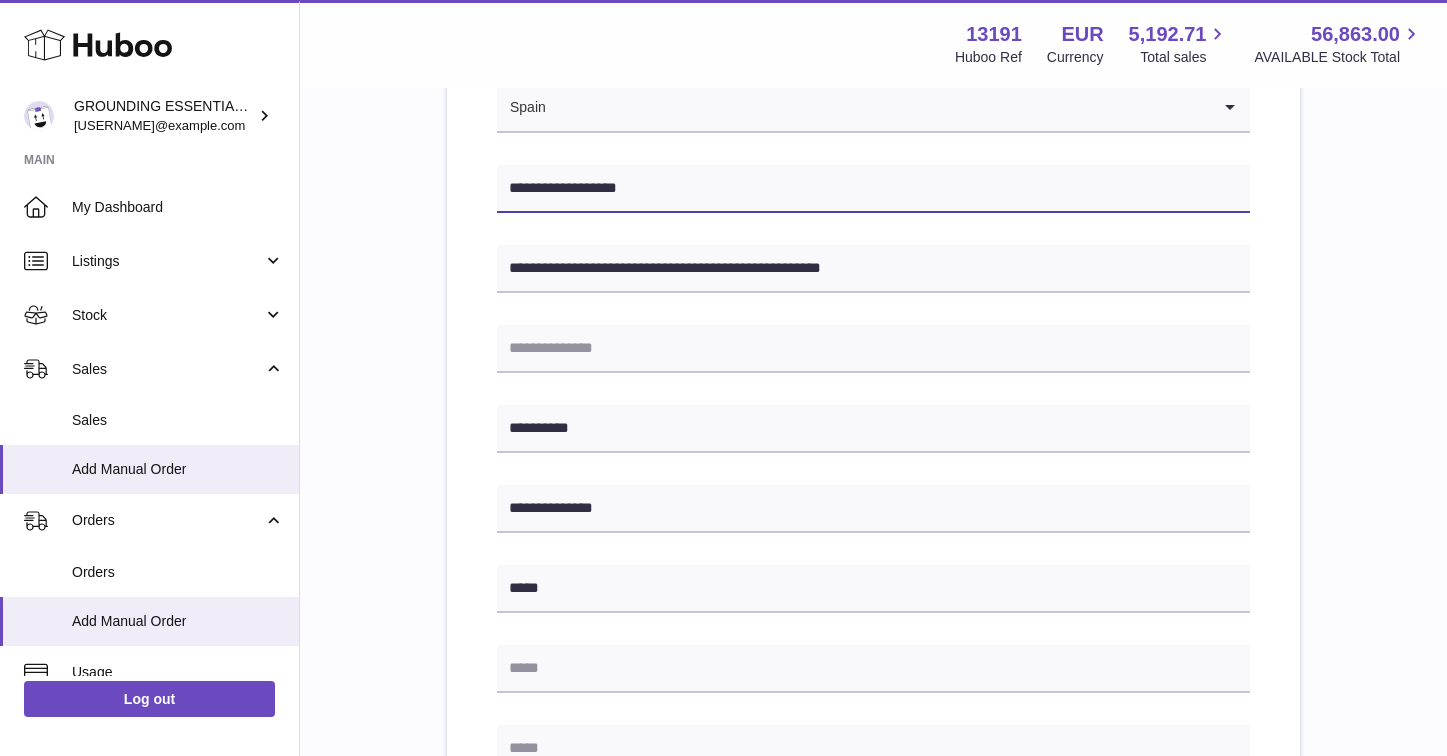 drag, startPoint x: 659, startPoint y: 191, endPoint x: 593, endPoint y: 185, distance: 66.27216 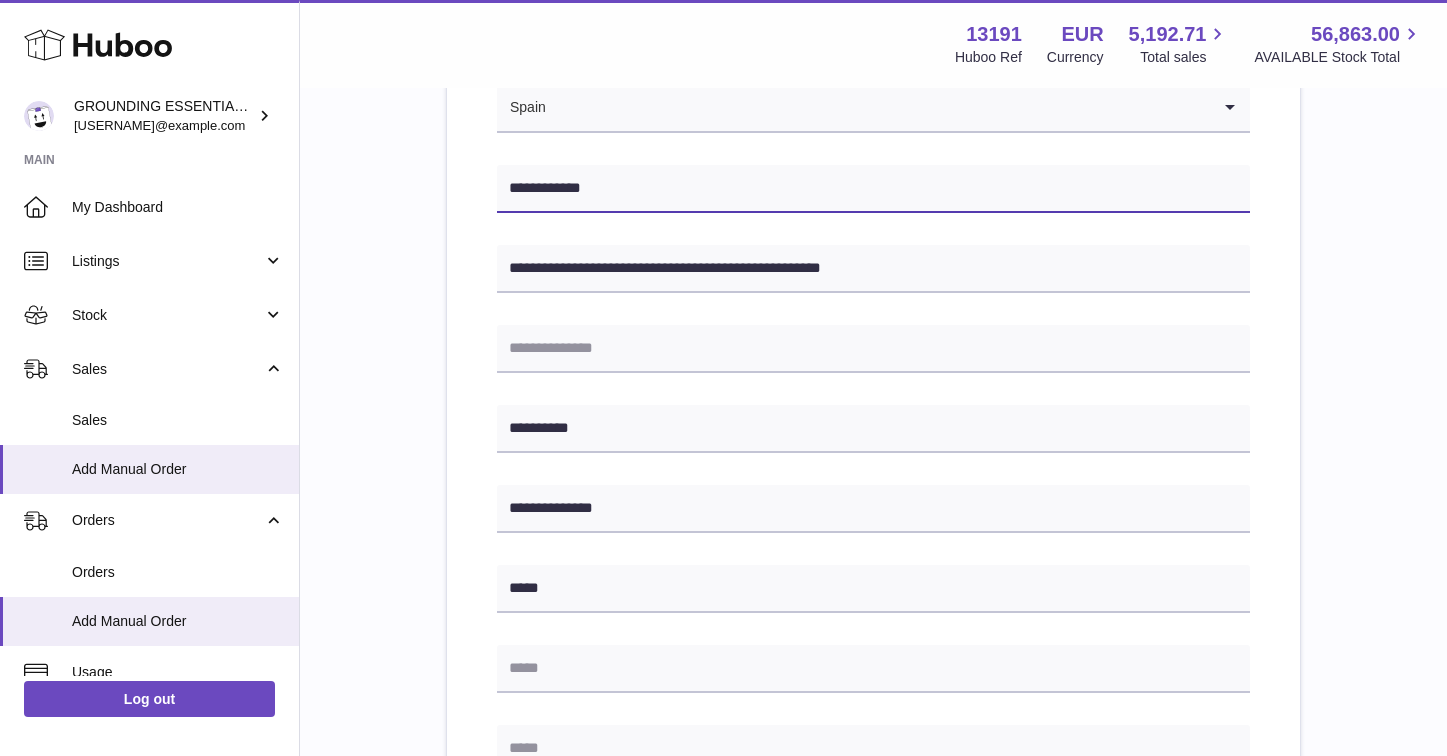 scroll, scrollTop: 375, scrollLeft: 0, axis: vertical 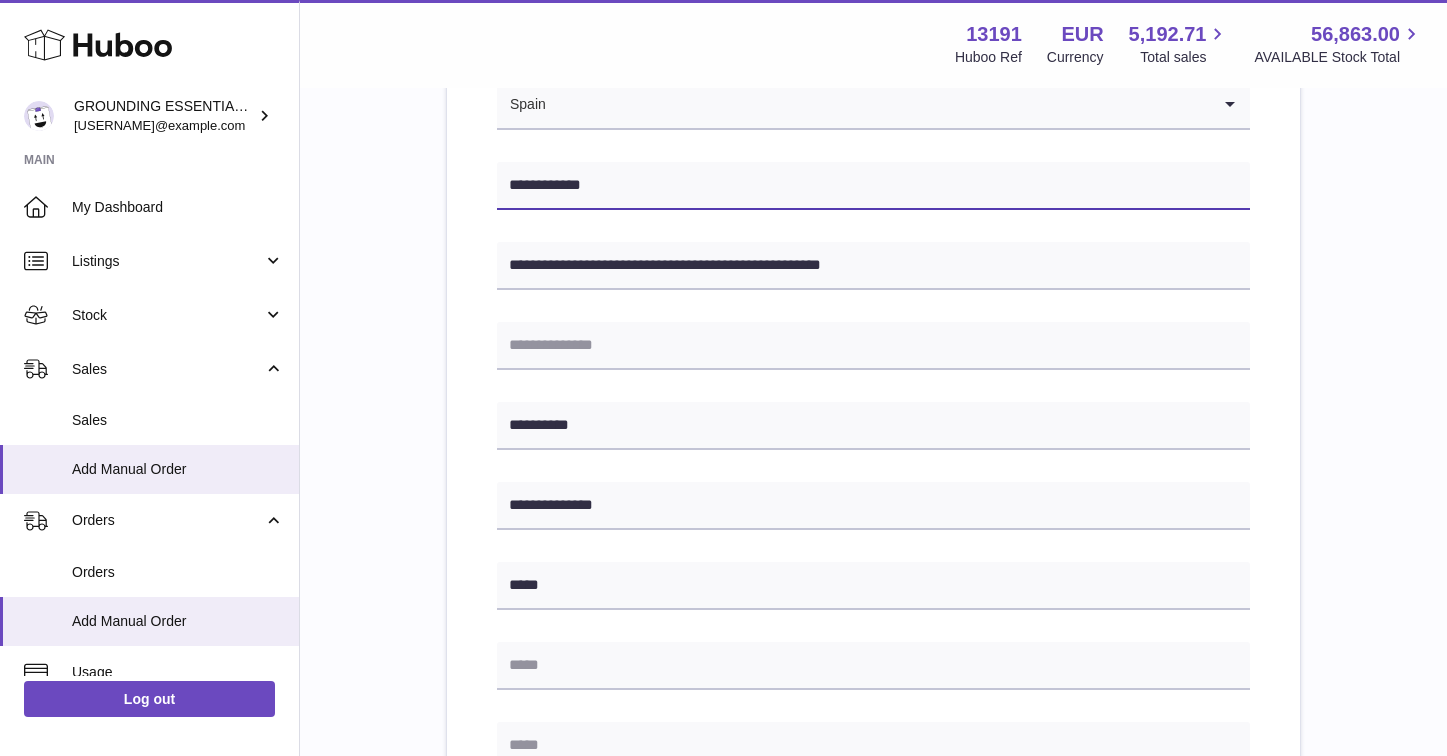type on "**********" 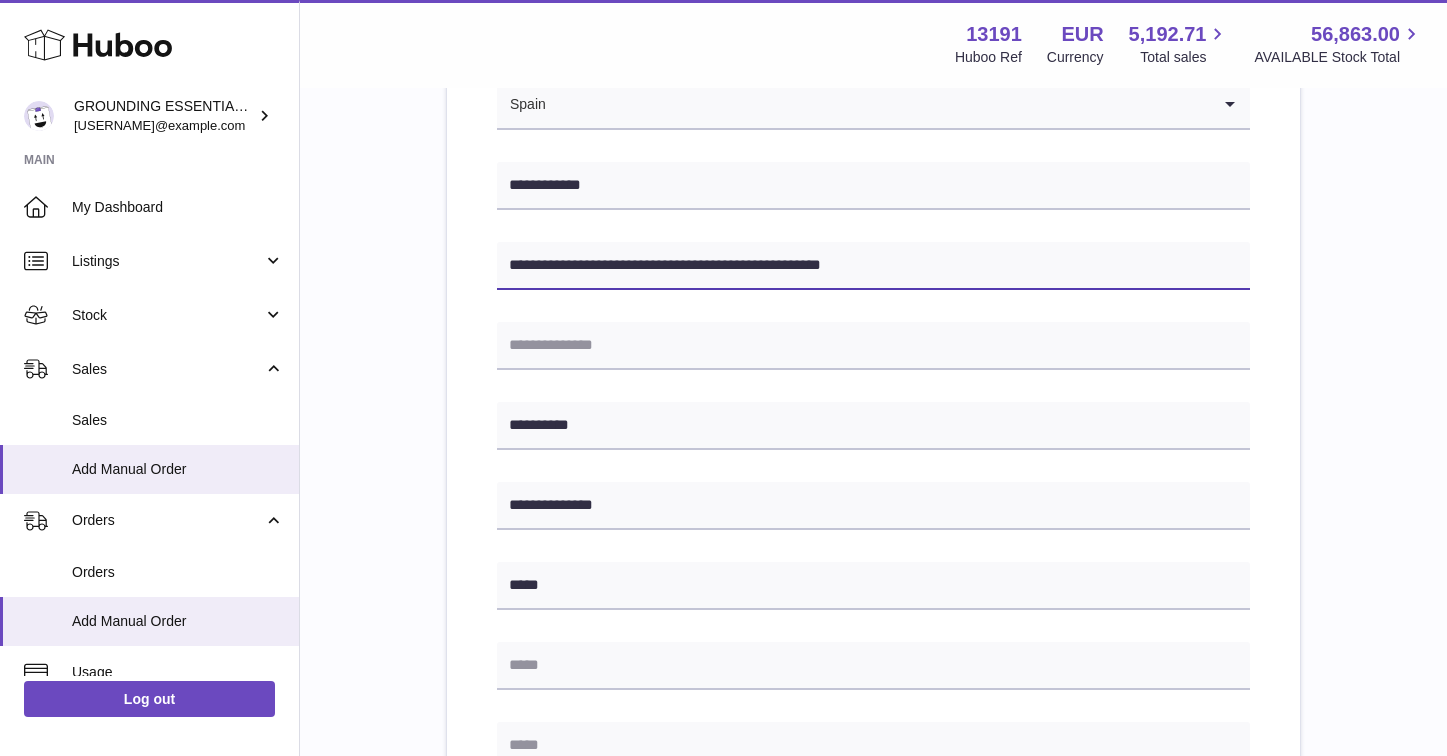 drag, startPoint x: 883, startPoint y: 262, endPoint x: 792, endPoint y: 263, distance: 91.00549 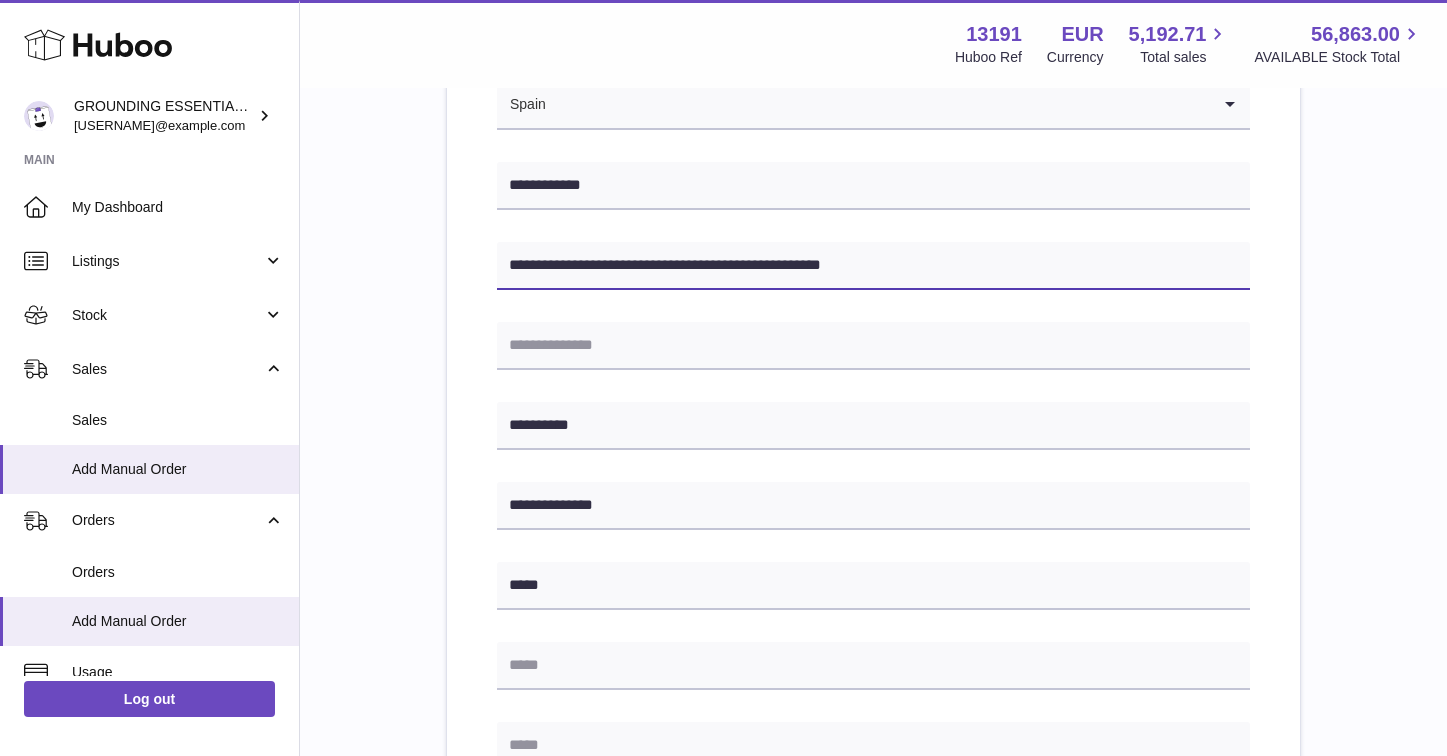 click on "**********" at bounding box center [873, 266] 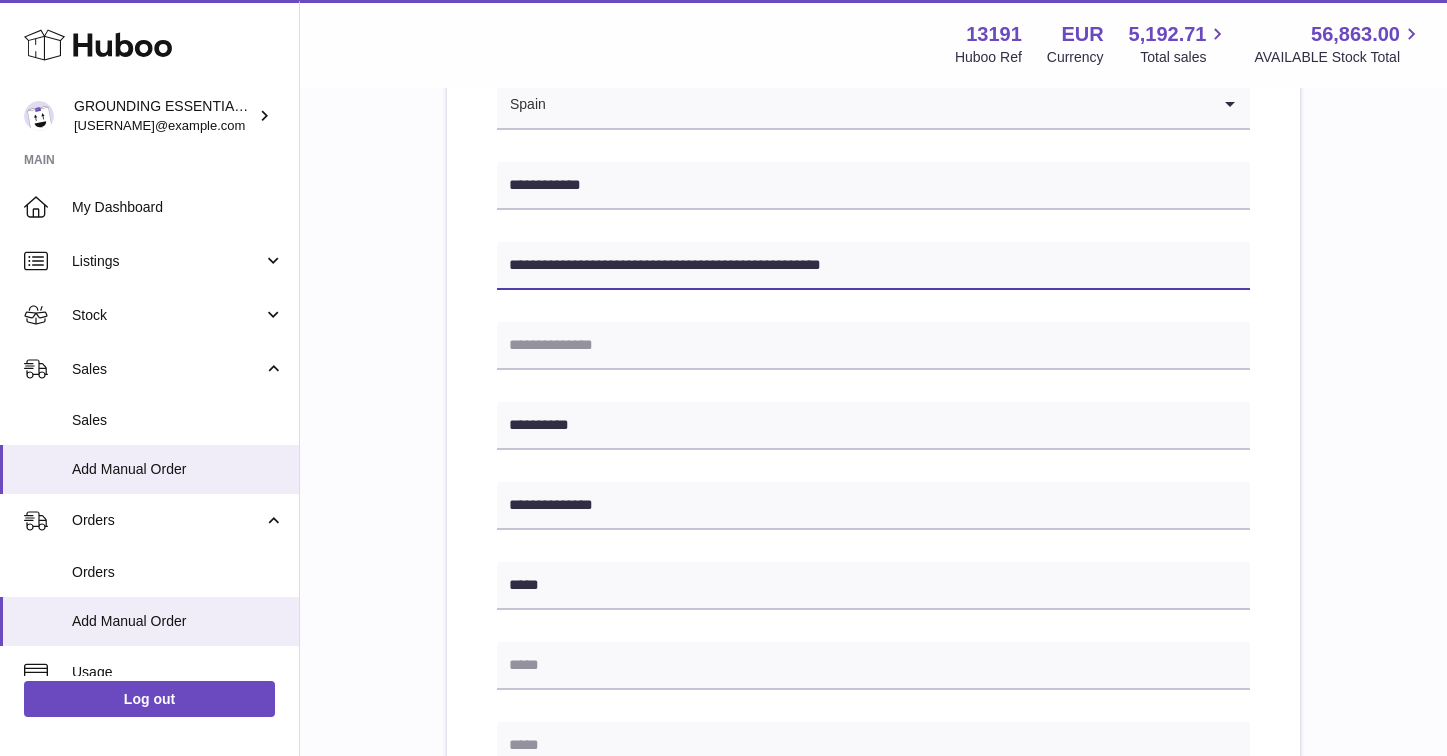 click on "**********" at bounding box center (873, 266) 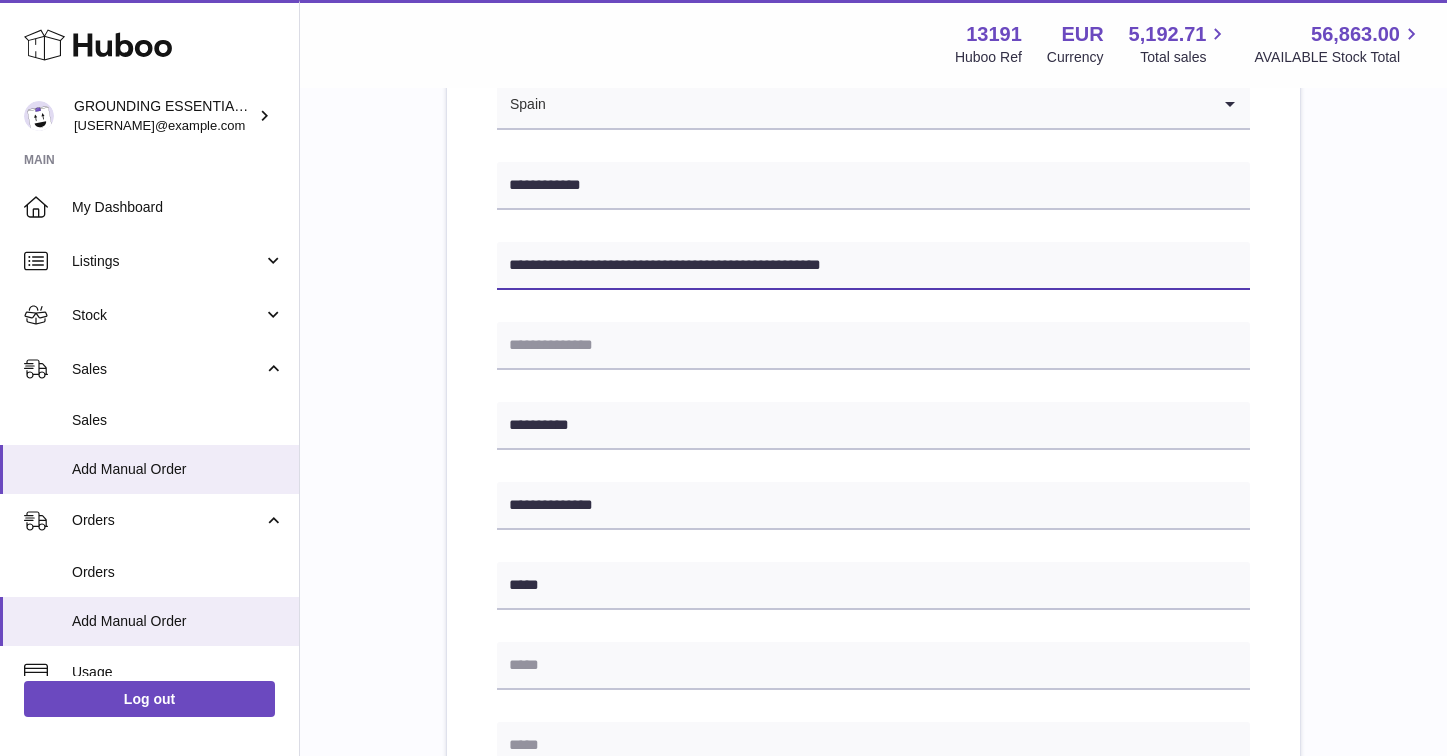 click on "**********" at bounding box center [873, 266] 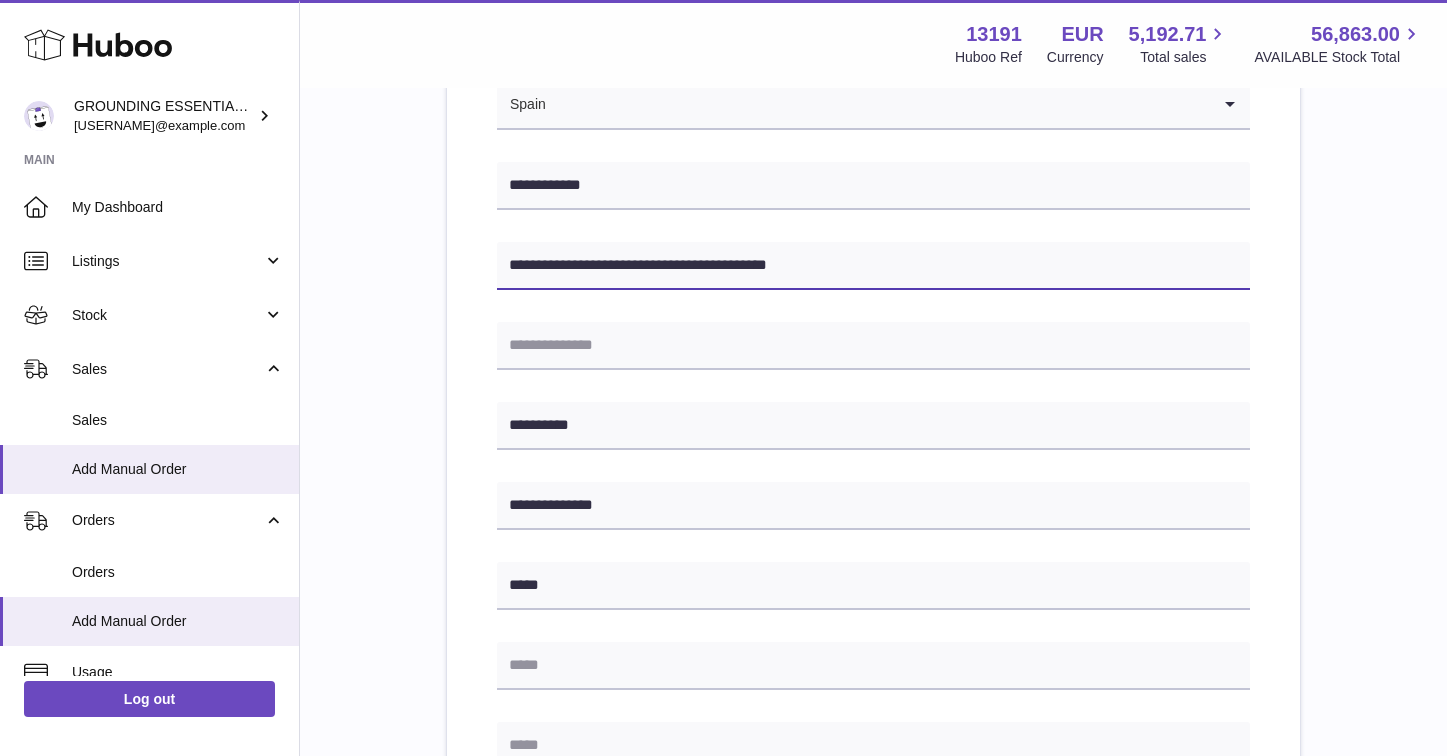 type on "**********" 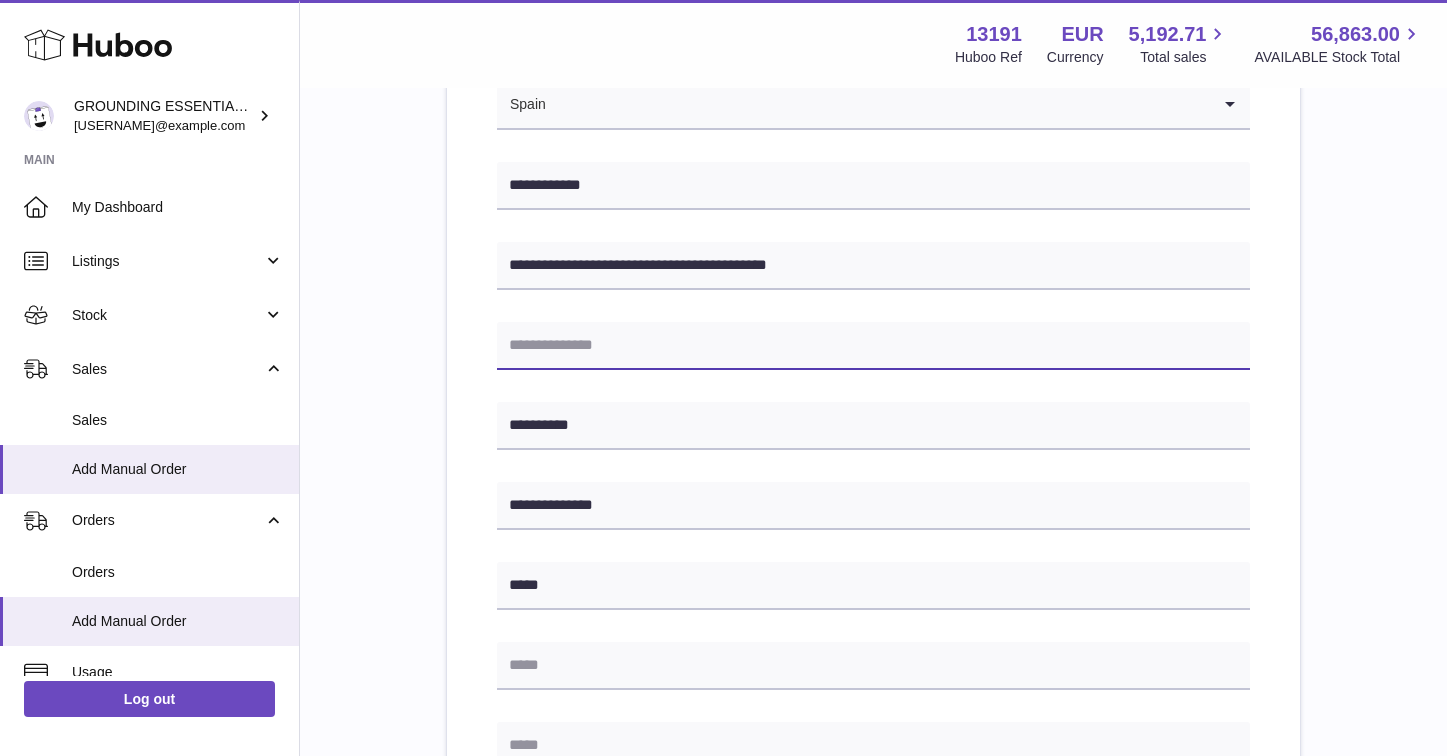 click at bounding box center (873, 346) 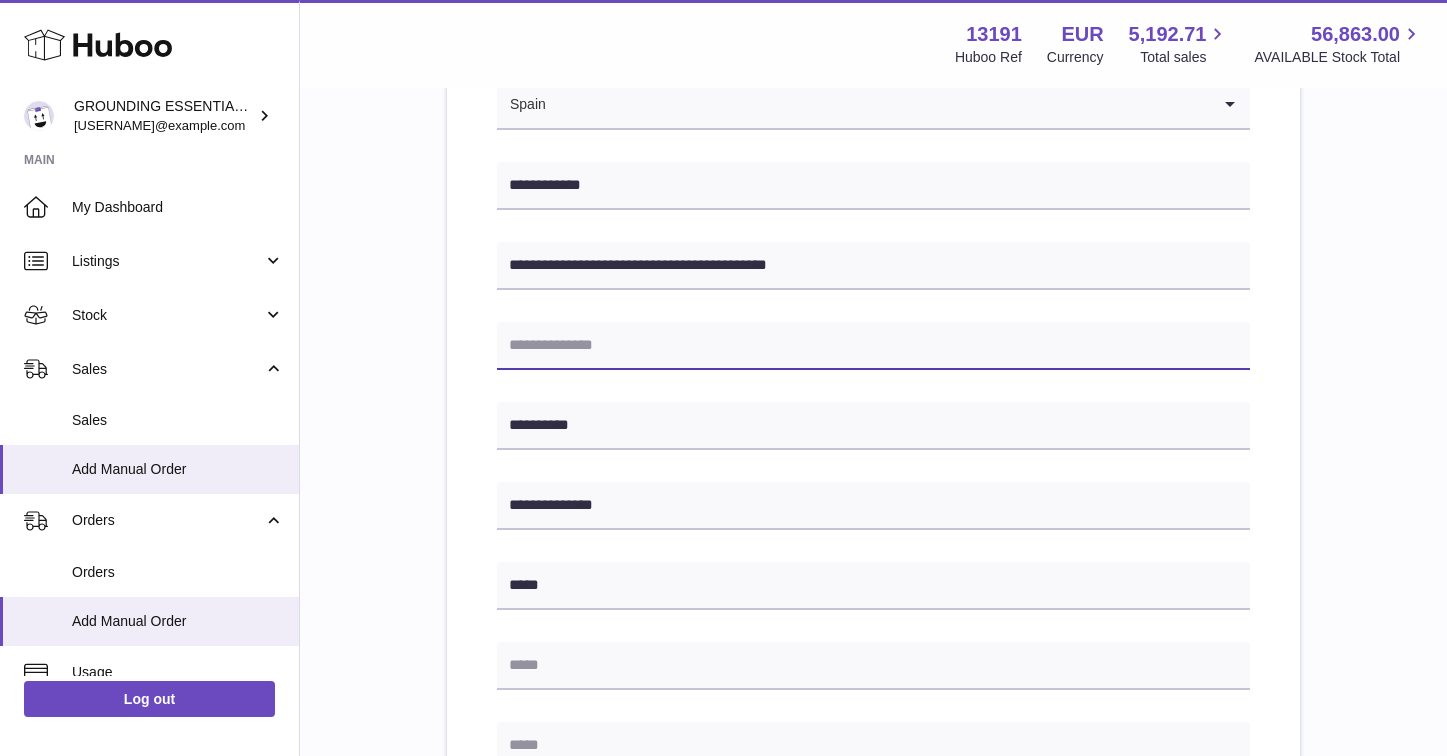 paste on "*********" 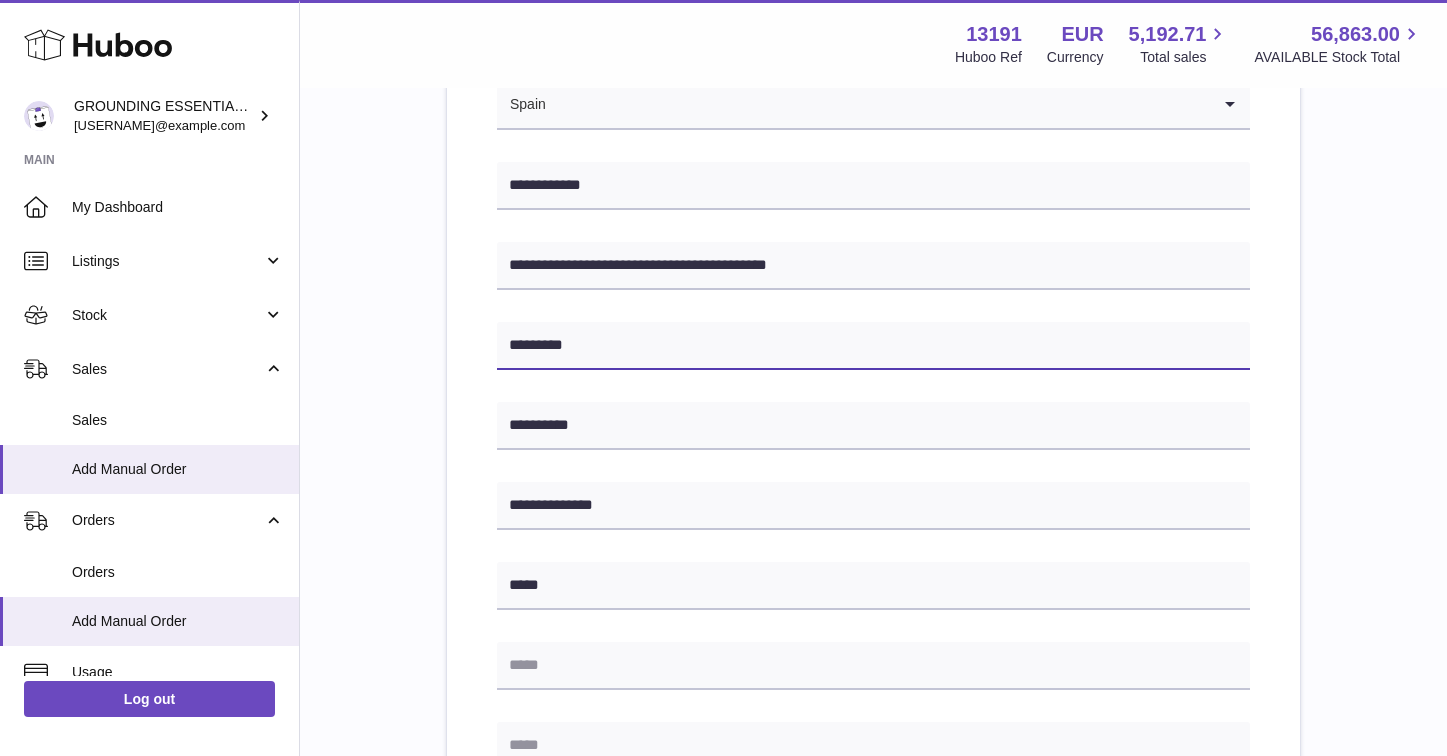 type on "*********" 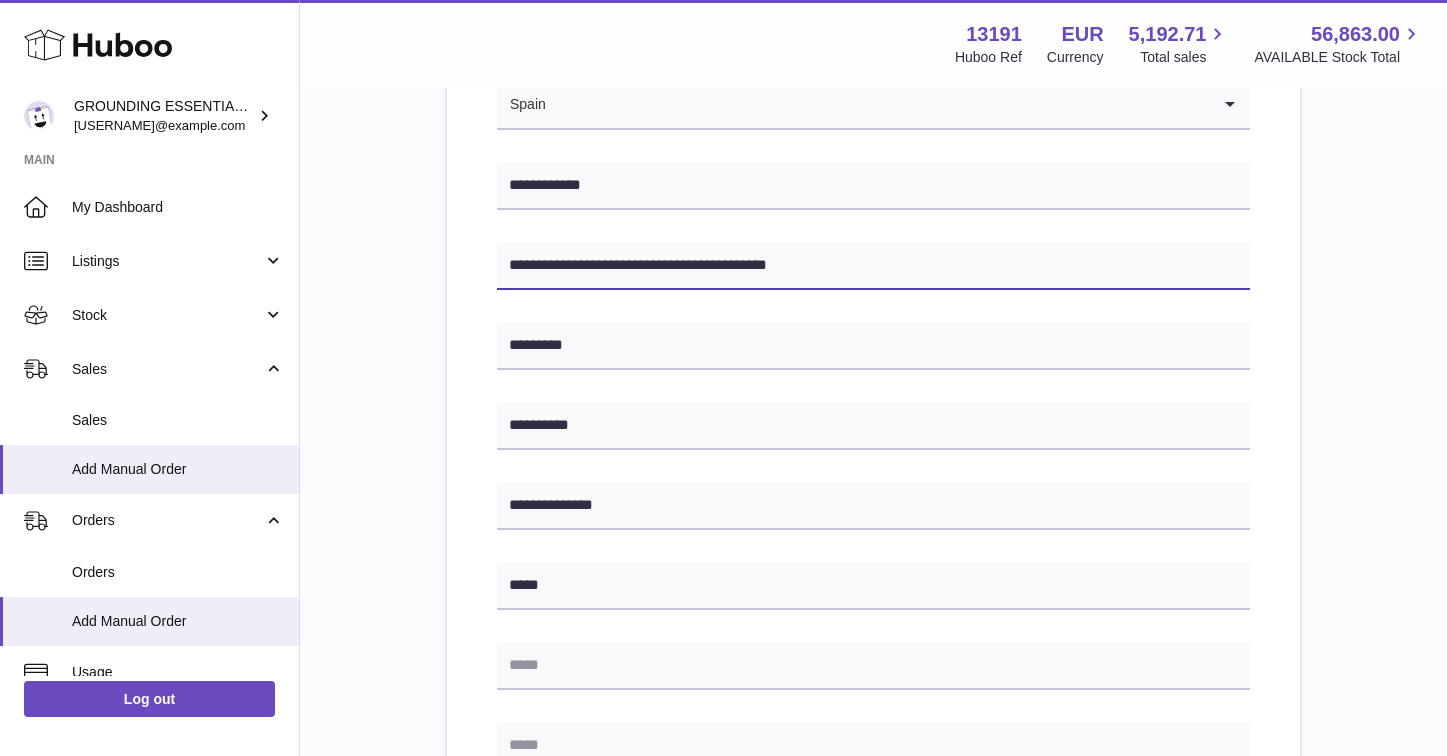 click on "**********" at bounding box center (873, 266) 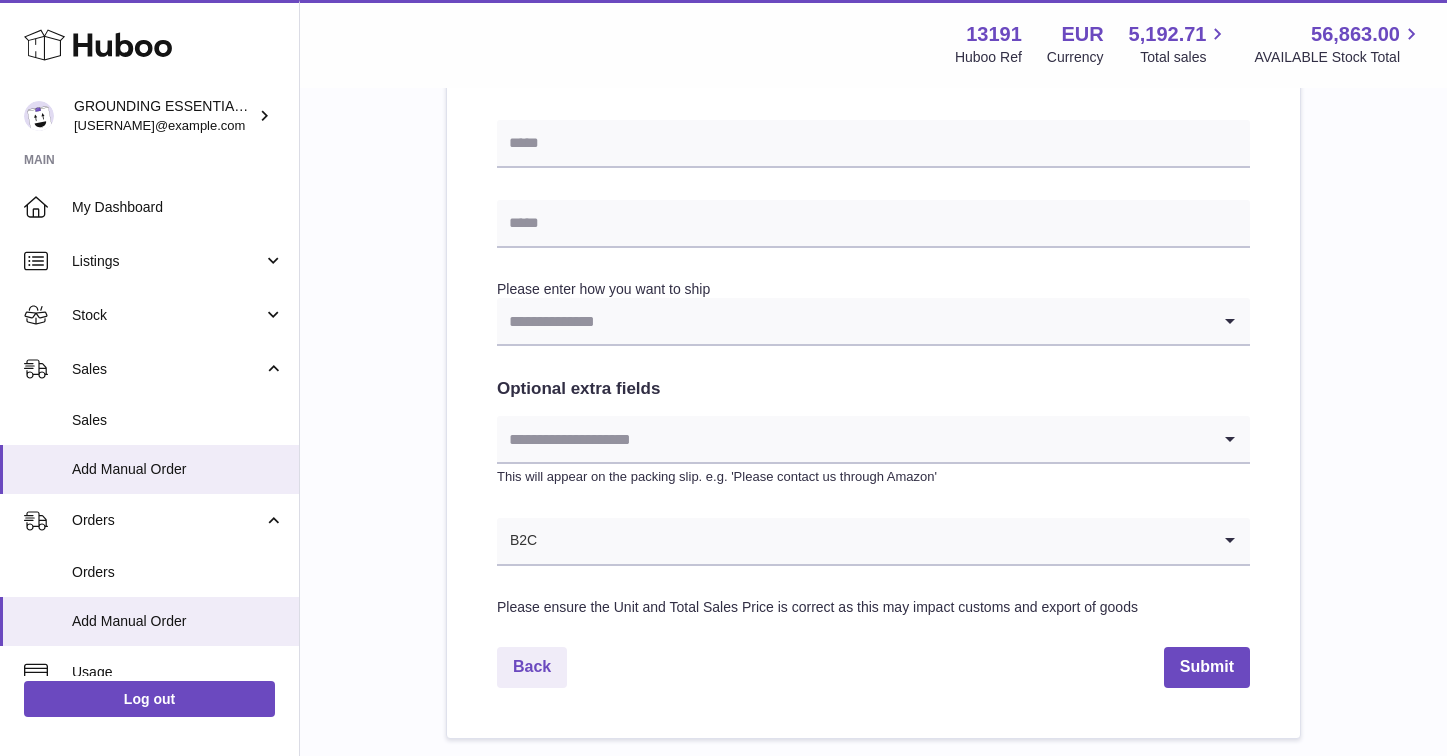 scroll, scrollTop: 813, scrollLeft: 0, axis: vertical 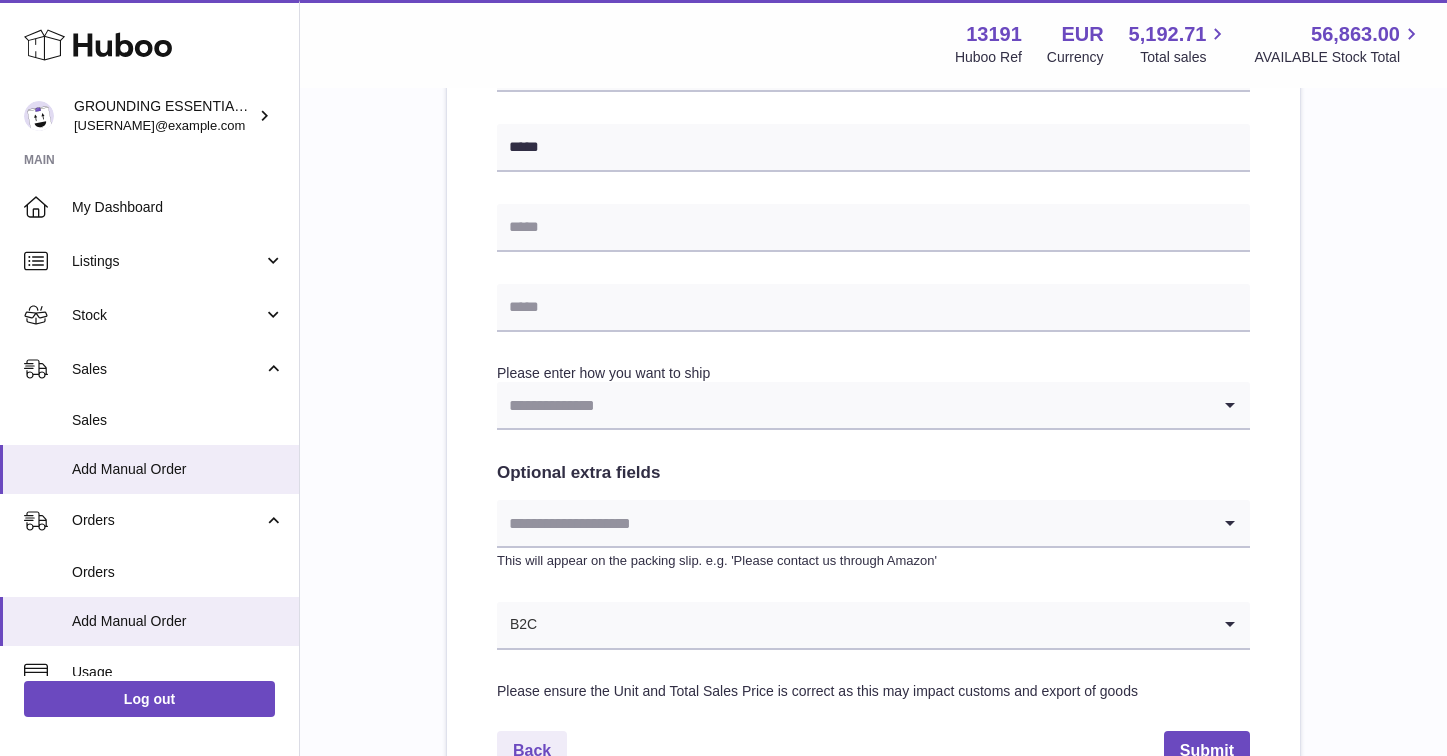 type on "**********" 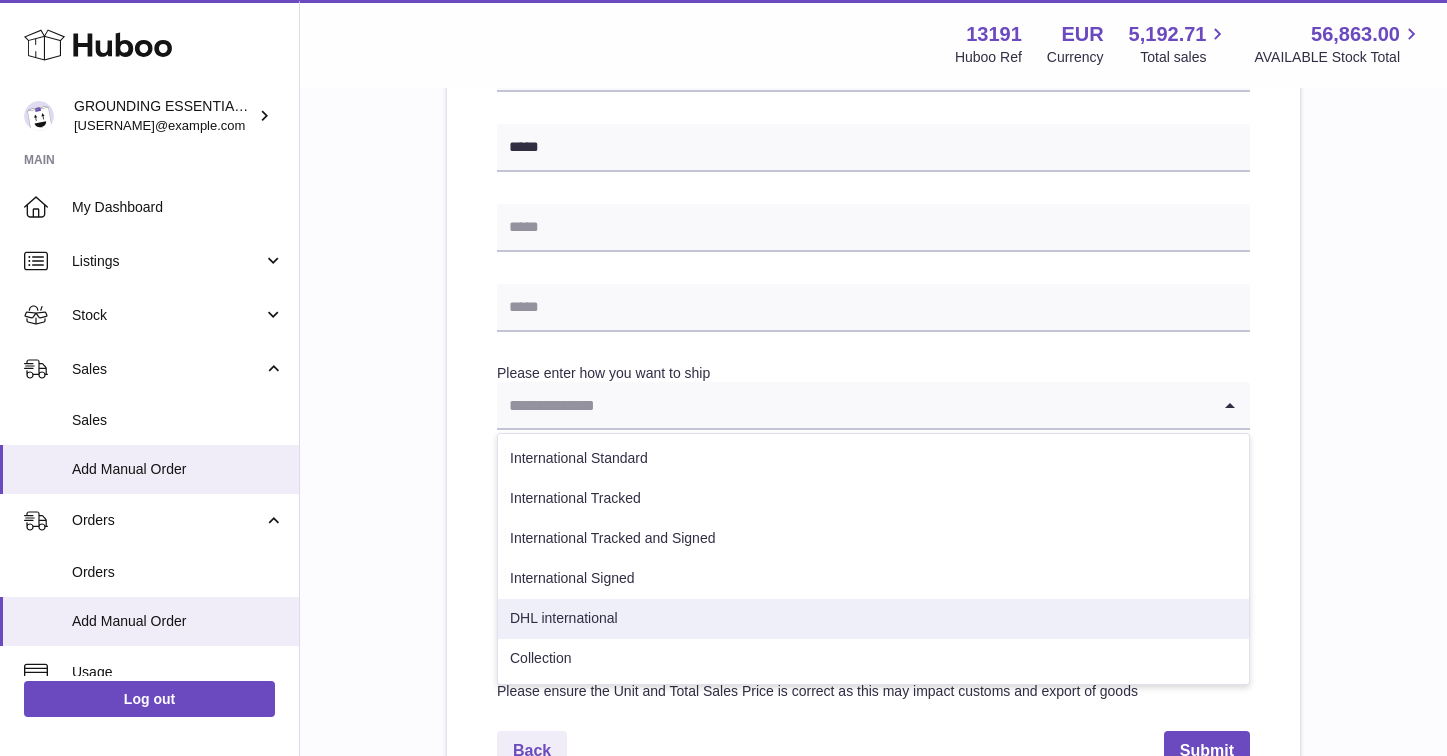 click on "DHL international" at bounding box center (873, 619) 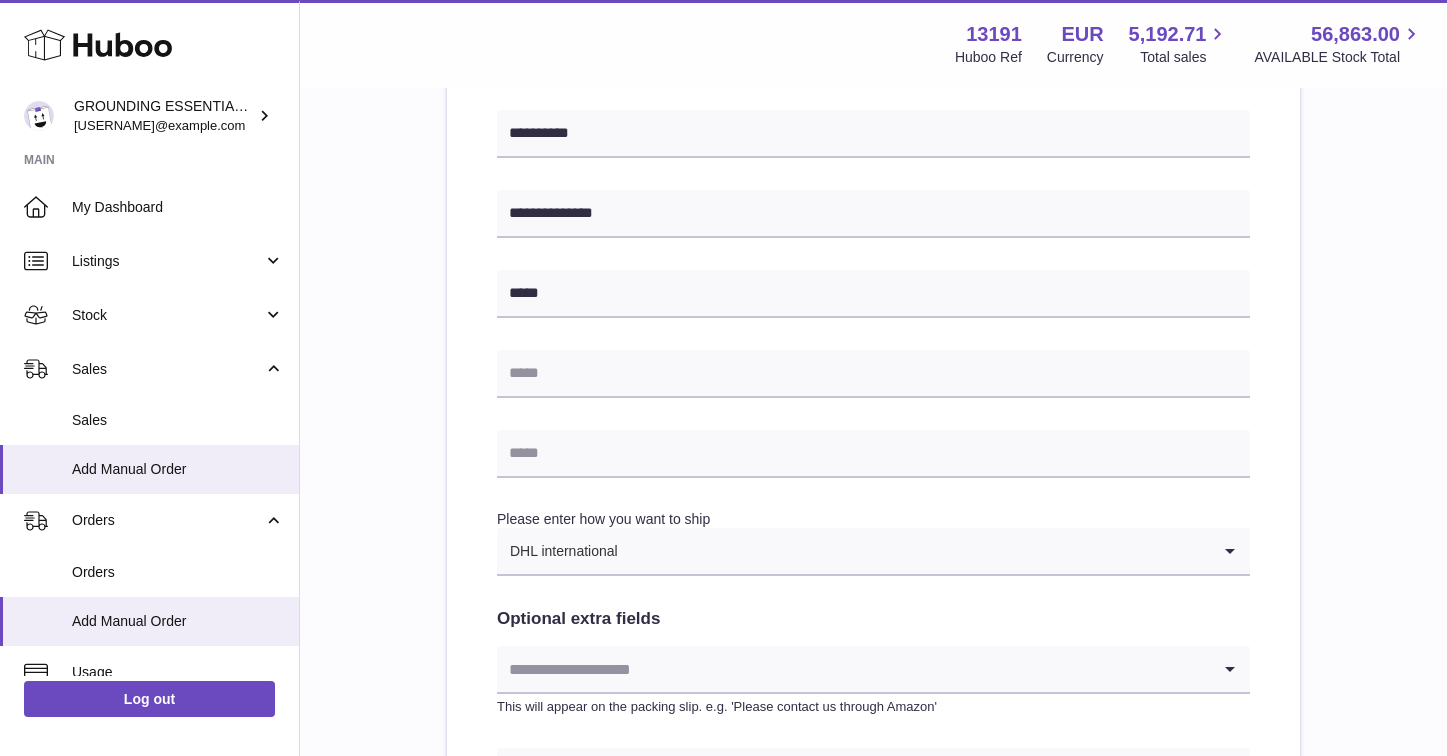 scroll, scrollTop: 637, scrollLeft: 0, axis: vertical 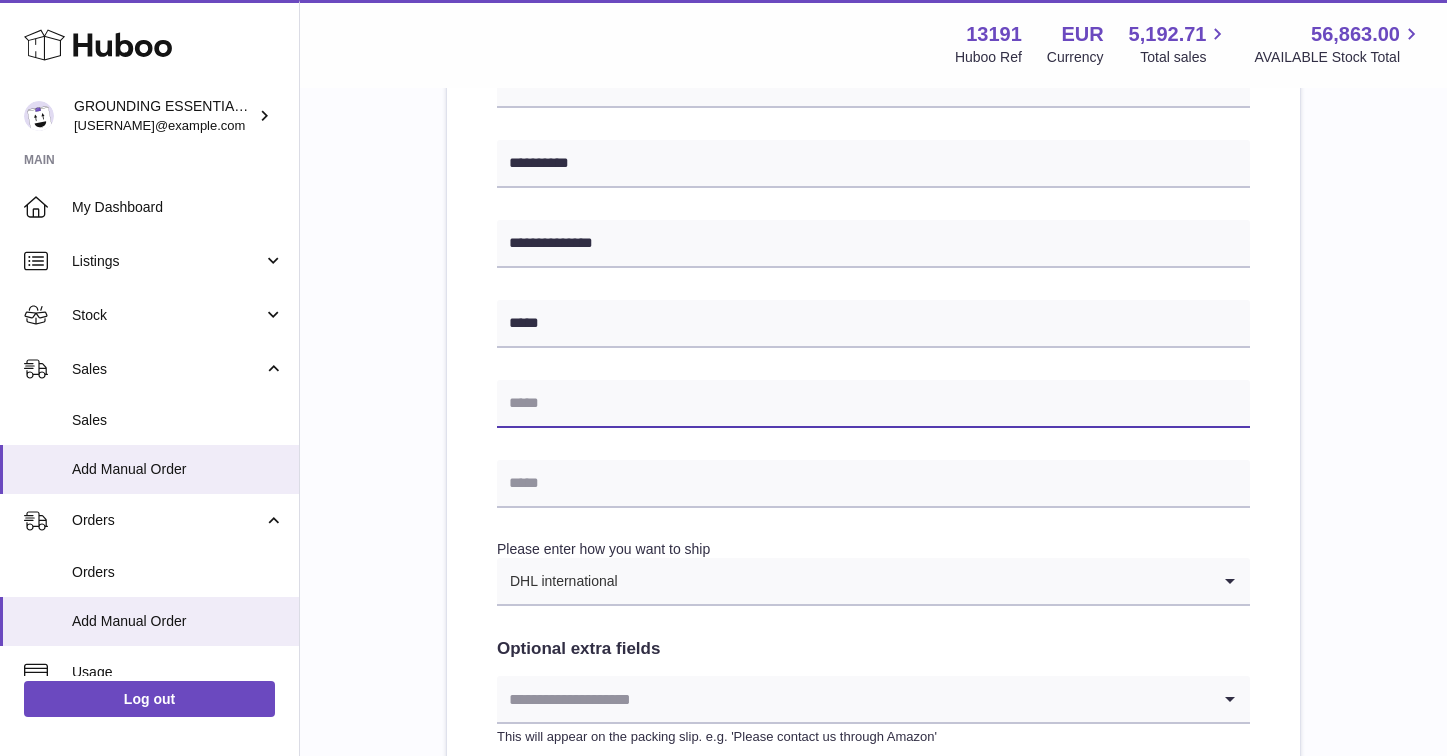 click at bounding box center [873, 404] 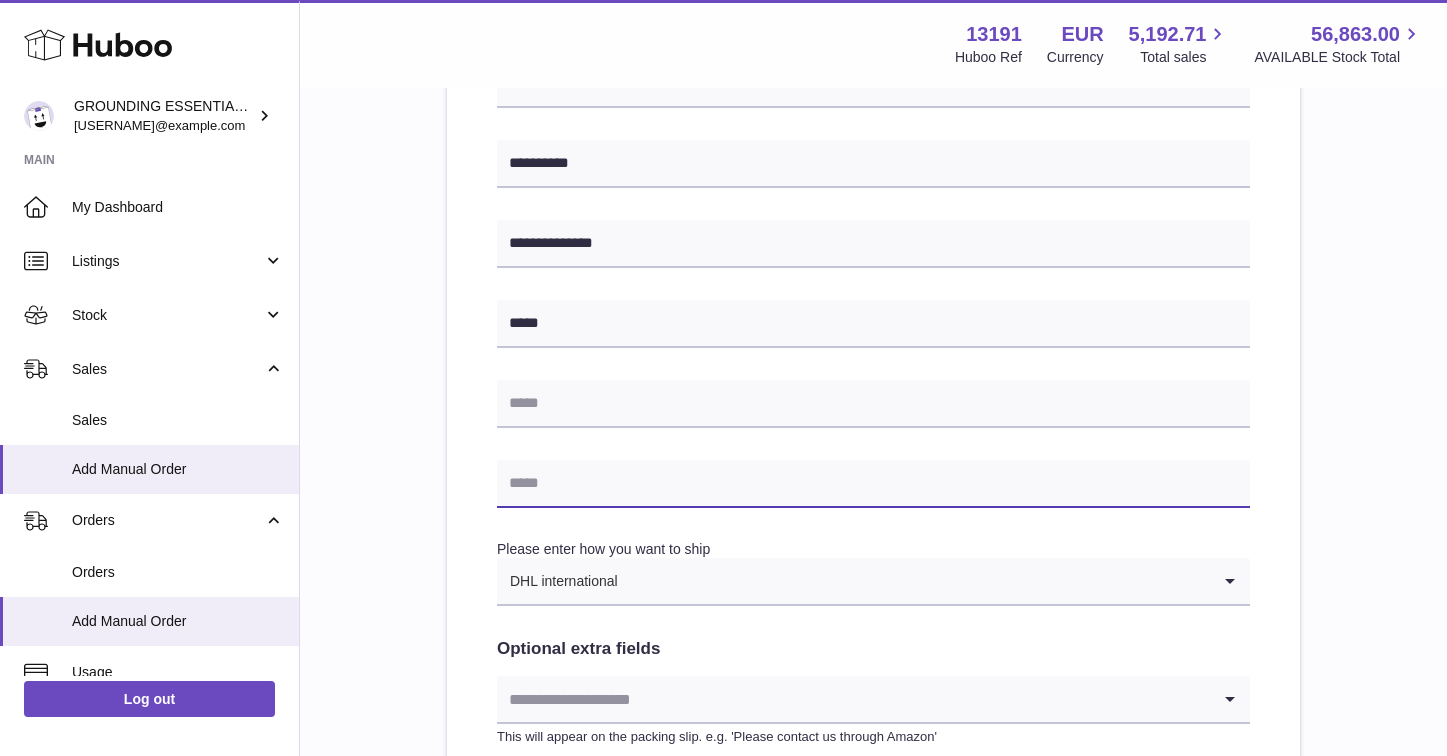 click at bounding box center (873, 484) 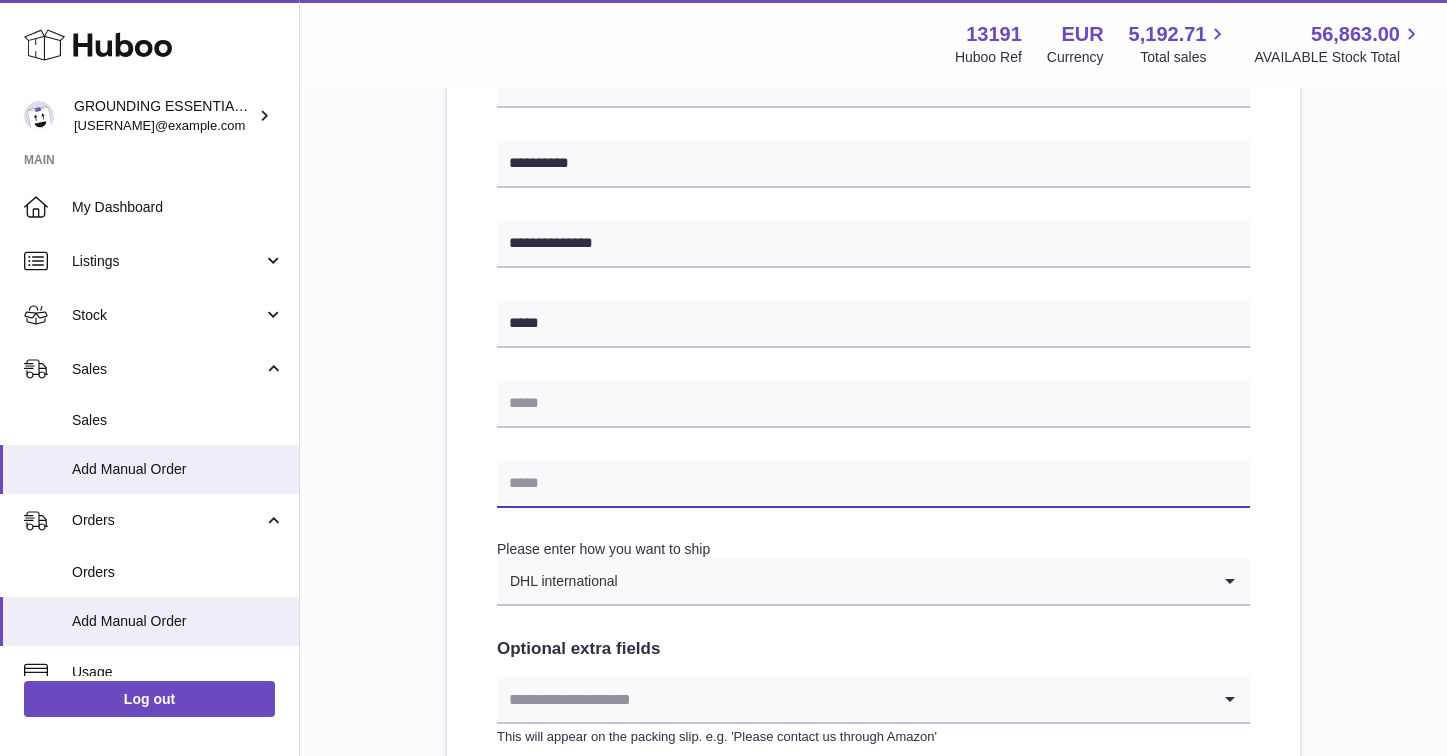 paste on "**********" 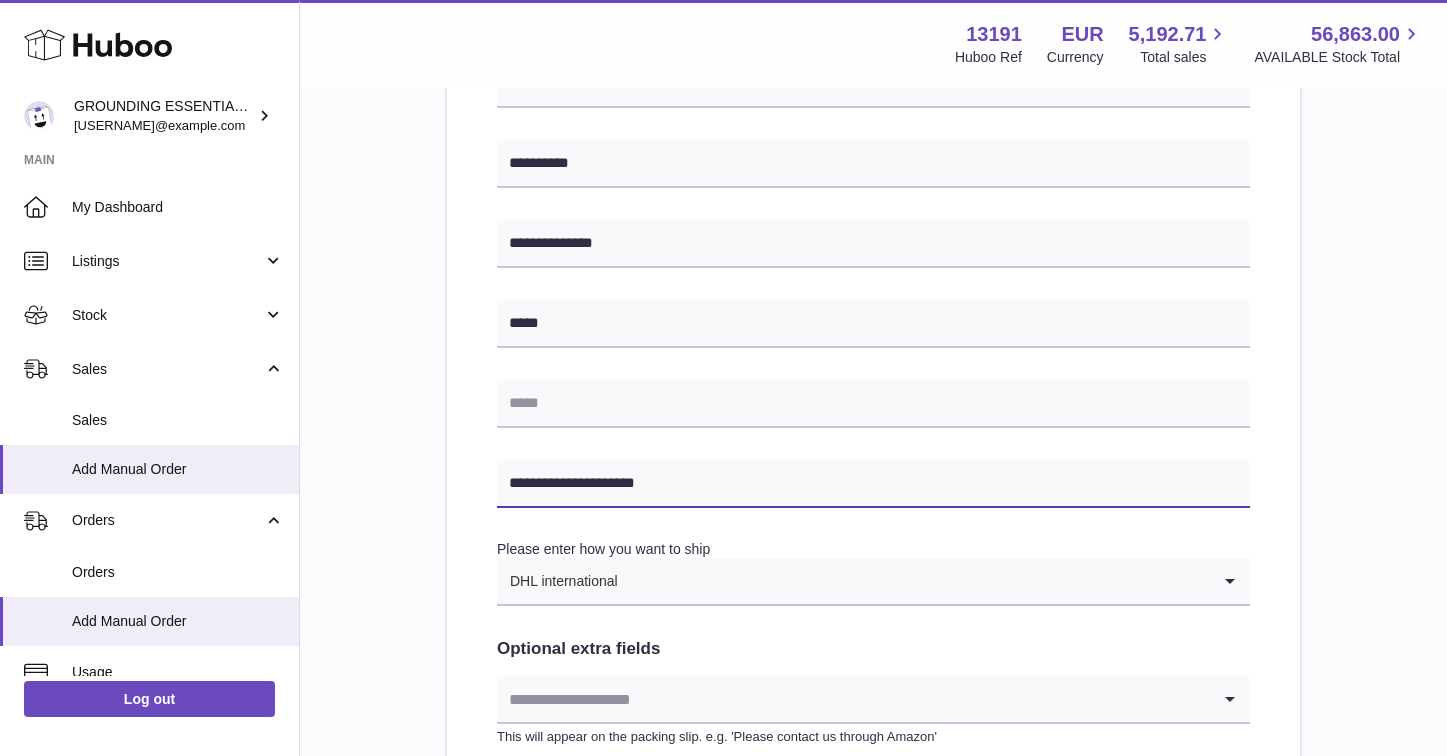 type on "**********" 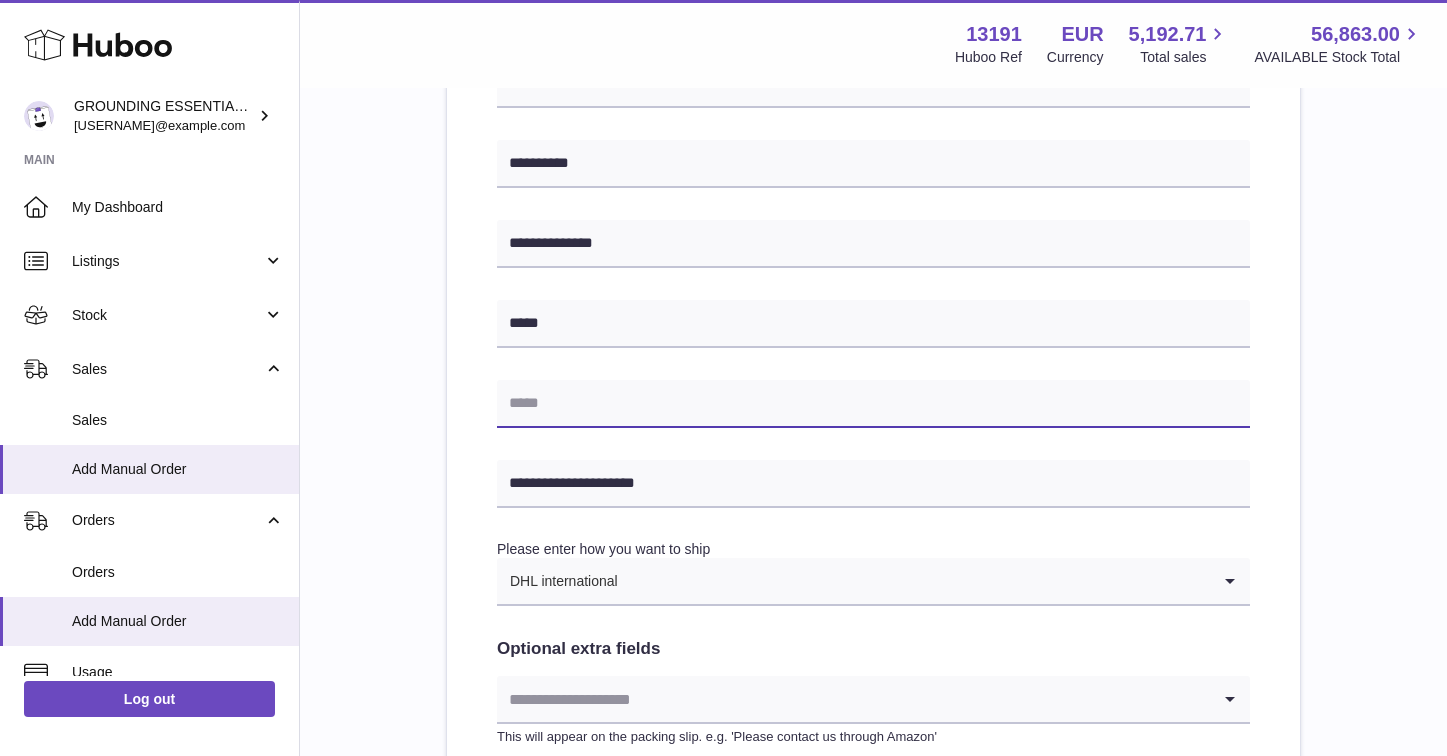 click at bounding box center (873, 404) 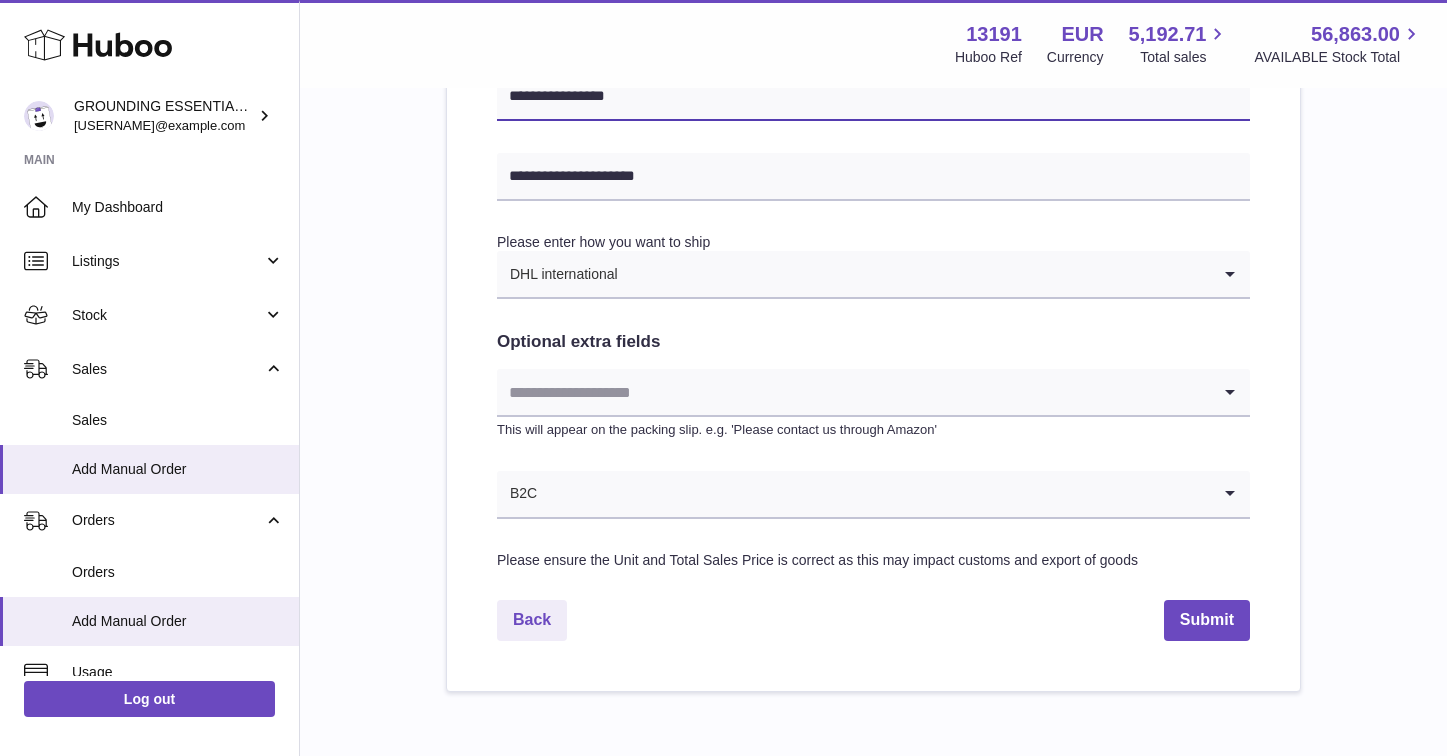 scroll, scrollTop: 1037, scrollLeft: 0, axis: vertical 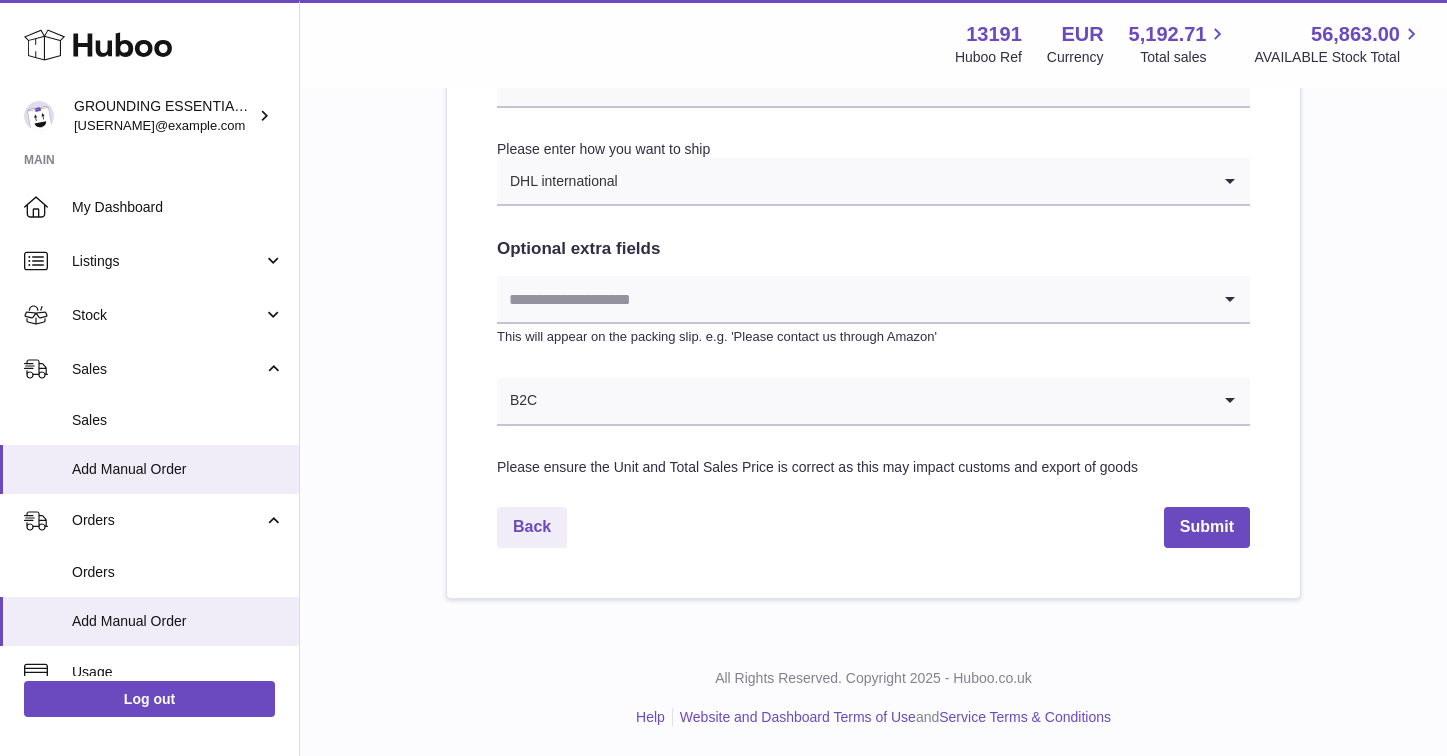 type on "**********" 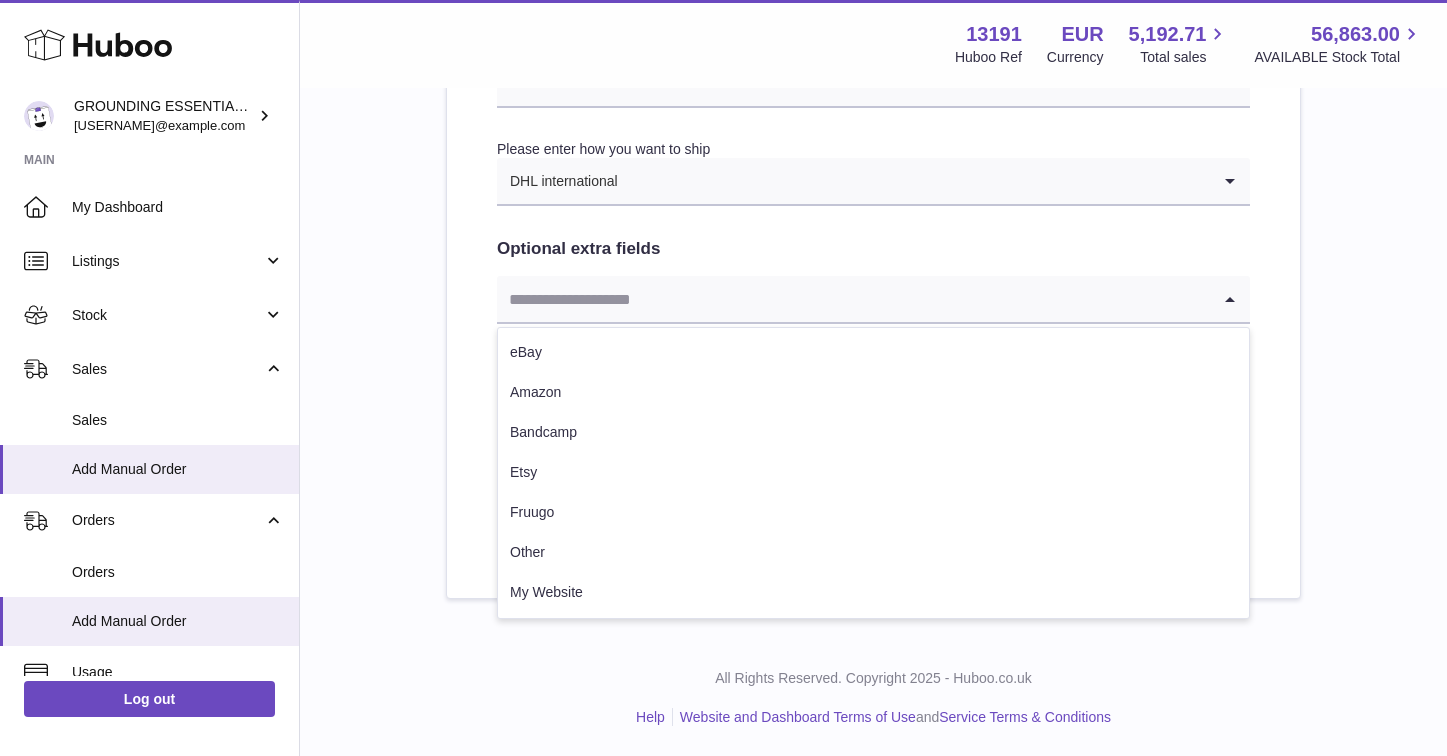 click at bounding box center [853, 299] 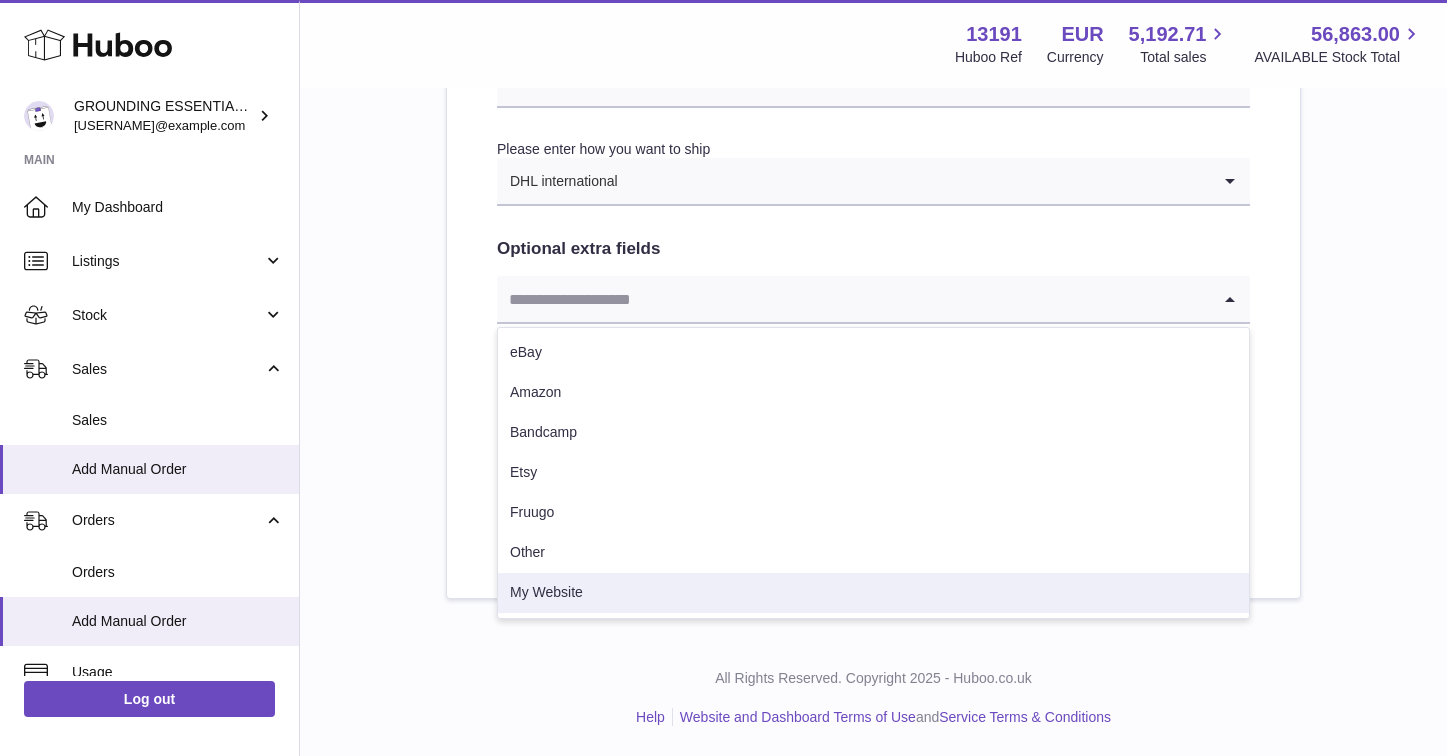 click on "My Website" at bounding box center [873, 593] 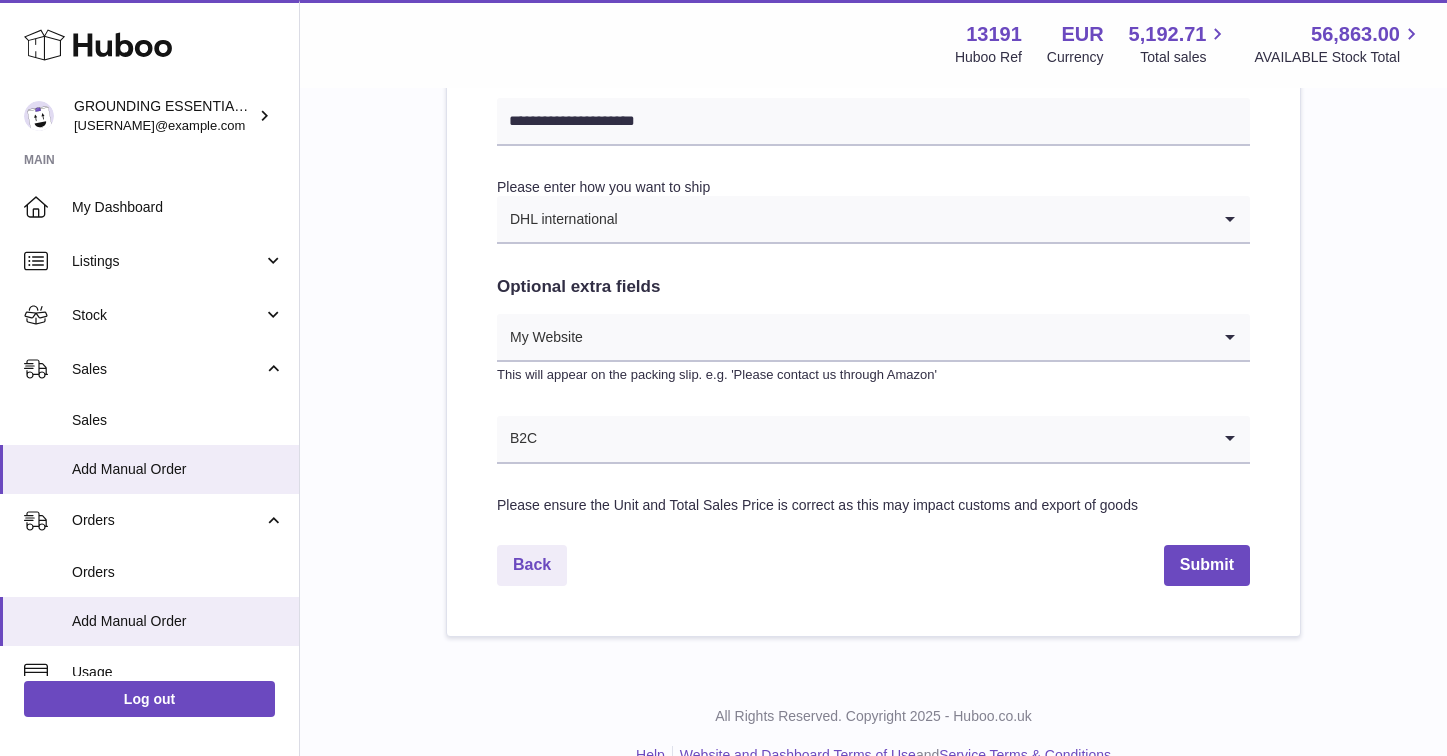 scroll, scrollTop: 1037, scrollLeft: 0, axis: vertical 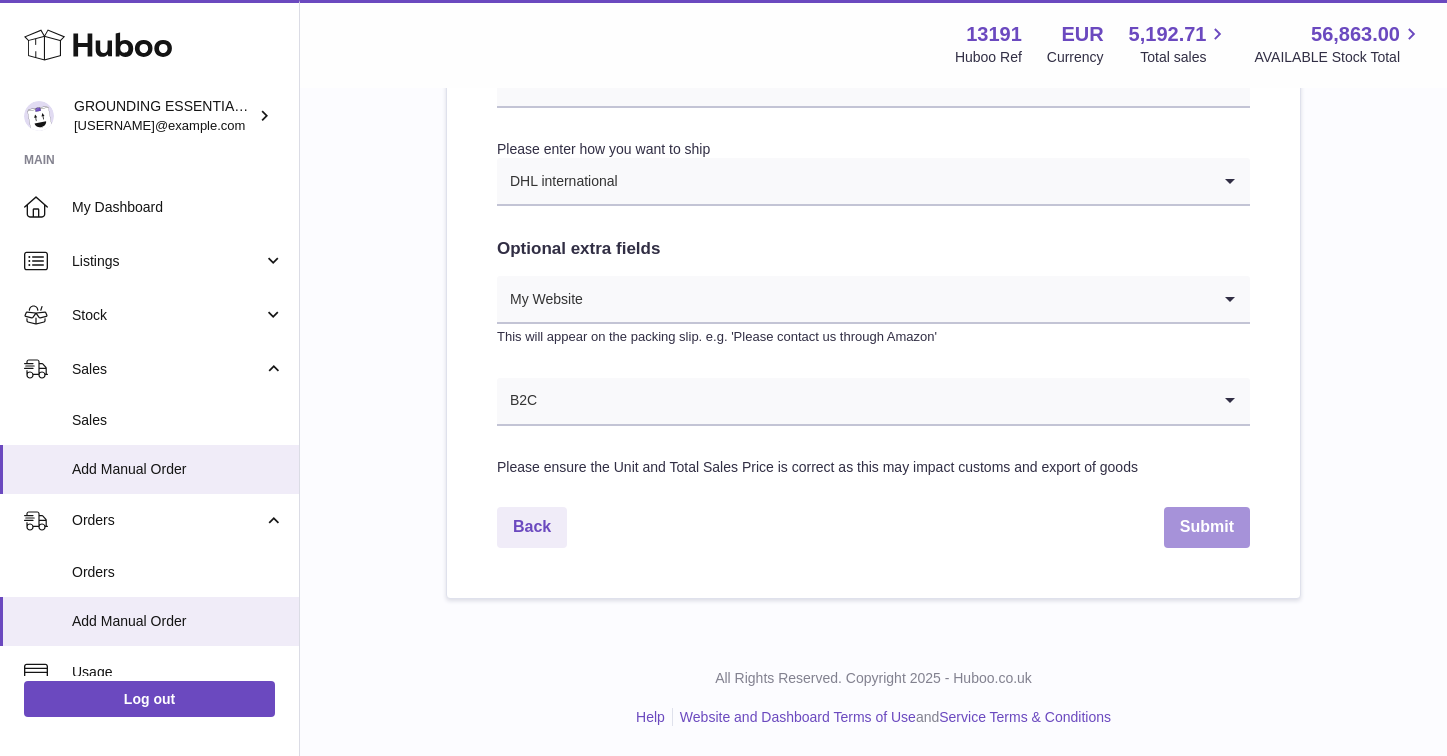 click on "Submit" at bounding box center [1207, 527] 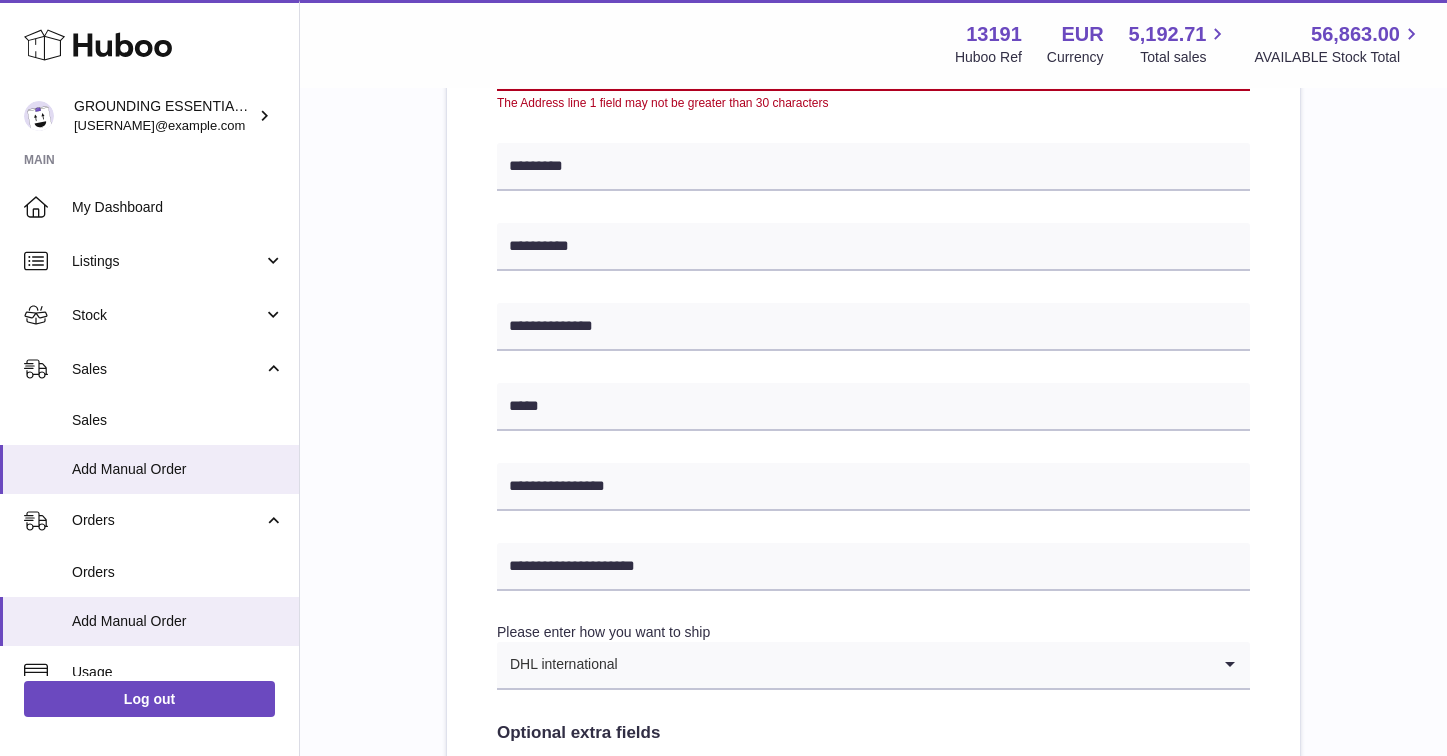 scroll, scrollTop: 433, scrollLeft: 0, axis: vertical 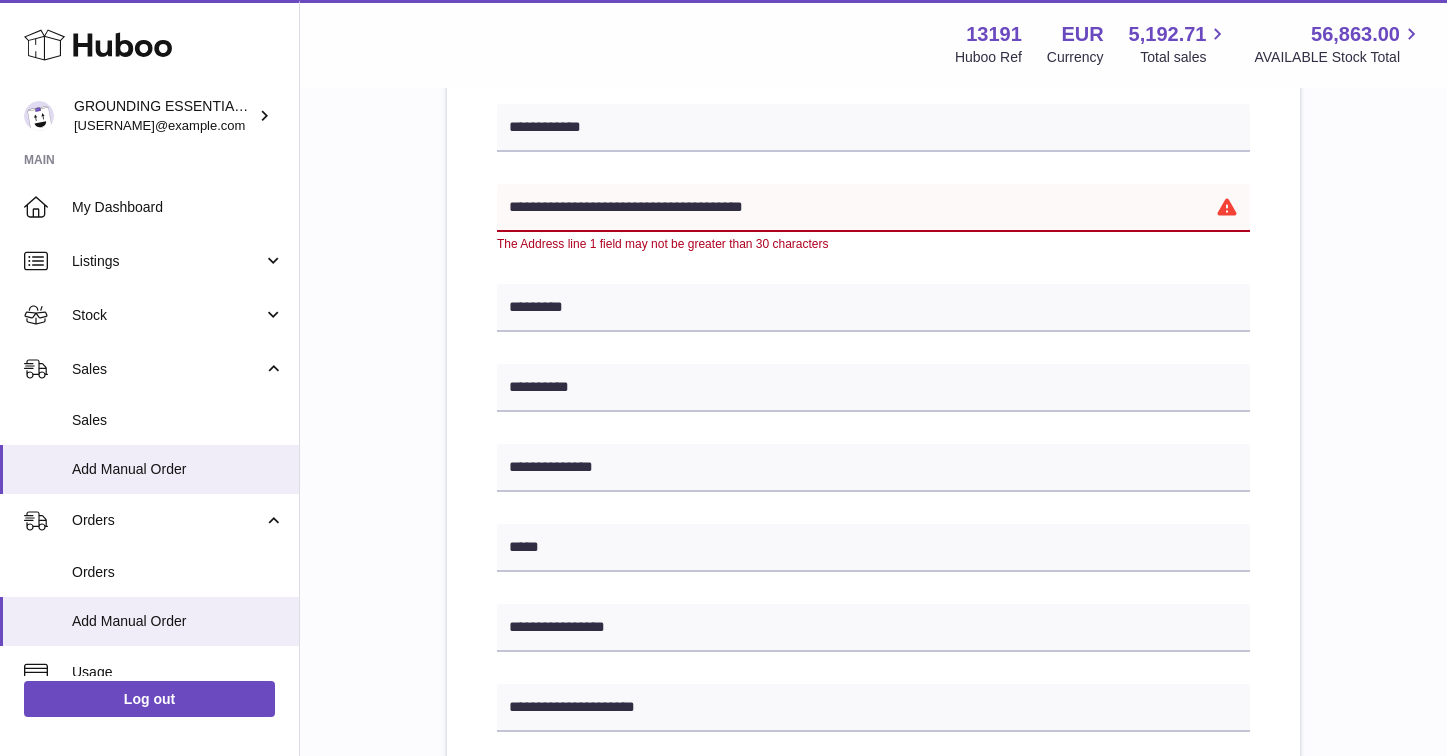 click on "**********" at bounding box center (873, 208) 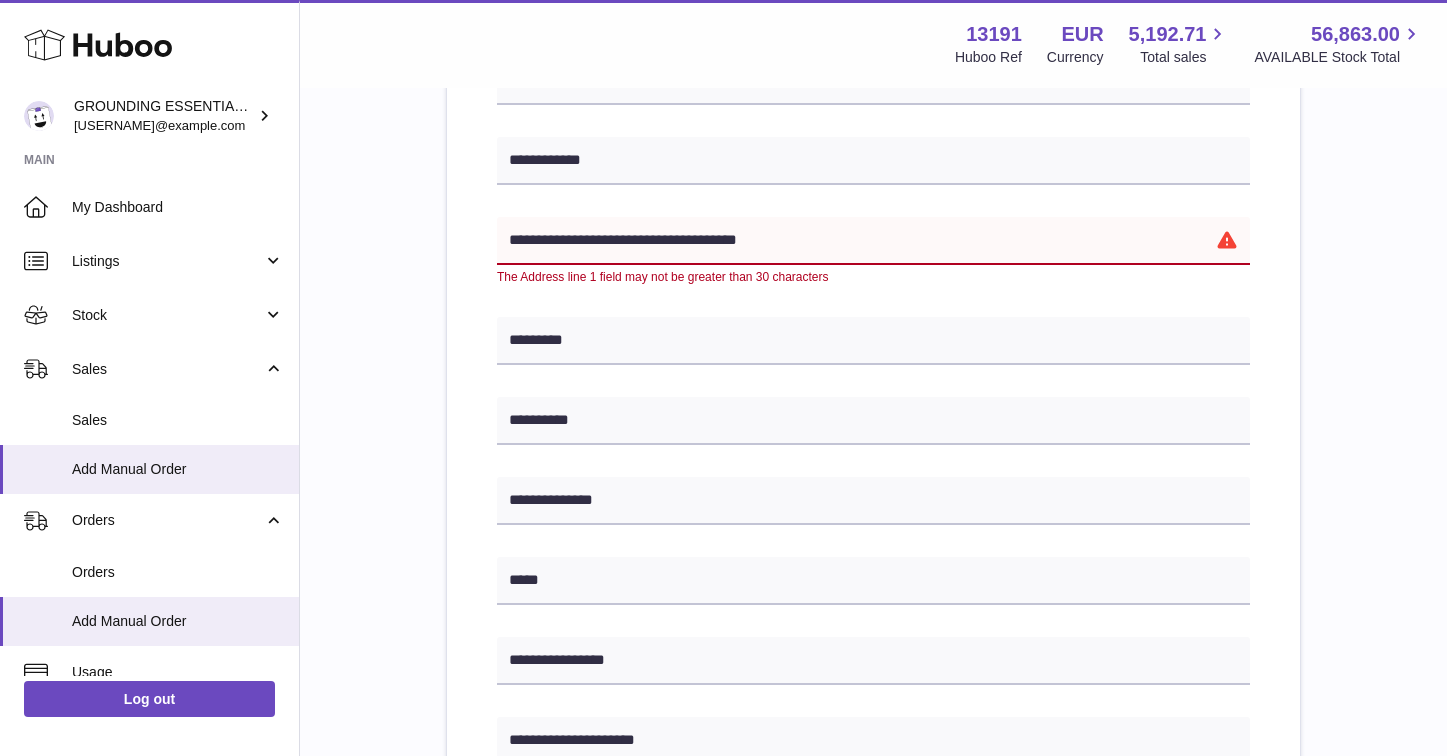 scroll, scrollTop: 390, scrollLeft: 0, axis: vertical 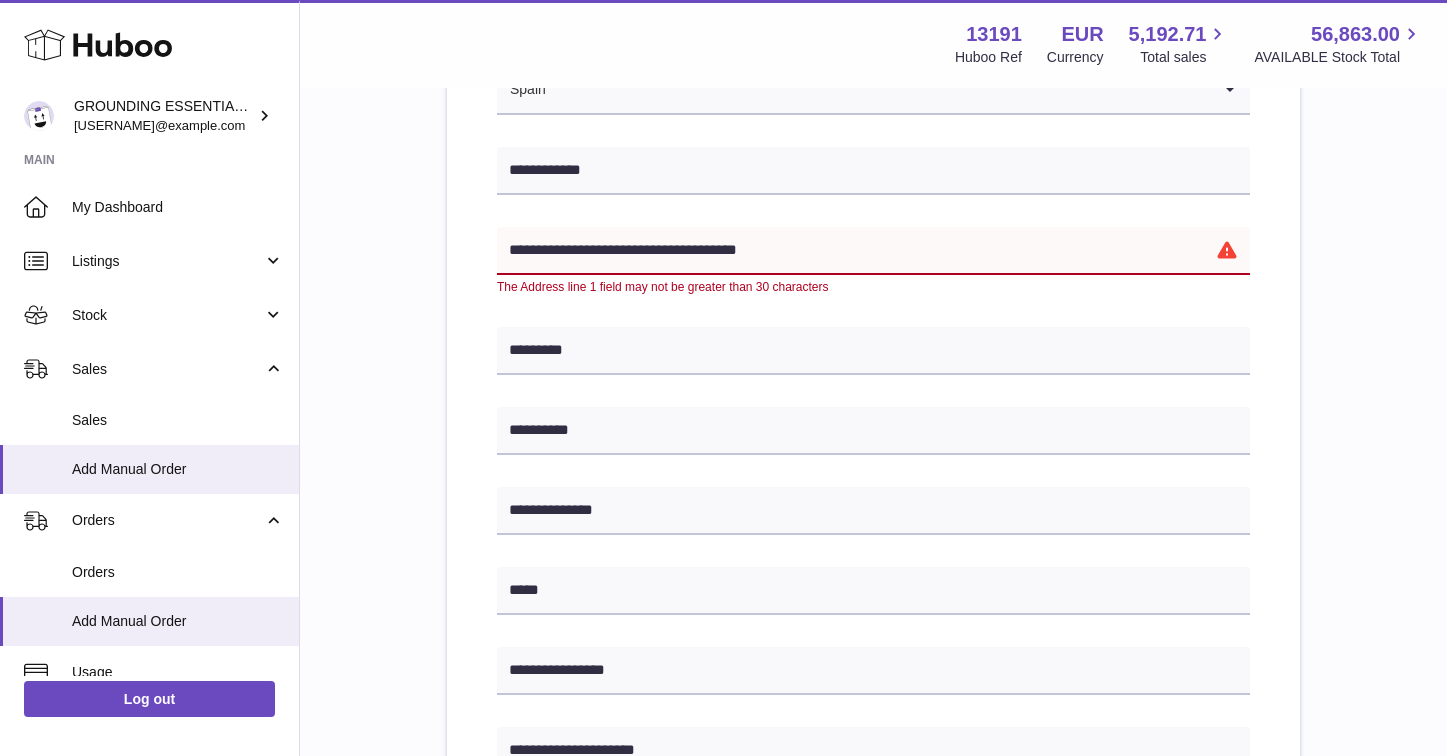 click on "**********" at bounding box center [873, 251] 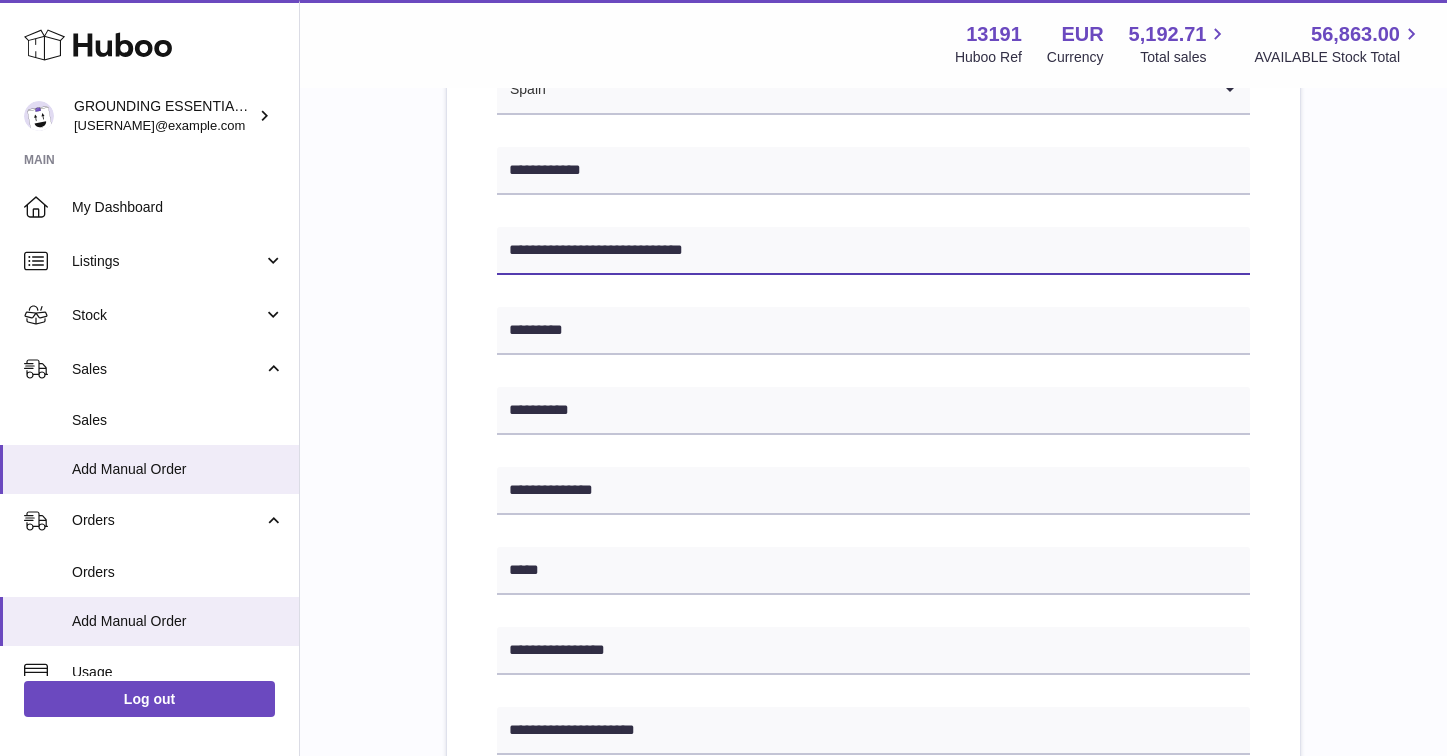 drag, startPoint x: 727, startPoint y: 249, endPoint x: 571, endPoint y: 250, distance: 156.0032 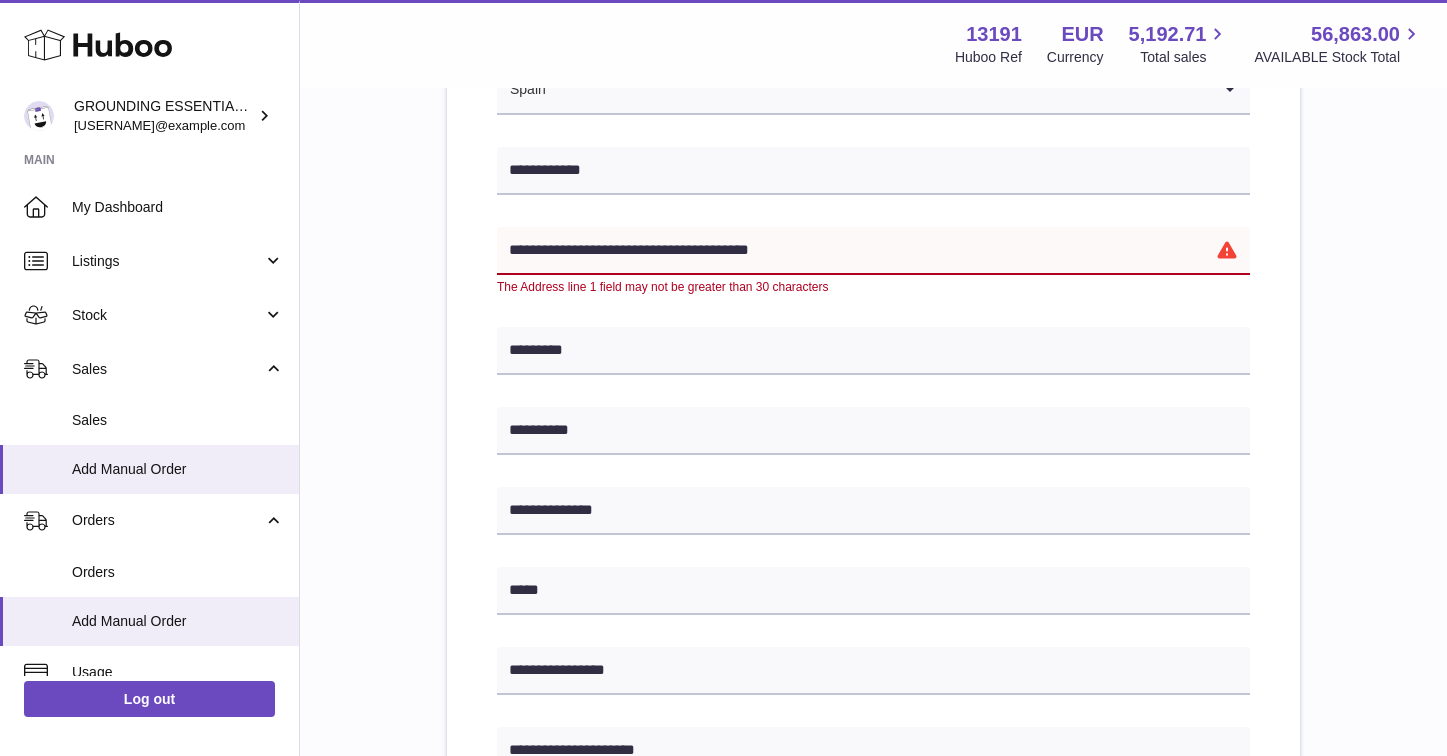 drag, startPoint x: 629, startPoint y: 249, endPoint x: 583, endPoint y: 249, distance: 46 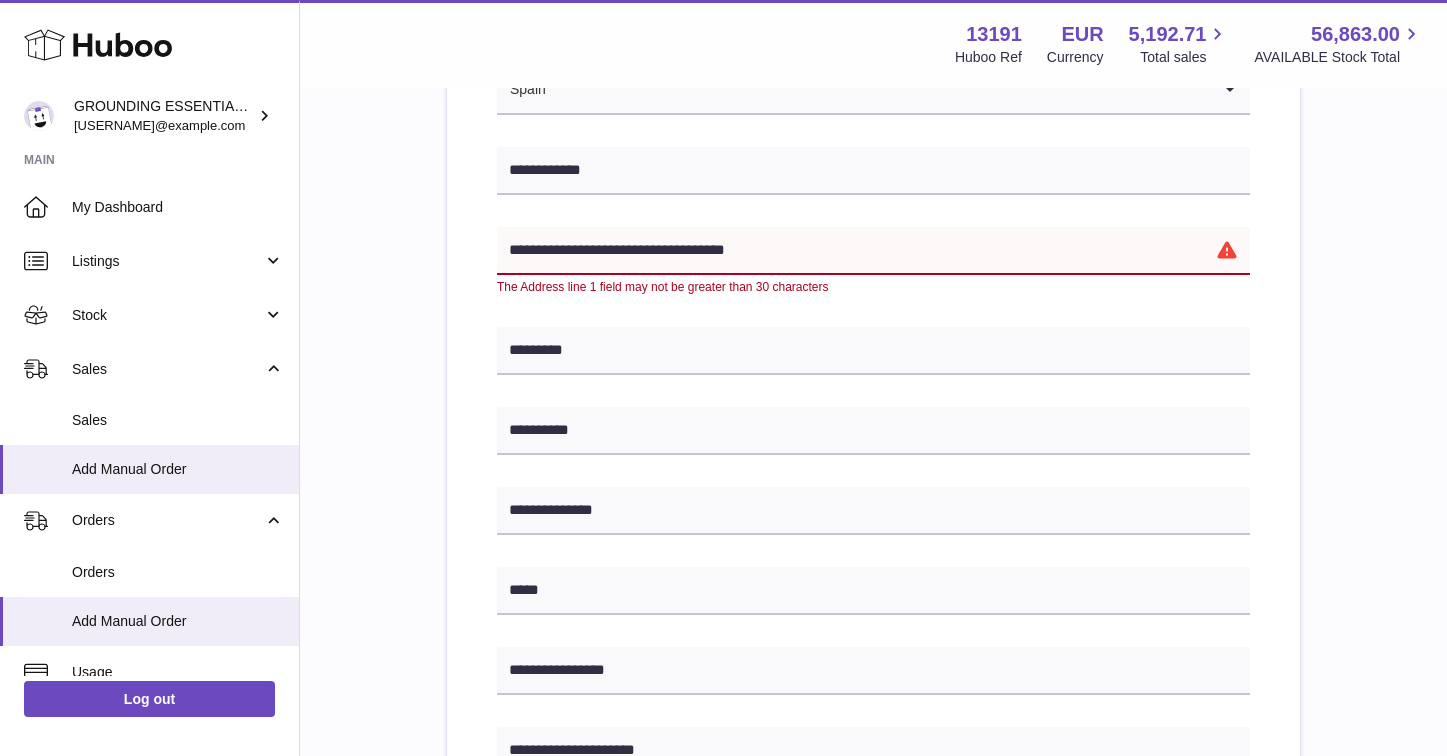 drag, startPoint x: 754, startPoint y: 252, endPoint x: 663, endPoint y: 250, distance: 91.02197 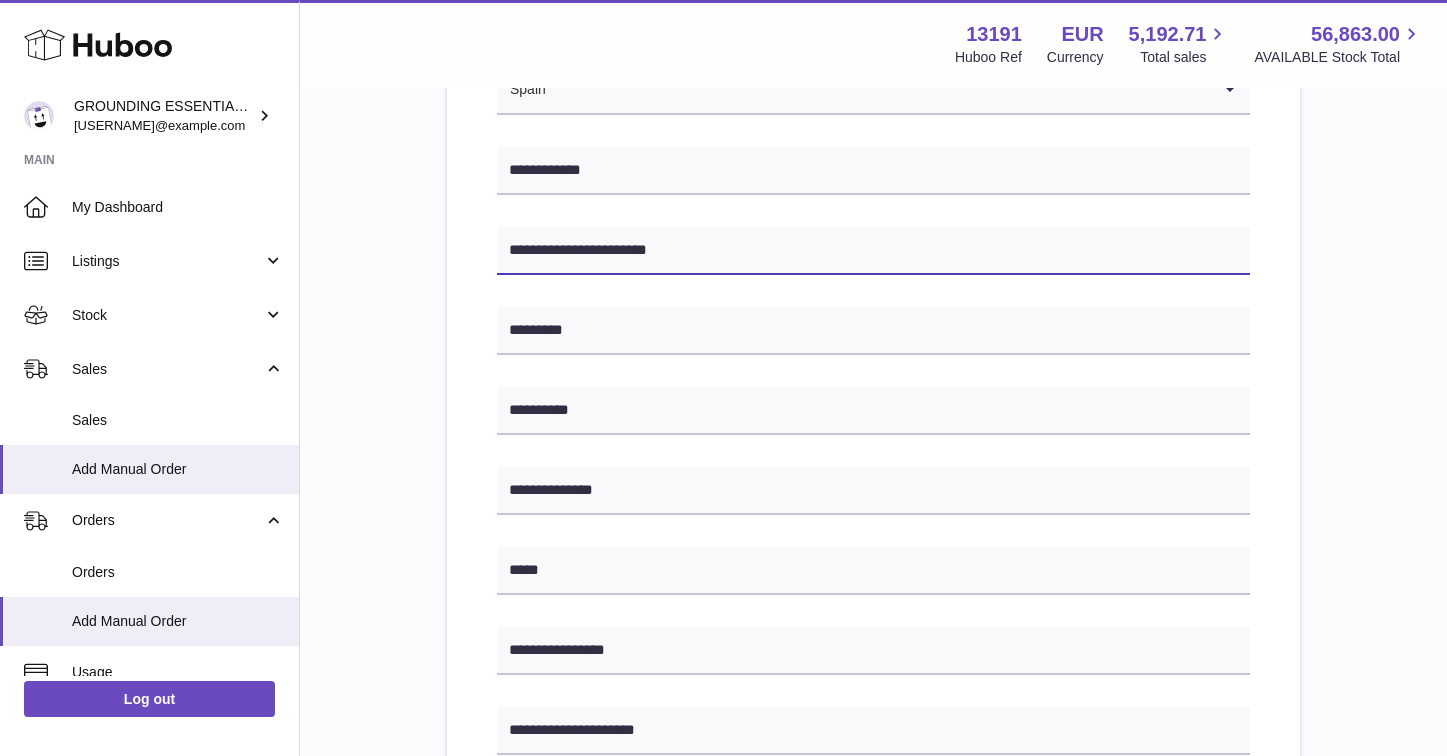 type on "**********" 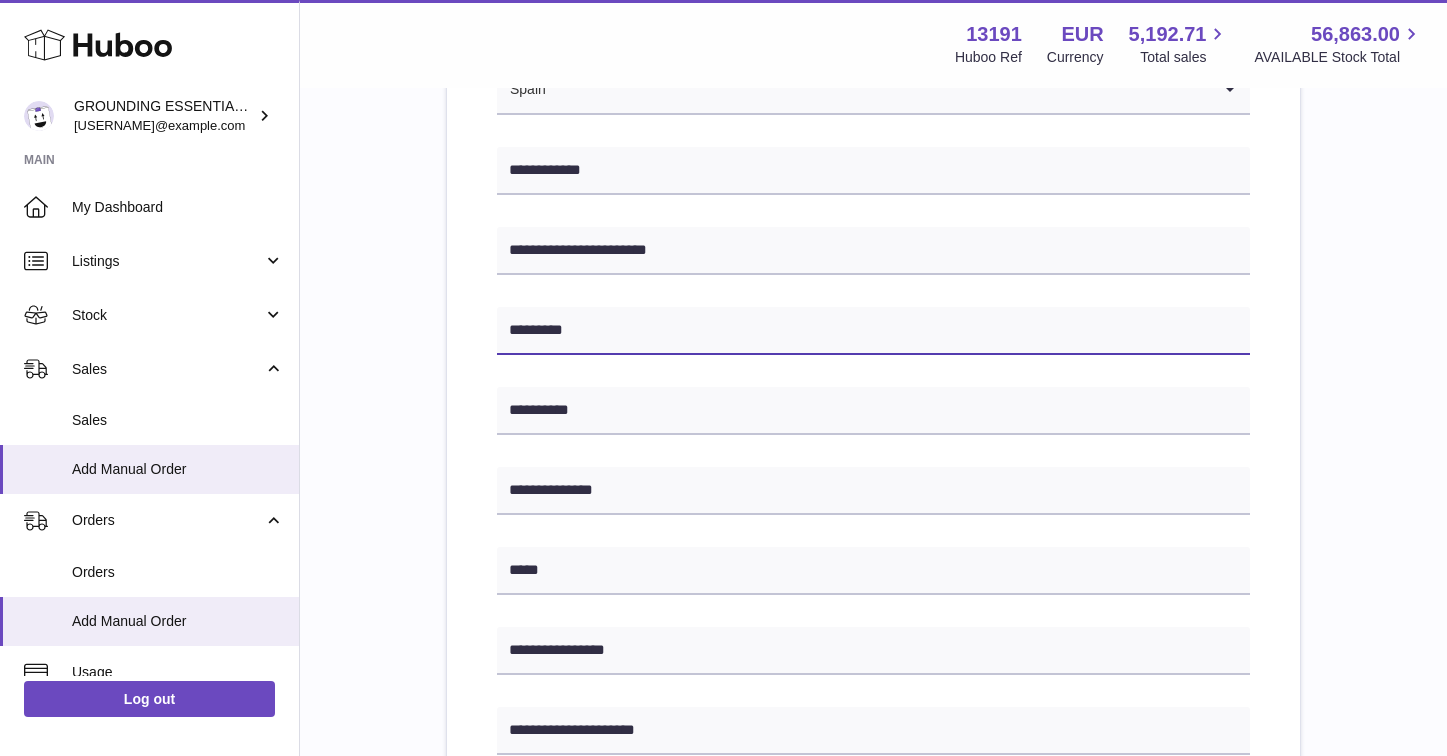 click on "*********" at bounding box center [873, 331] 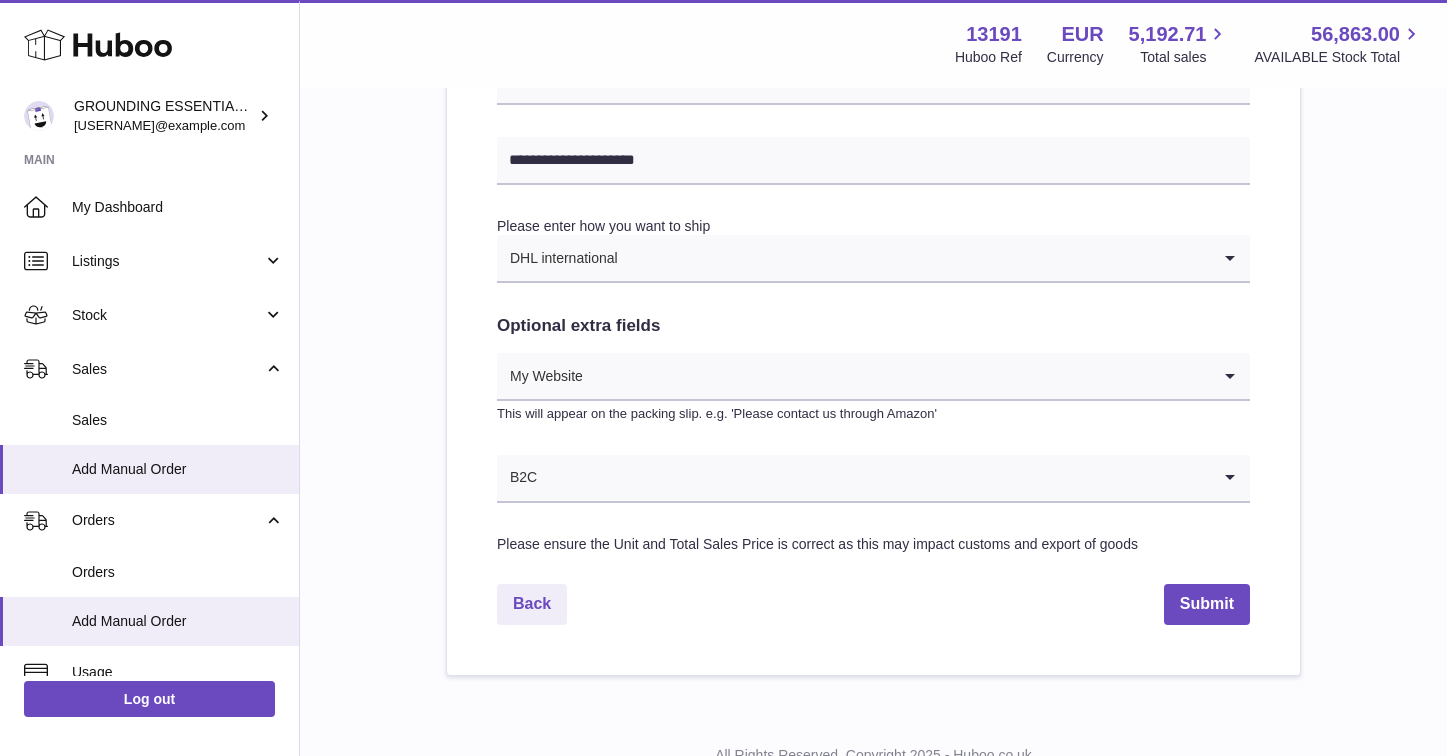 scroll, scrollTop: 1037, scrollLeft: 0, axis: vertical 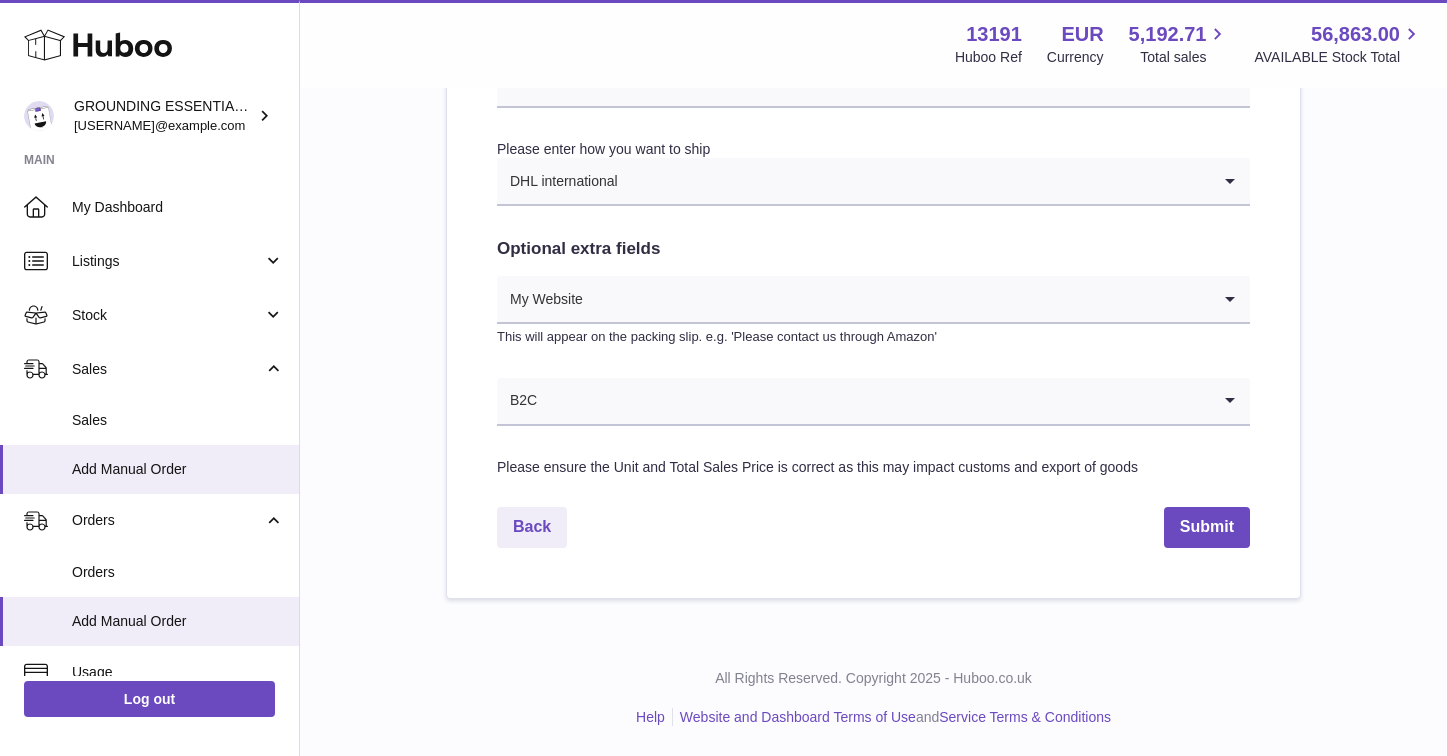 type on "**********" 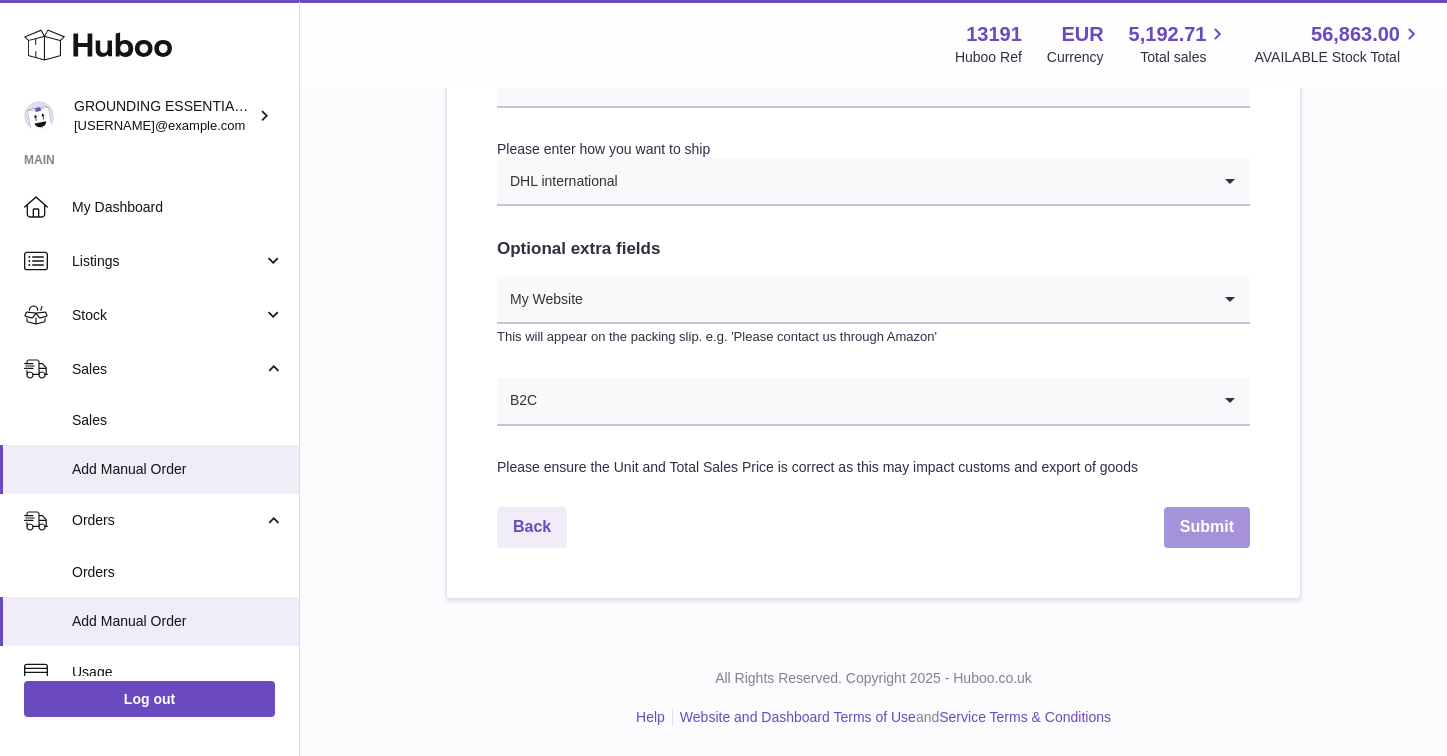 click on "Submit" at bounding box center [1207, 527] 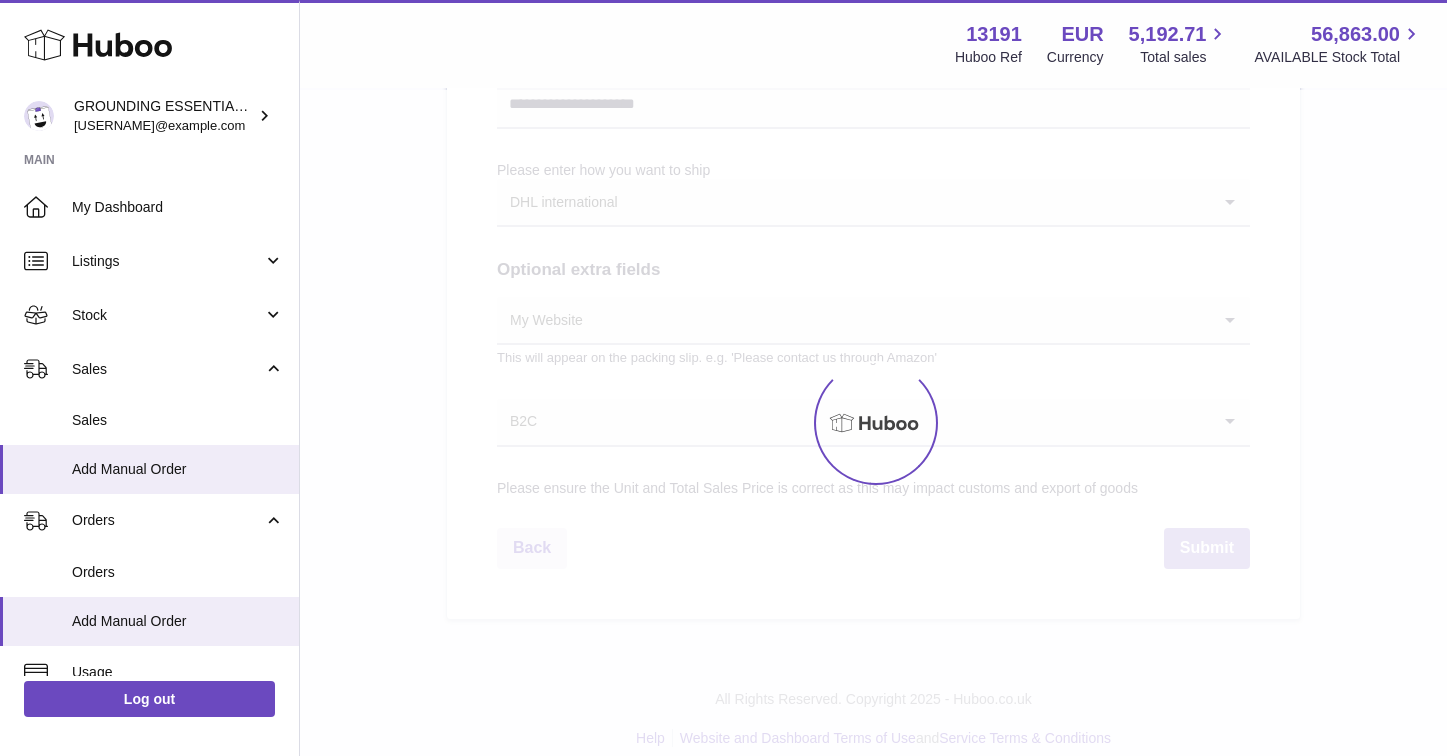 scroll, scrollTop: 1012, scrollLeft: 0, axis: vertical 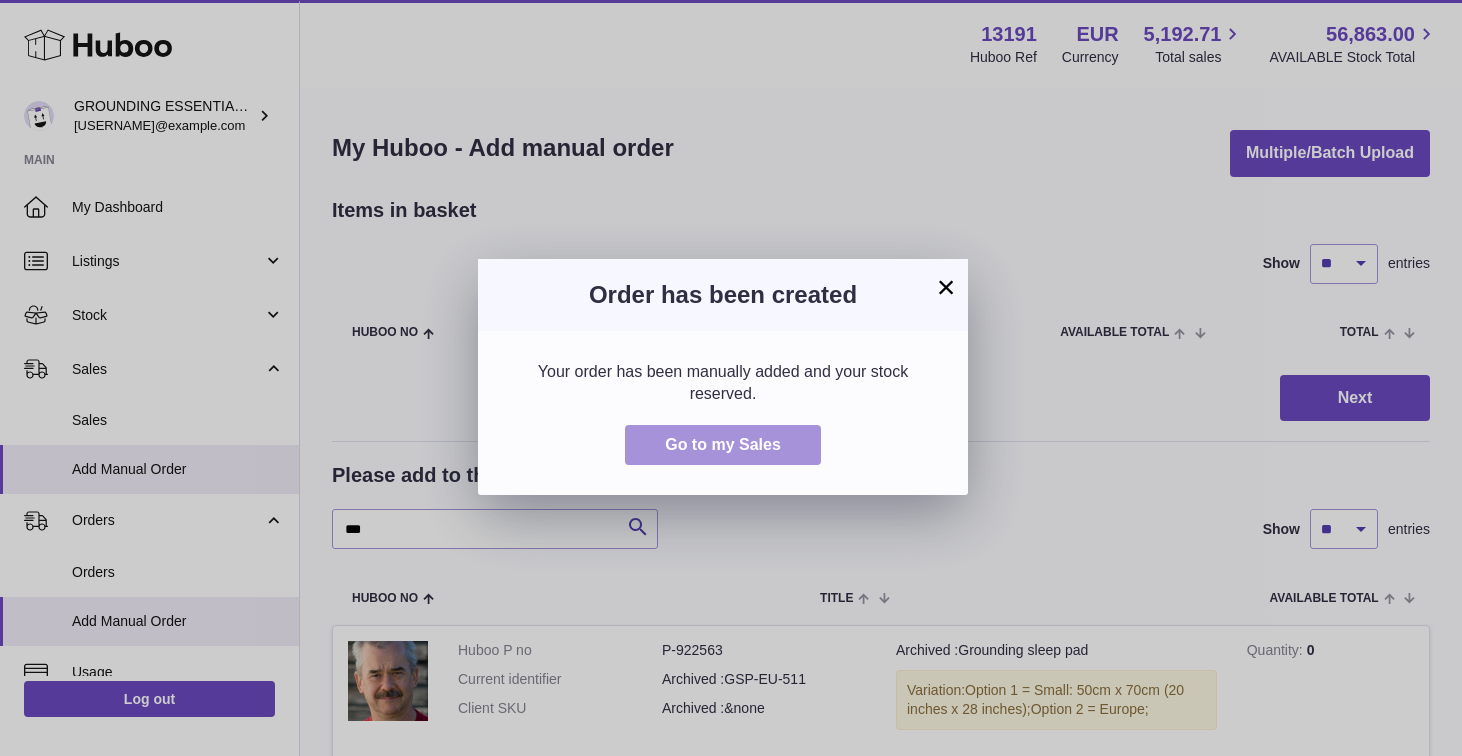 click on "Go to my Sales" at bounding box center [723, 444] 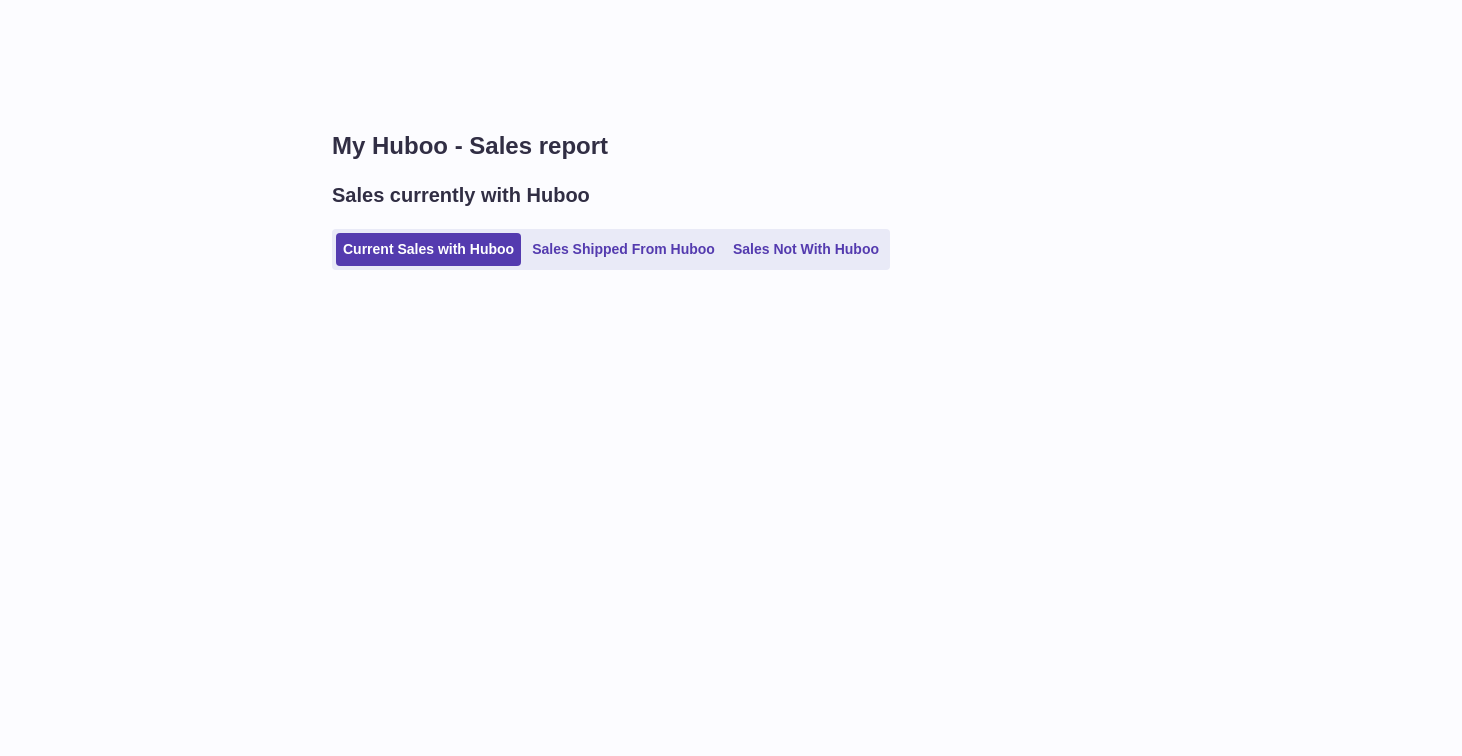 scroll, scrollTop: 0, scrollLeft: 0, axis: both 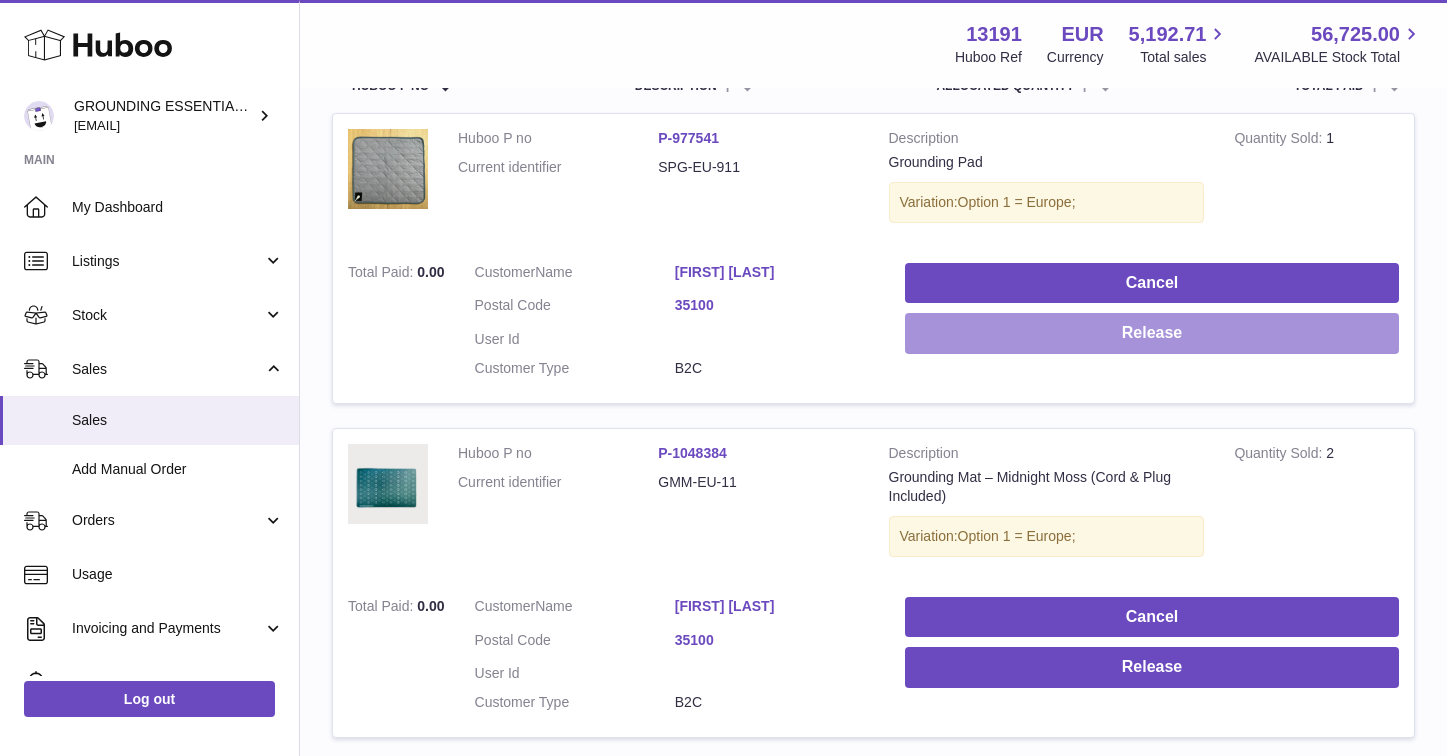 click on "Release" at bounding box center [1152, 333] 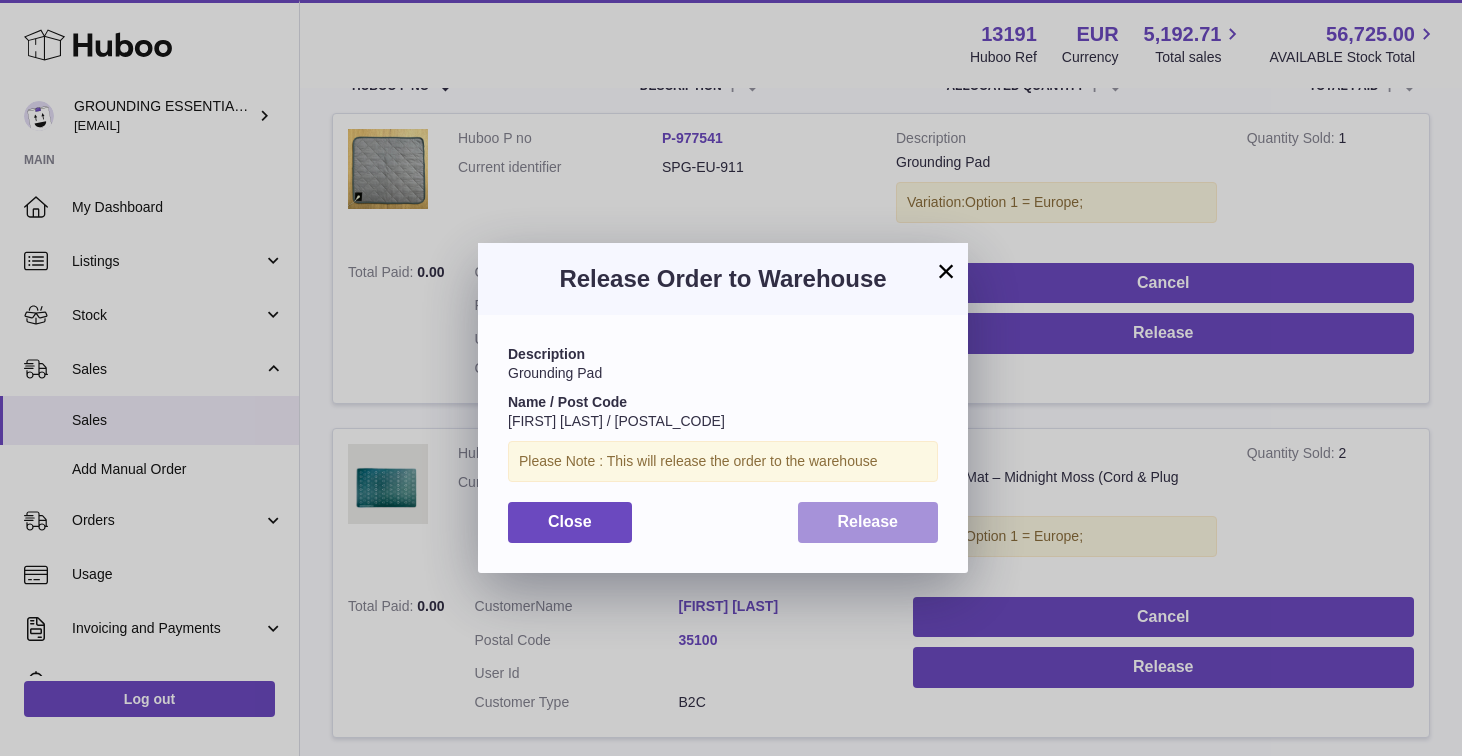 click on "Release" at bounding box center (868, 522) 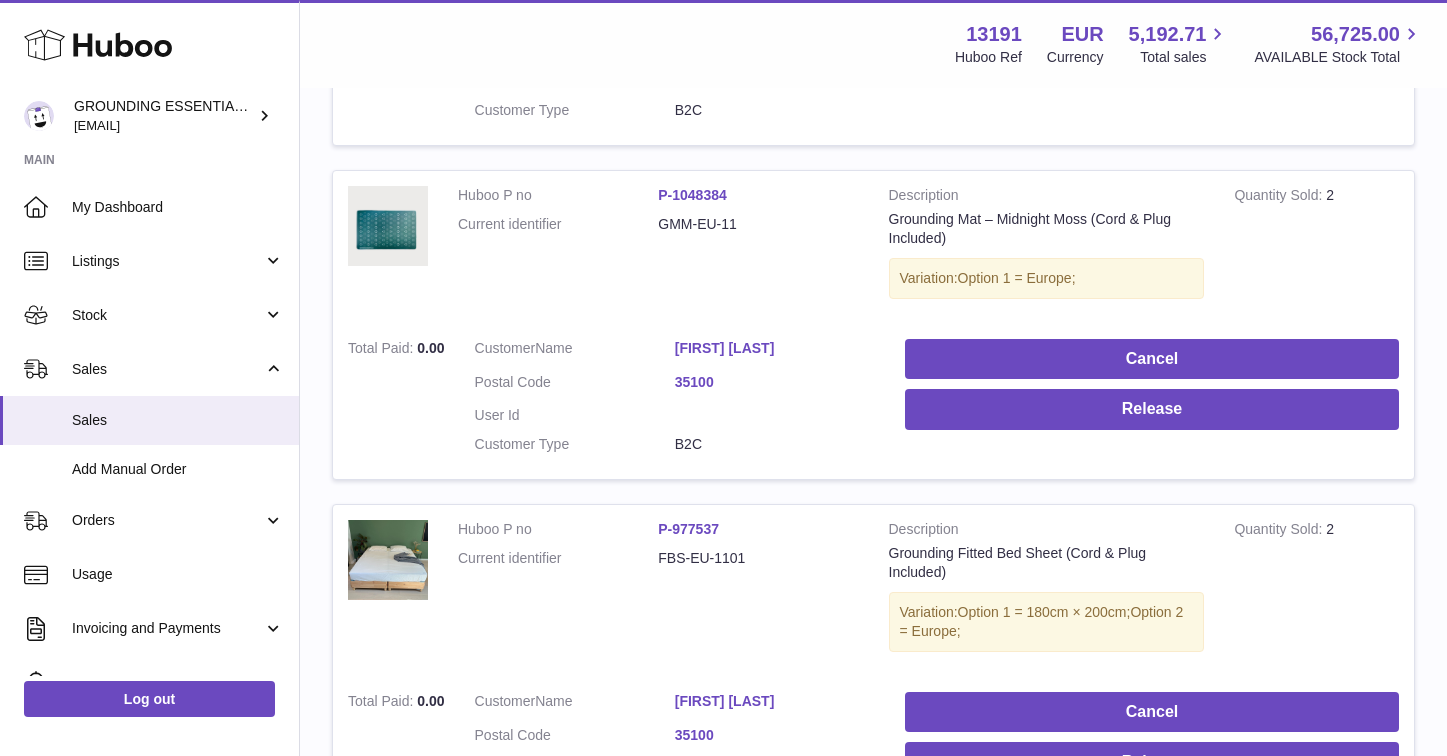 scroll, scrollTop: 634, scrollLeft: 0, axis: vertical 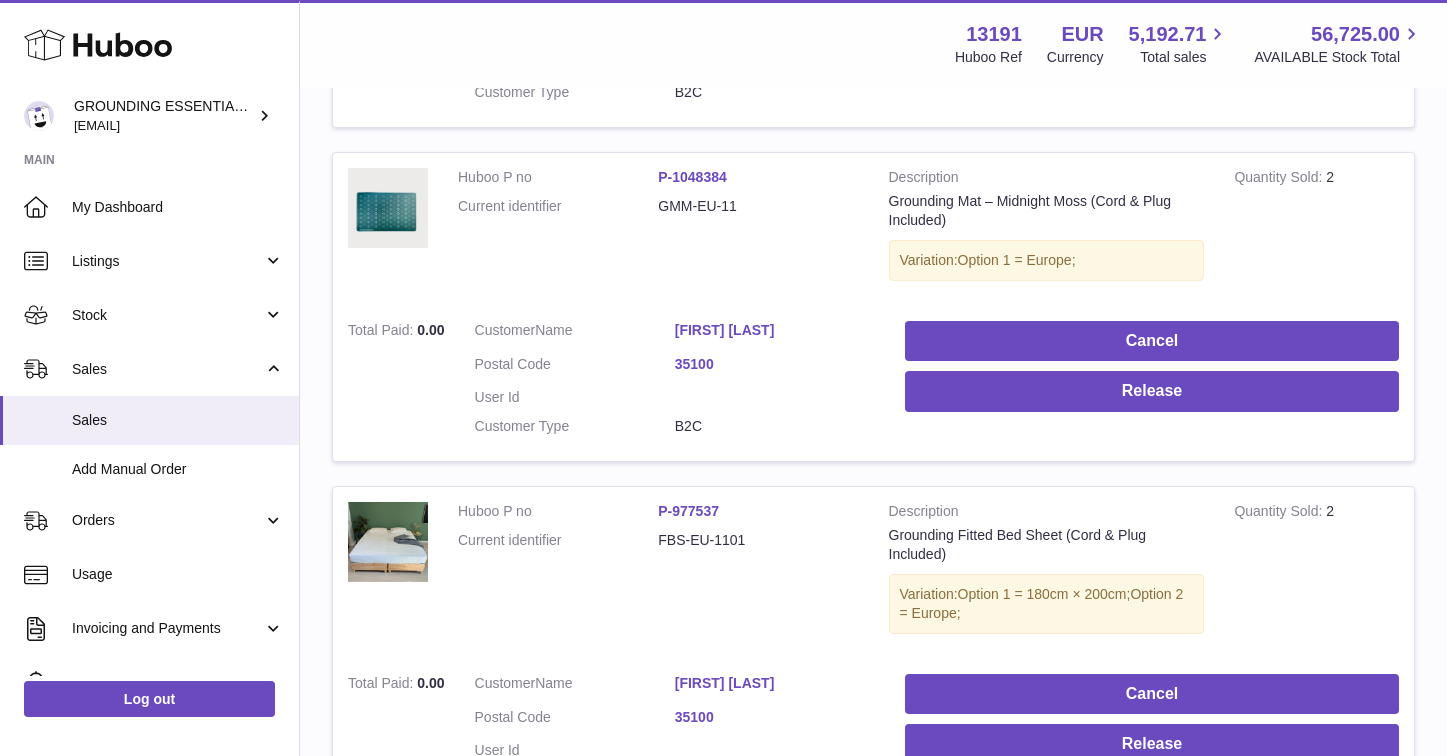 click on "Cancel
Release" at bounding box center (1152, 384) 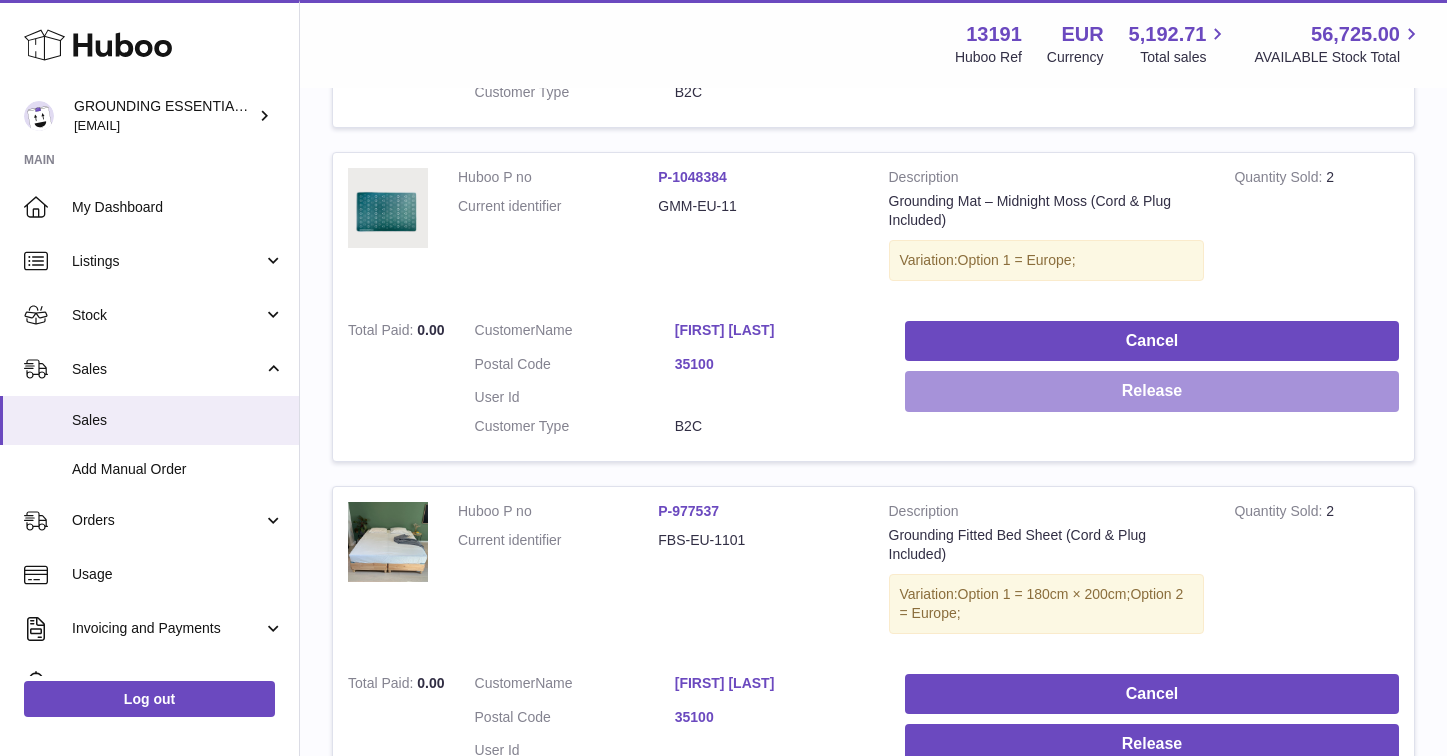 click on "Release" at bounding box center (1152, 391) 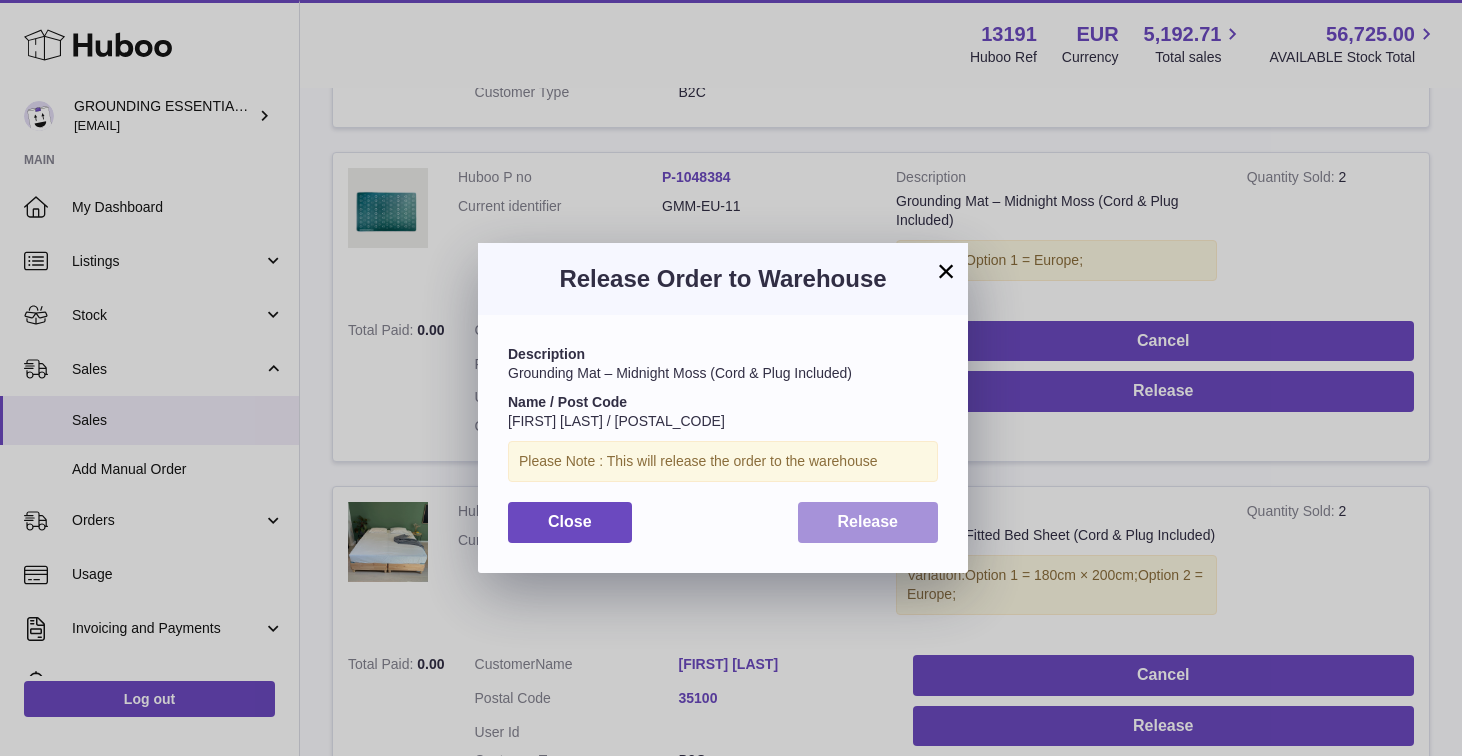 click on "Release" at bounding box center (868, 521) 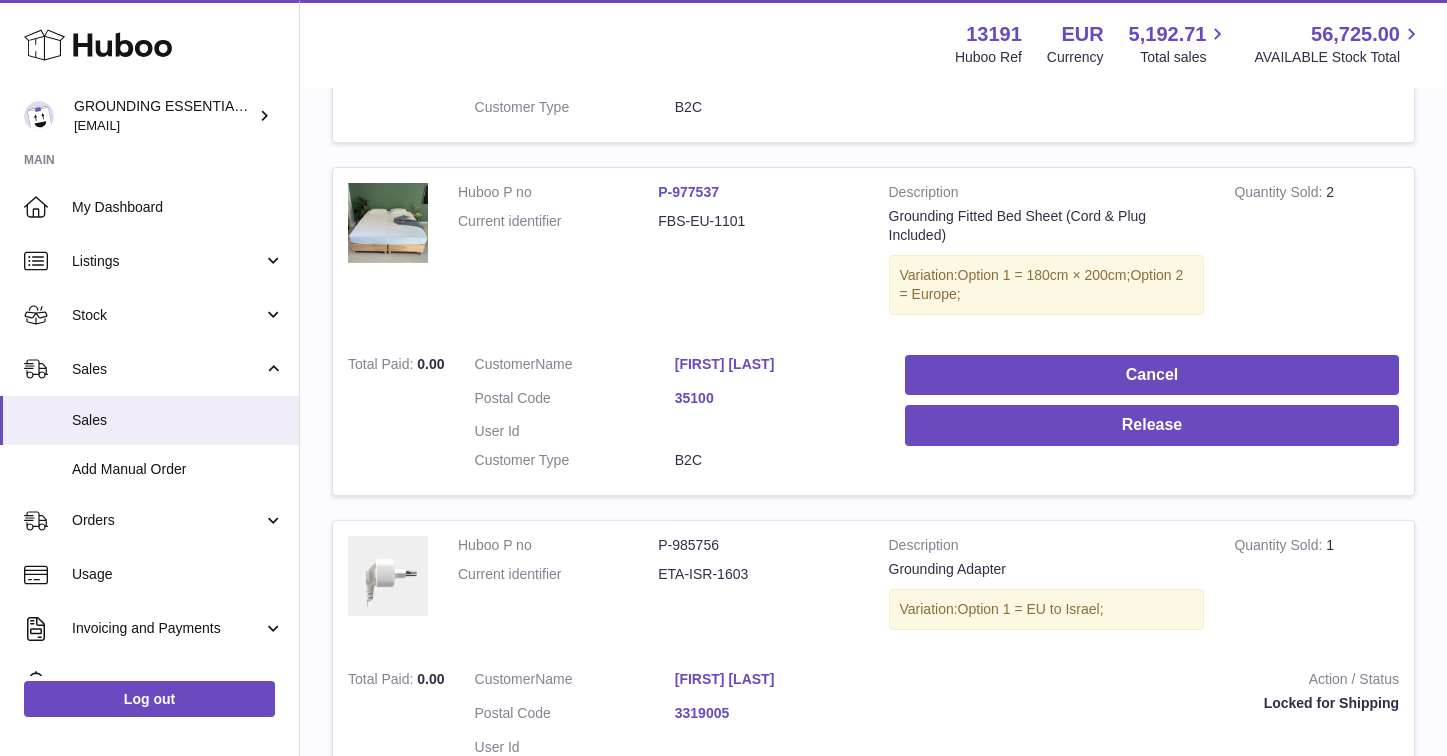 scroll, scrollTop: 988, scrollLeft: 0, axis: vertical 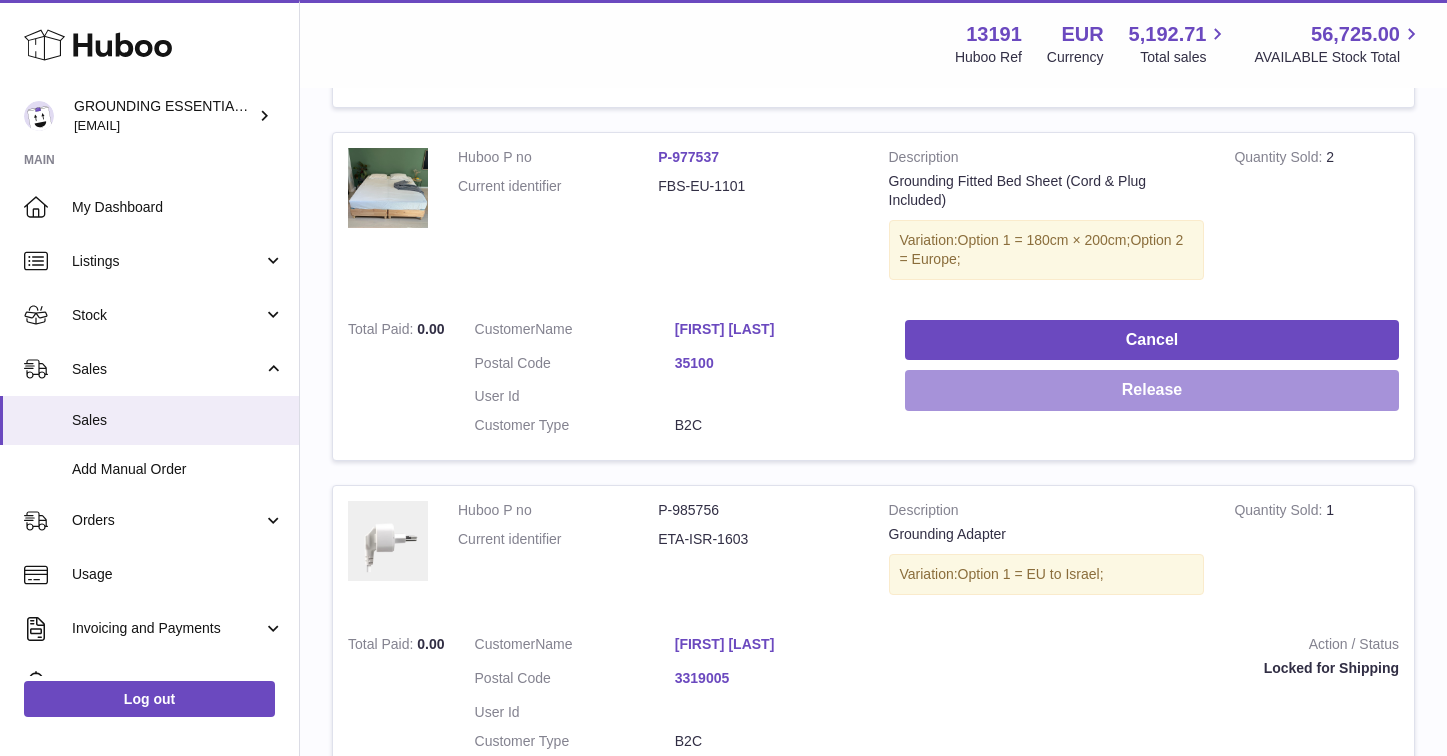 click on "Release" at bounding box center (1152, 390) 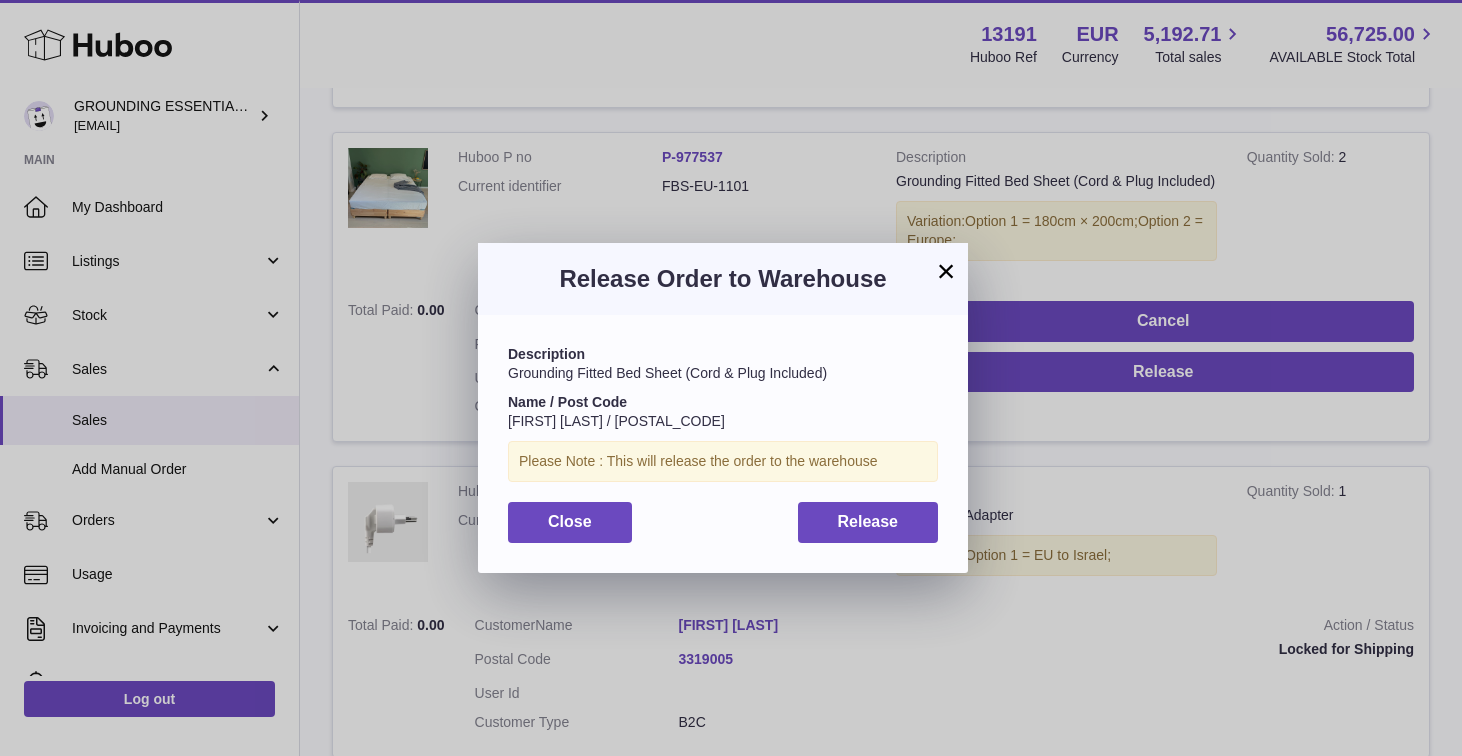 click on "Description   Grounding Fitted Bed Sheet (Cord & Plug Included)   Name / Post Code   Fergal Drea / 35100
Please Note : This will release the order to the warehouse
Close   Release" at bounding box center (723, 443) 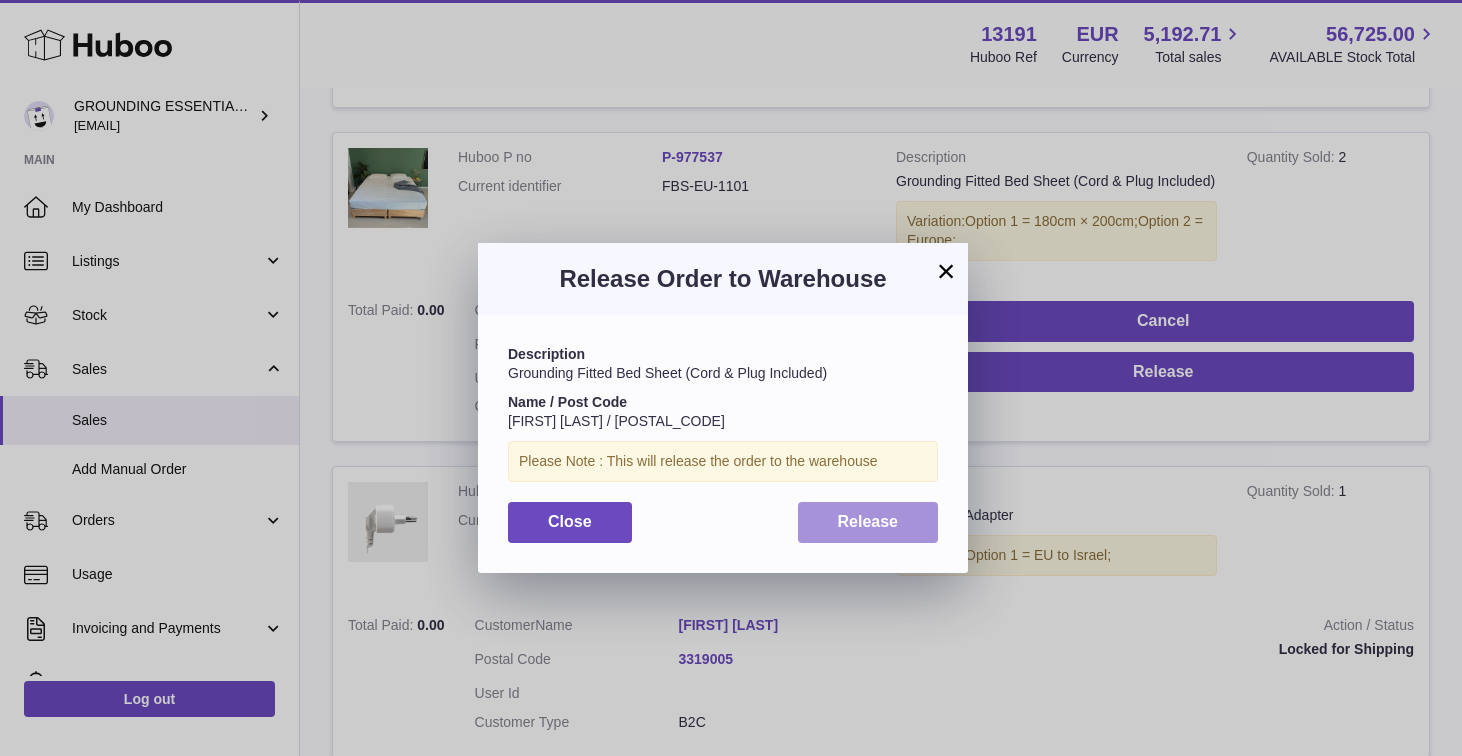 click on "Release" at bounding box center (868, 521) 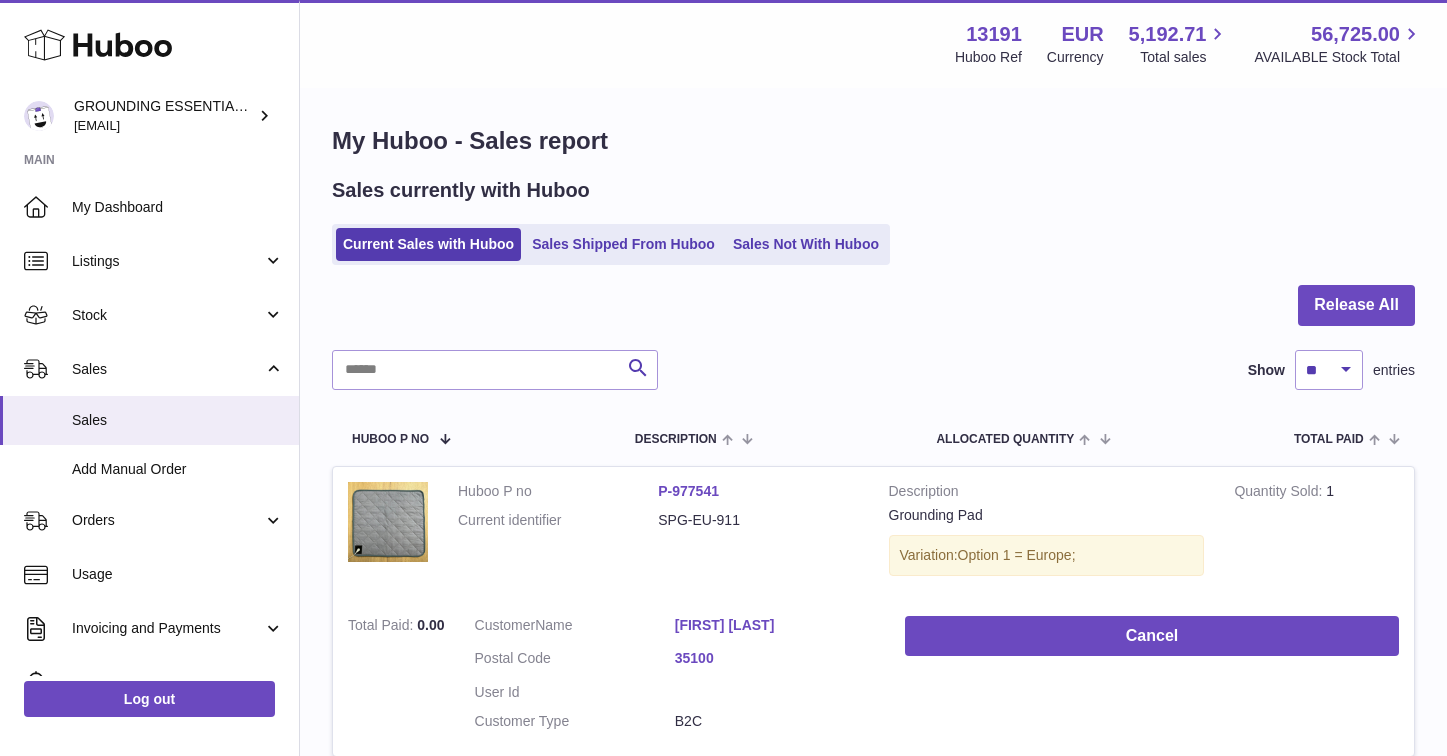 scroll, scrollTop: 0, scrollLeft: 0, axis: both 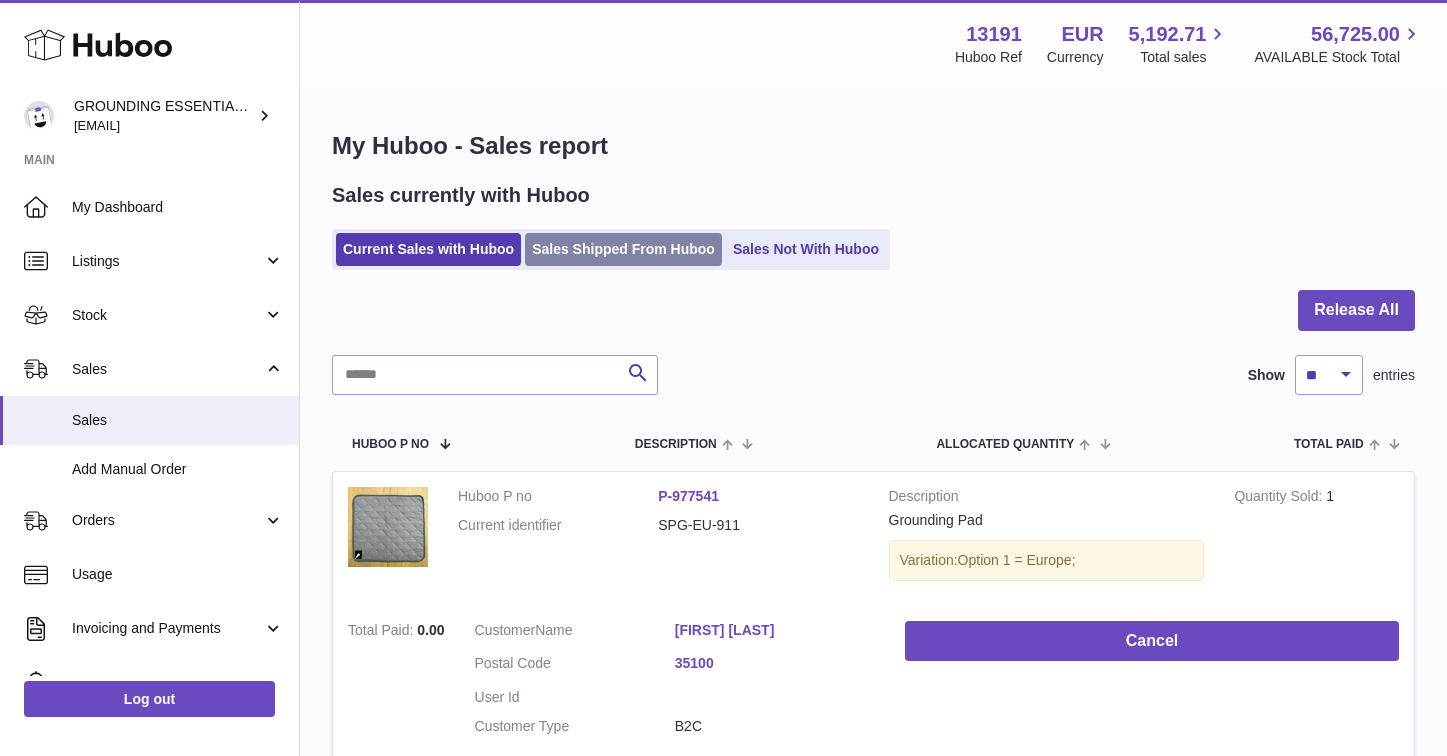 click on "Sales Shipped From Huboo" at bounding box center (623, 249) 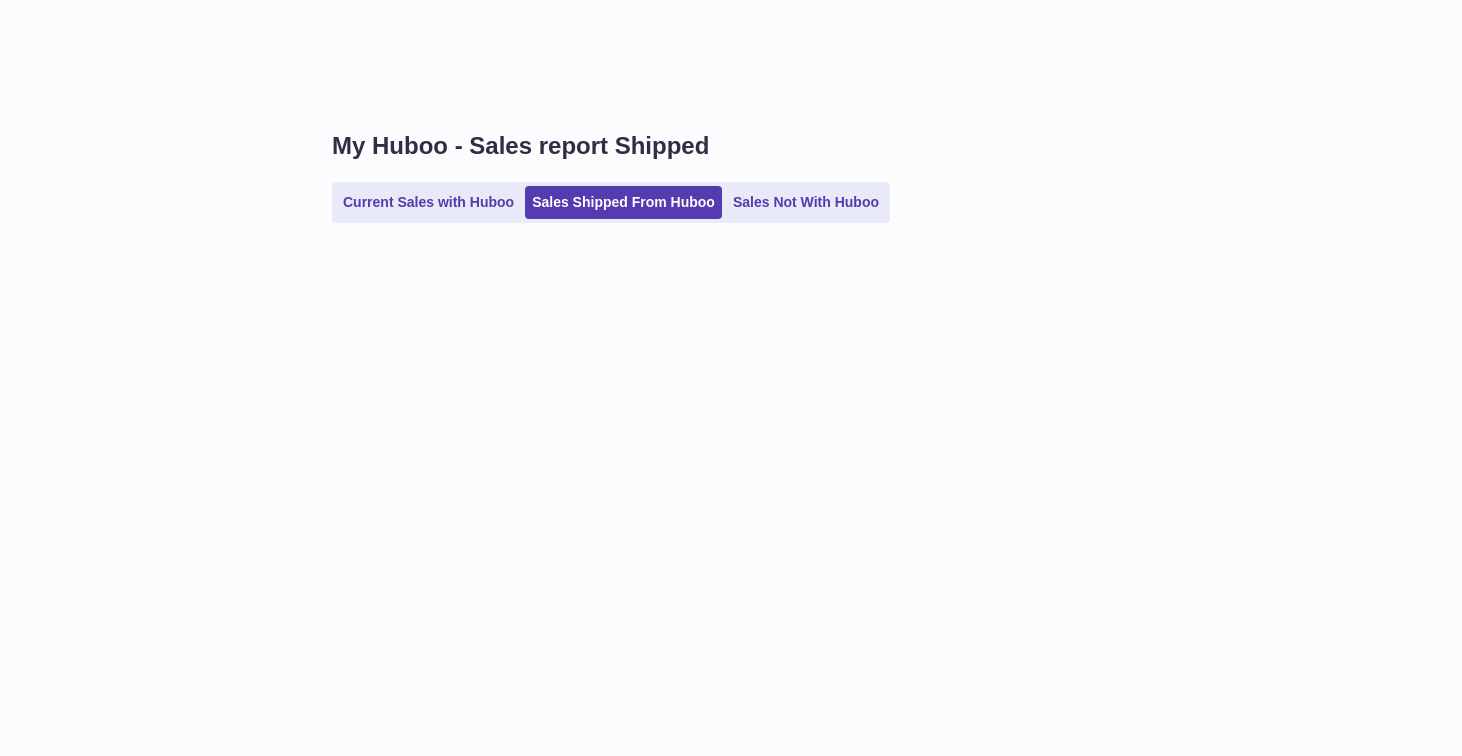 scroll, scrollTop: 0, scrollLeft: 0, axis: both 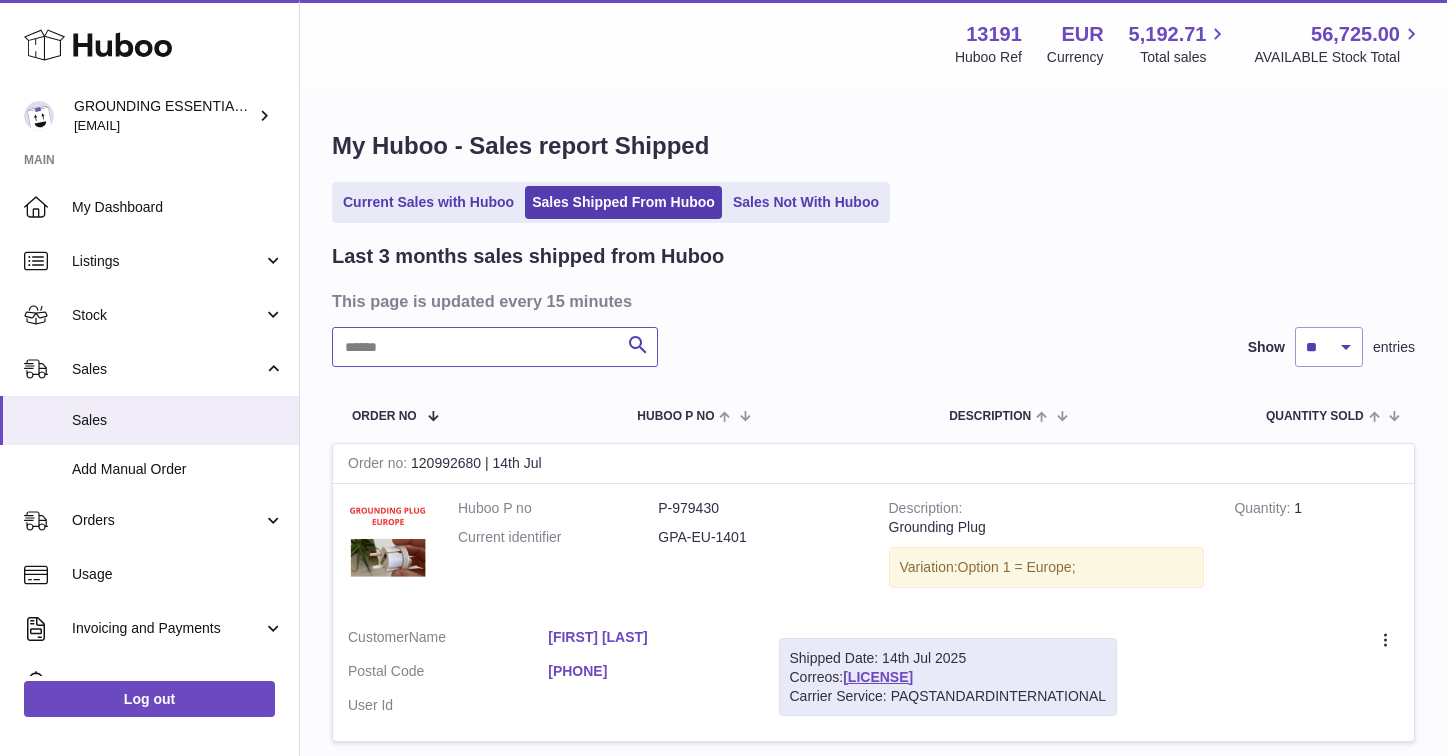 click at bounding box center [495, 347] 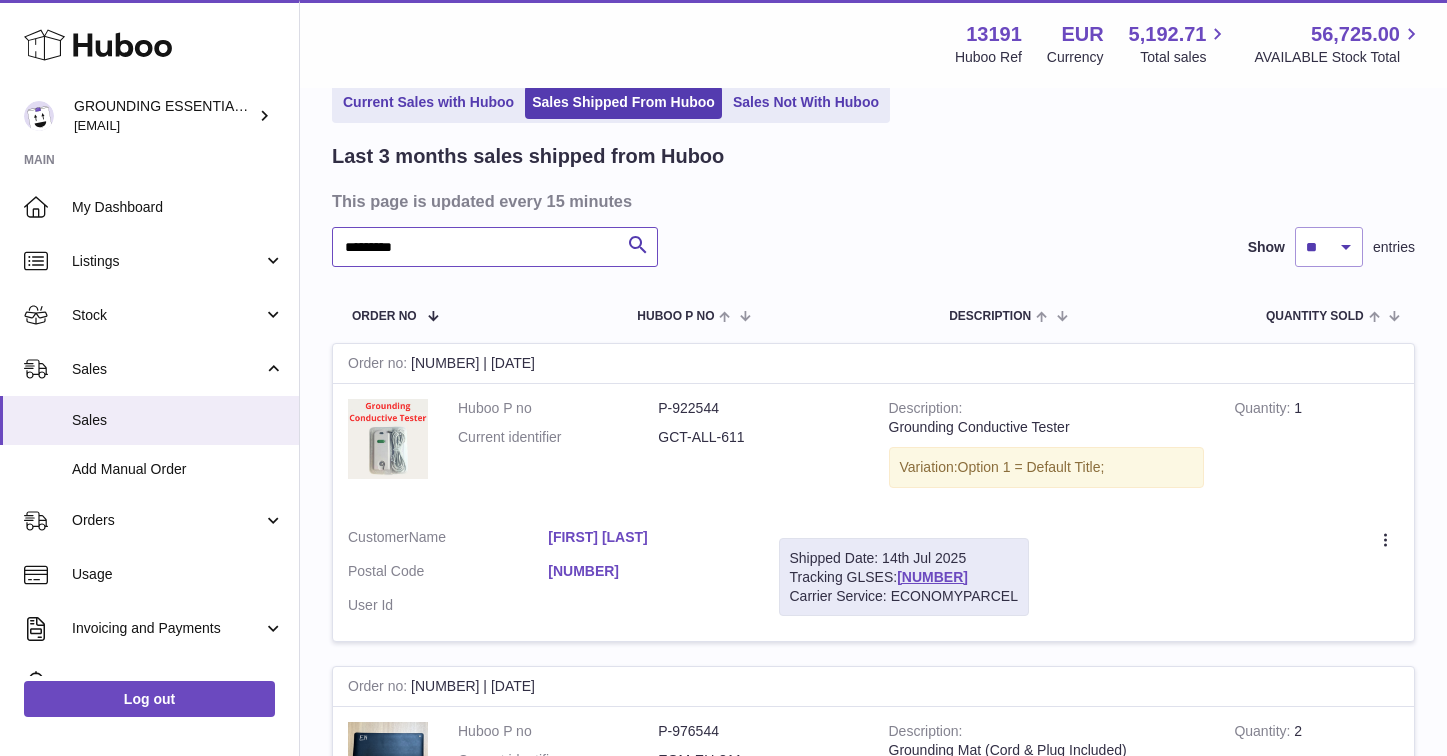 scroll, scrollTop: 136, scrollLeft: 0, axis: vertical 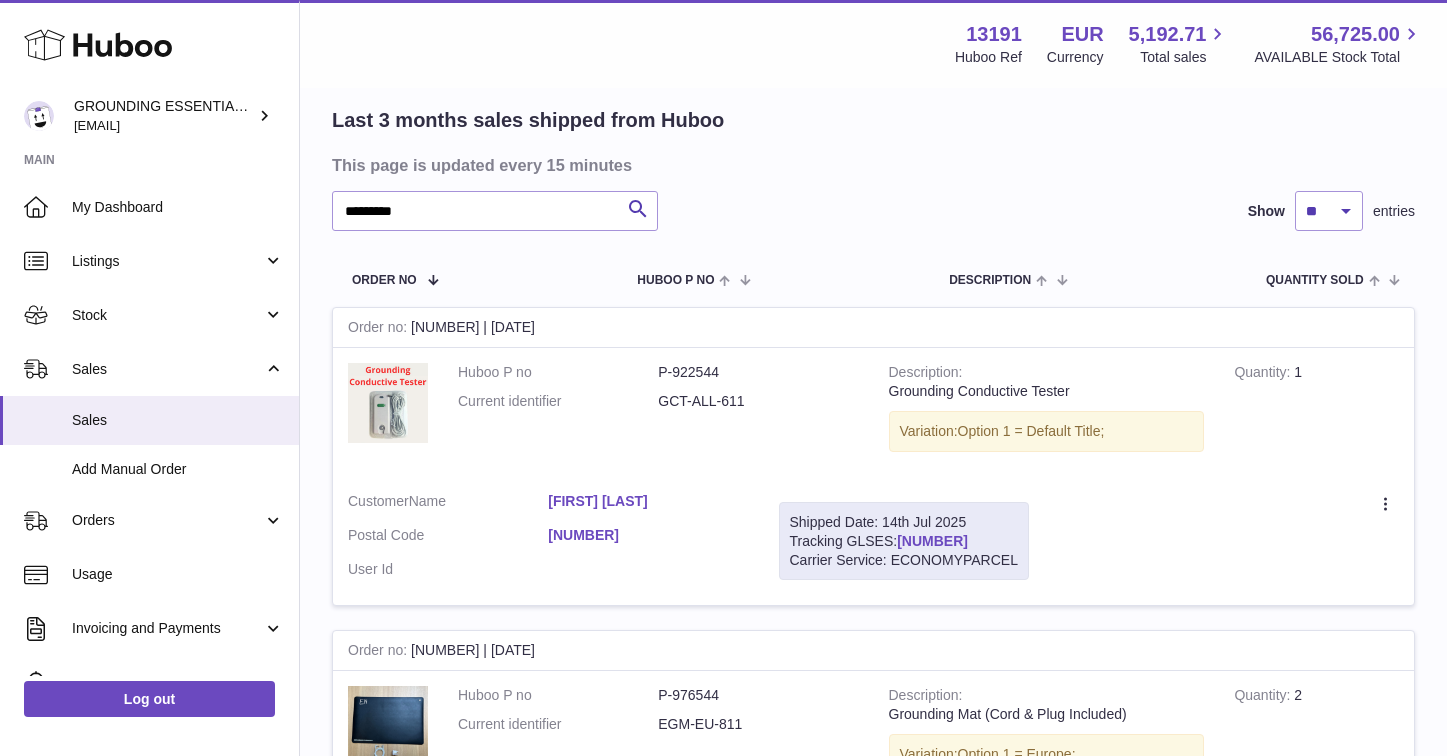 drag, startPoint x: 1015, startPoint y: 537, endPoint x: 903, endPoint y: 540, distance: 112.04017 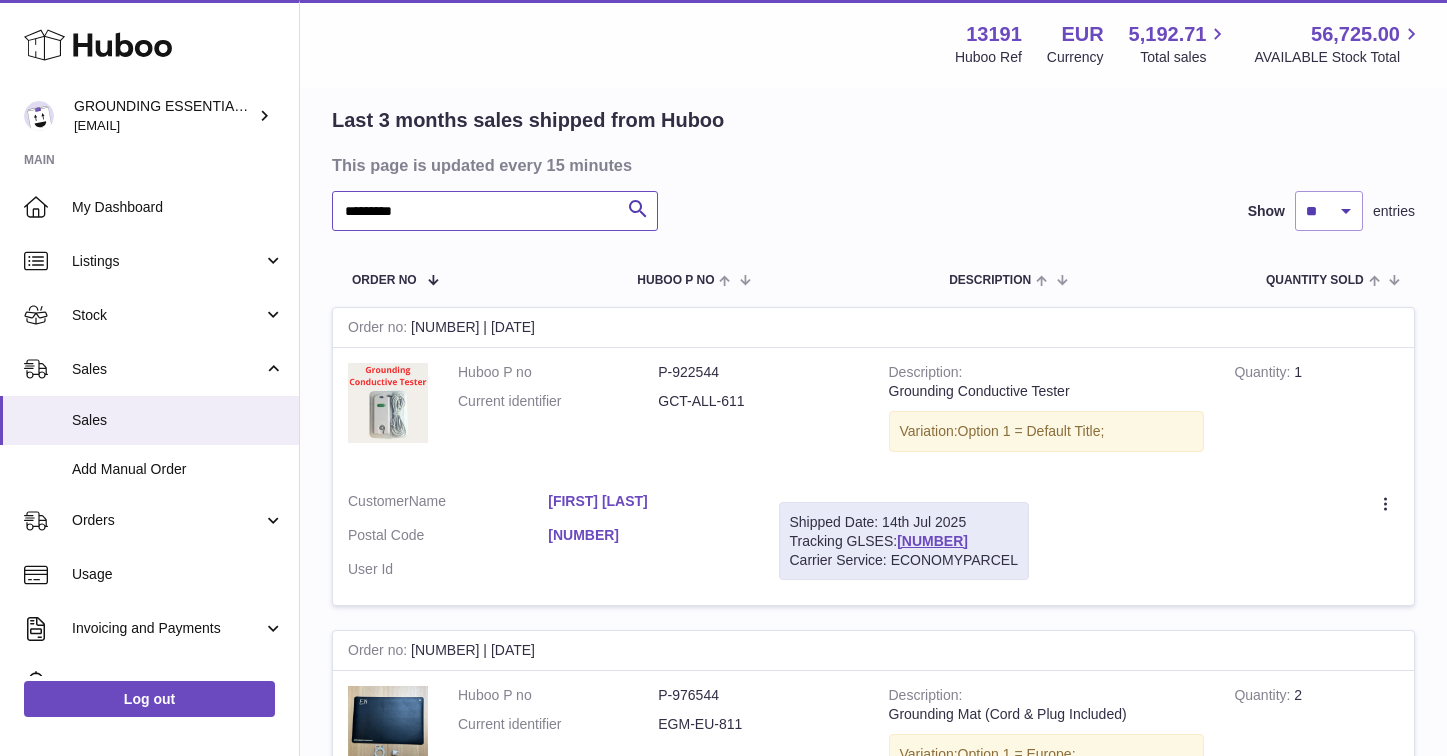 click on "*********" at bounding box center [495, 211] 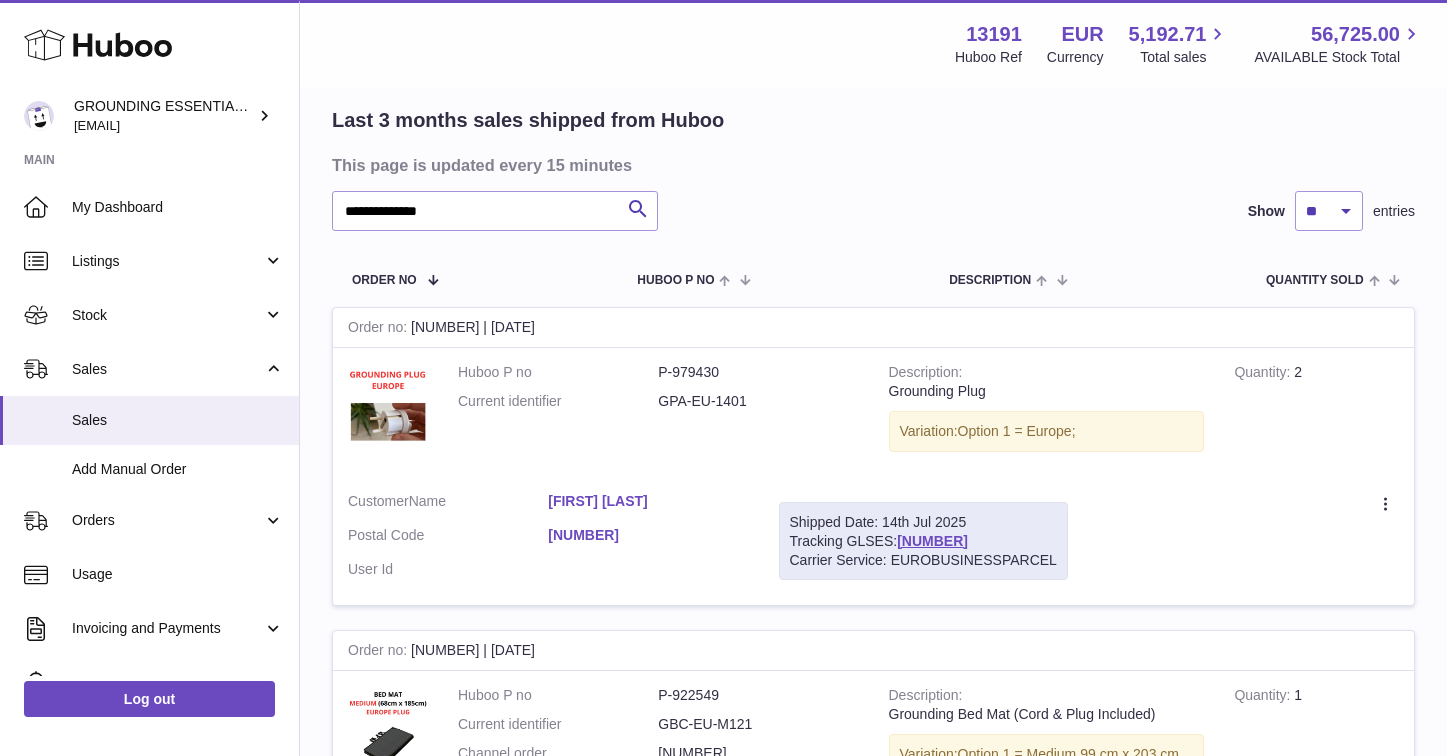 click on "[FIRST] [LAST]" at bounding box center [648, 501] 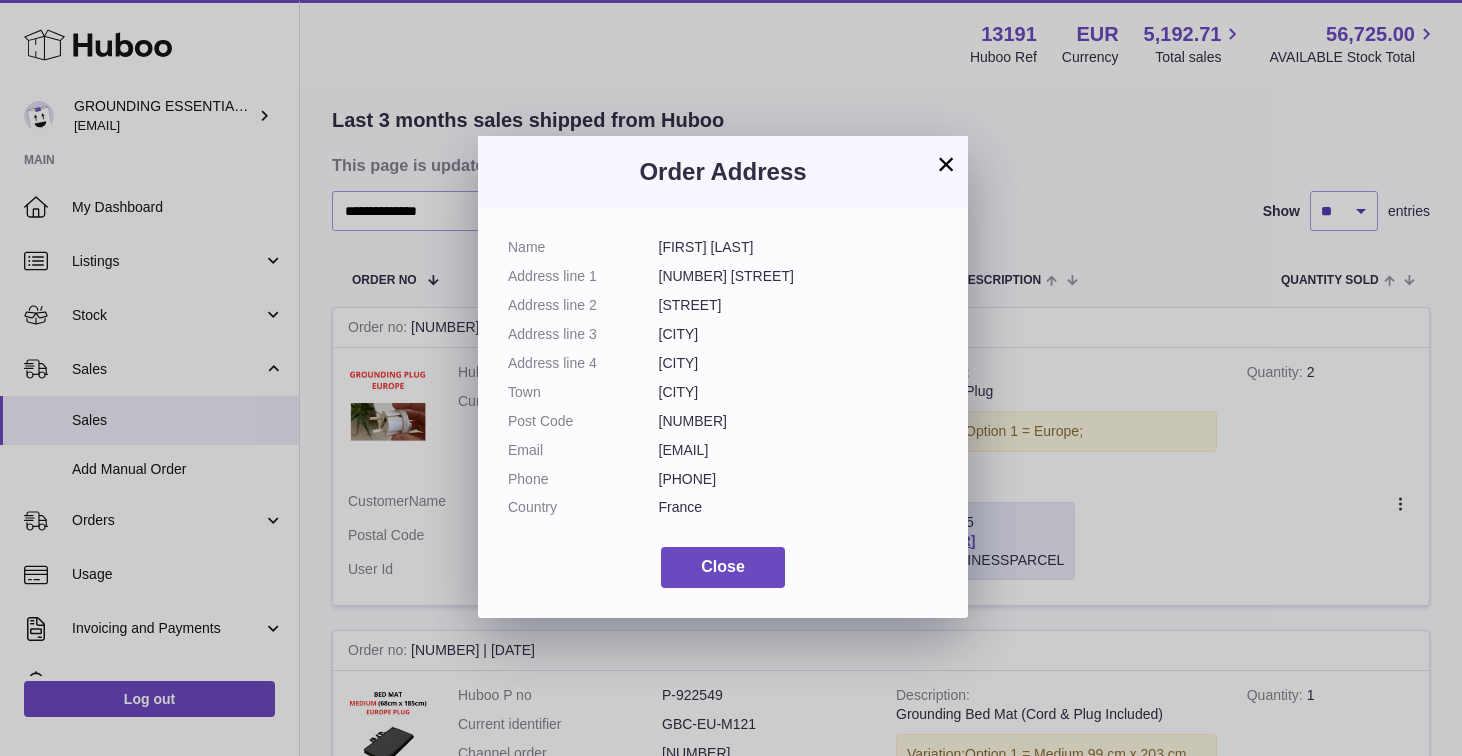 click on "[EMAIL]" at bounding box center [799, 450] 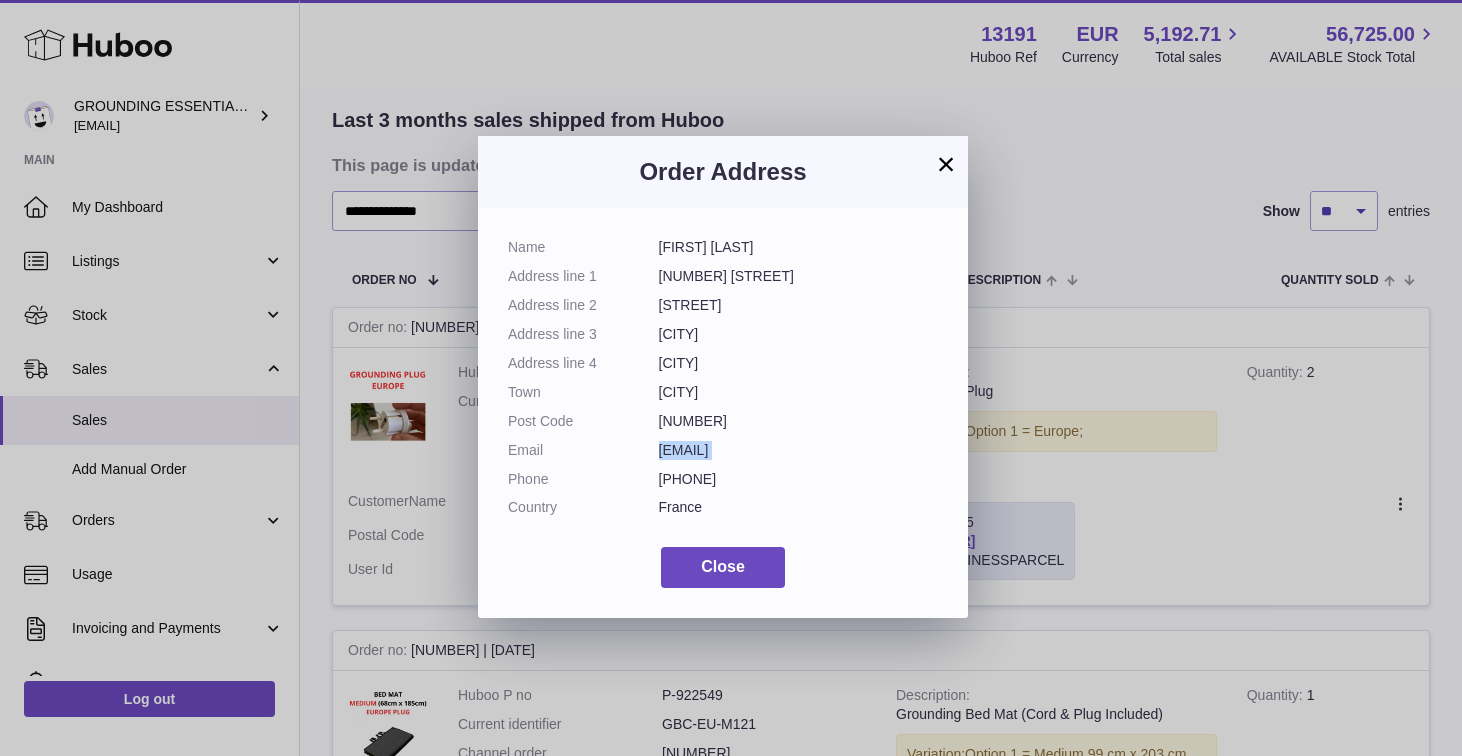 click on "[EMAIL]" at bounding box center (799, 450) 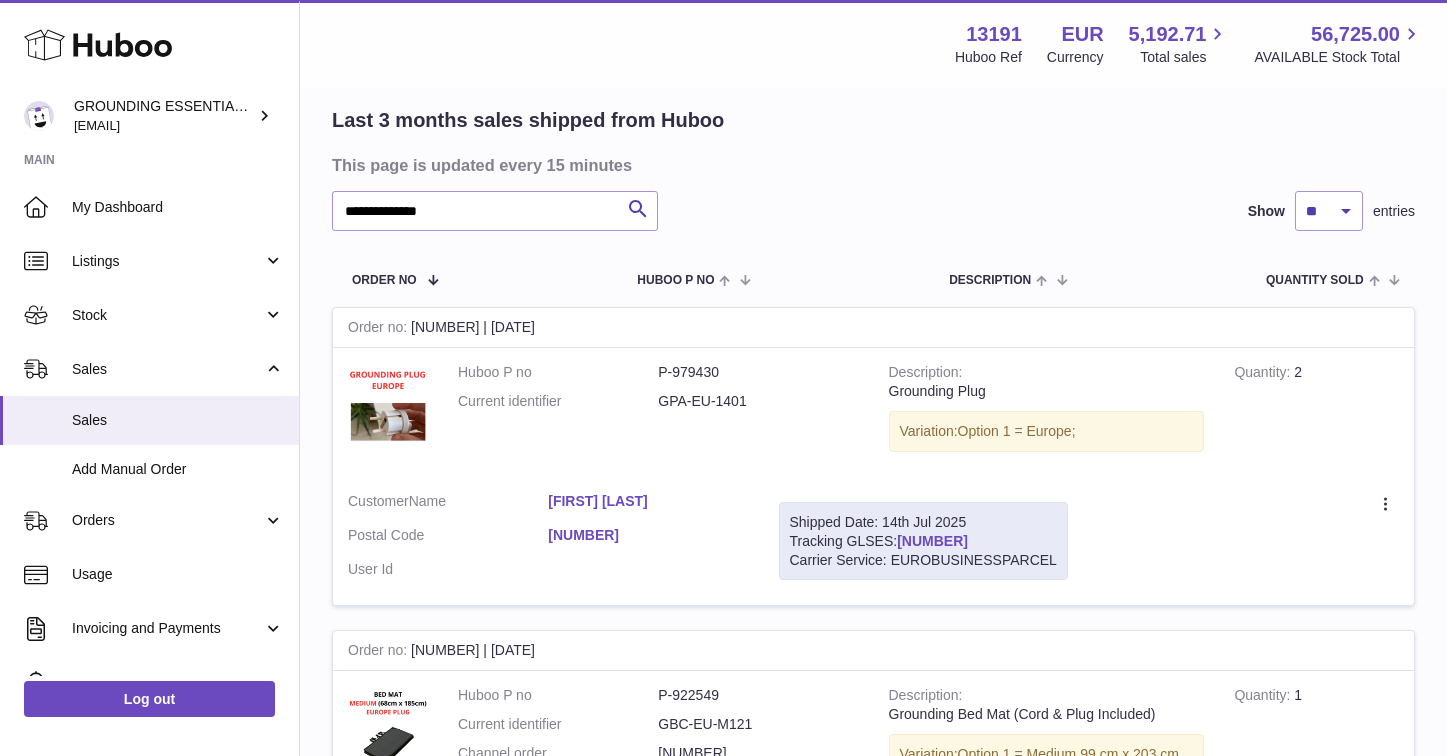 drag, startPoint x: 1013, startPoint y: 539, endPoint x: 901, endPoint y: 538, distance: 112.00446 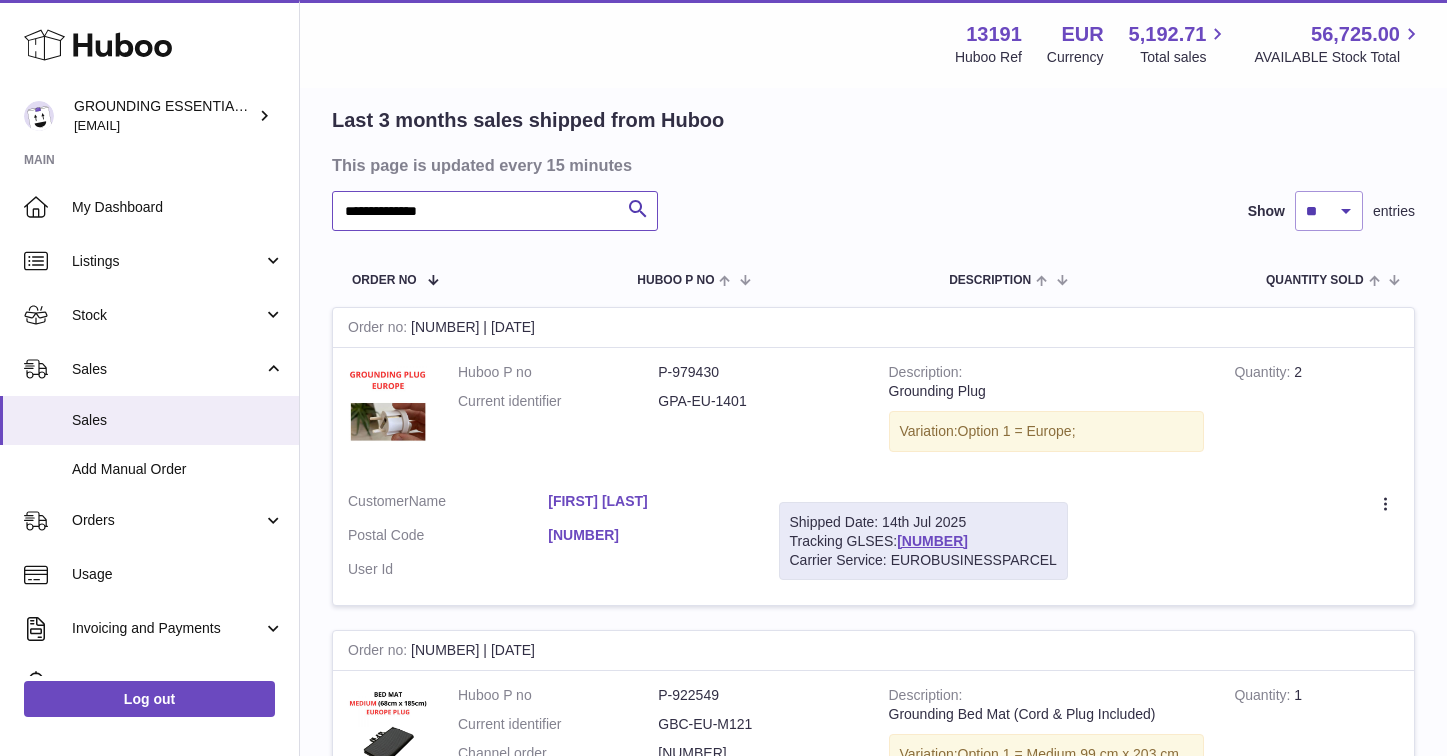 click on "**********" at bounding box center [495, 211] 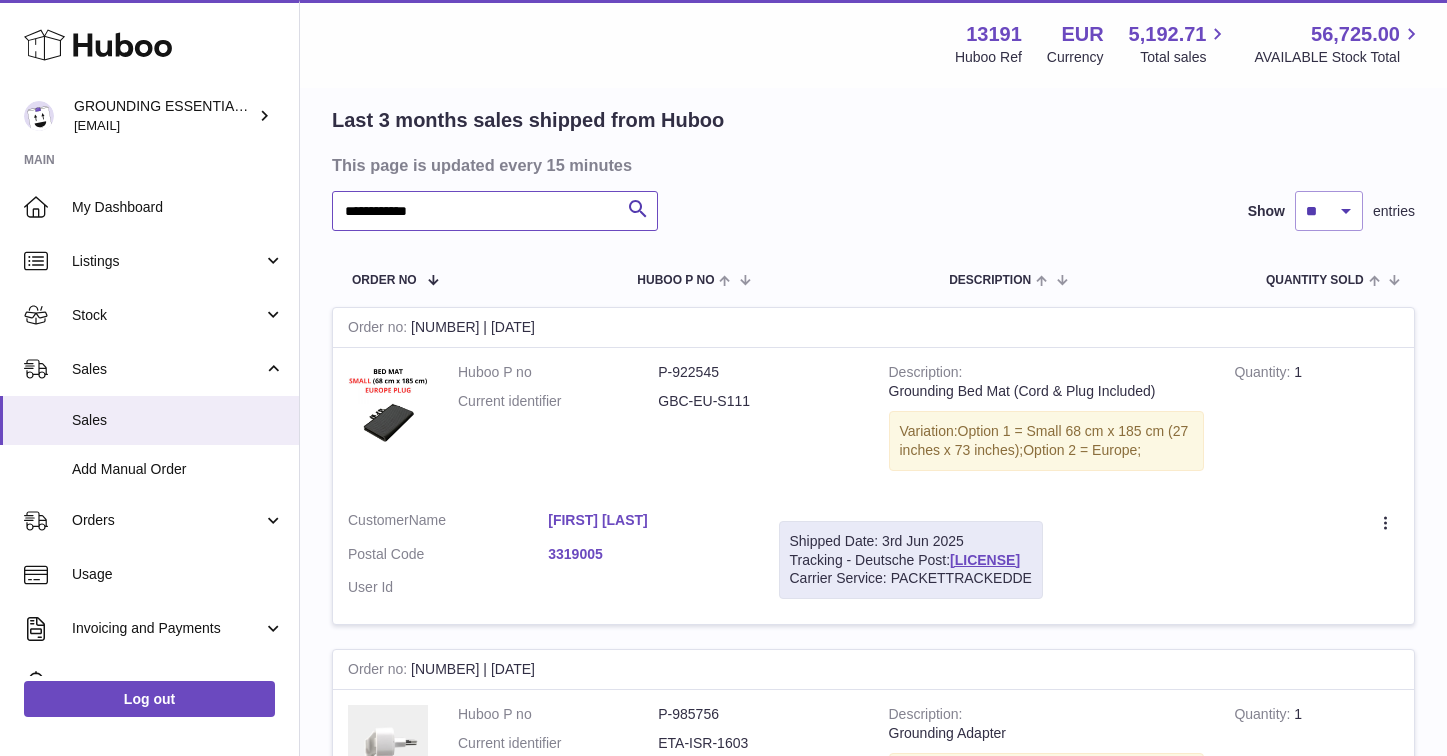 type on "**********" 